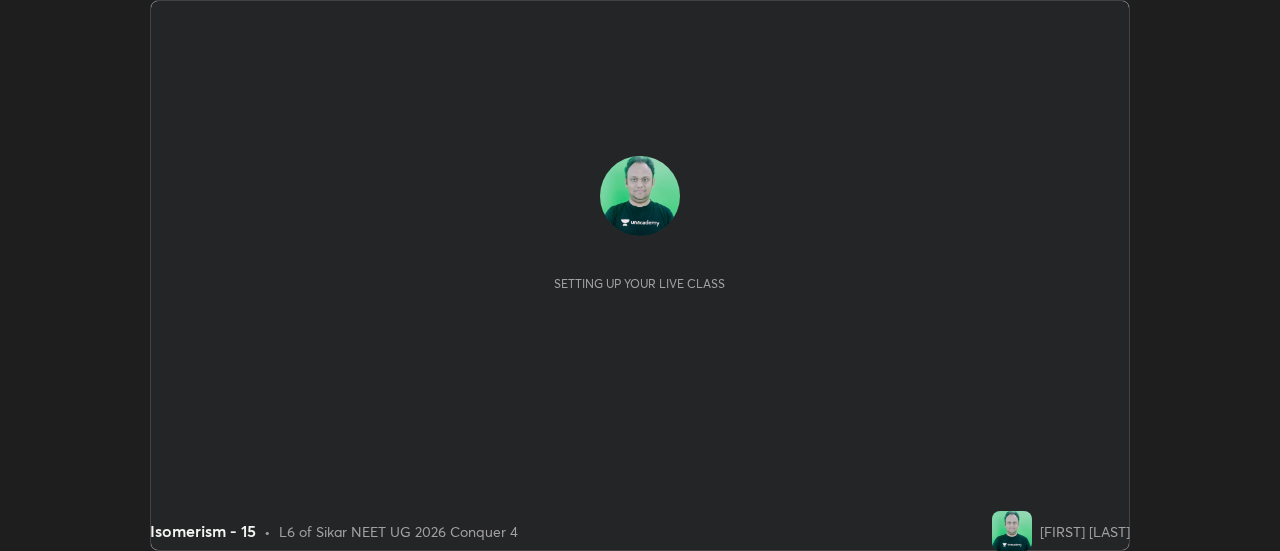 scroll, scrollTop: 0, scrollLeft: 0, axis: both 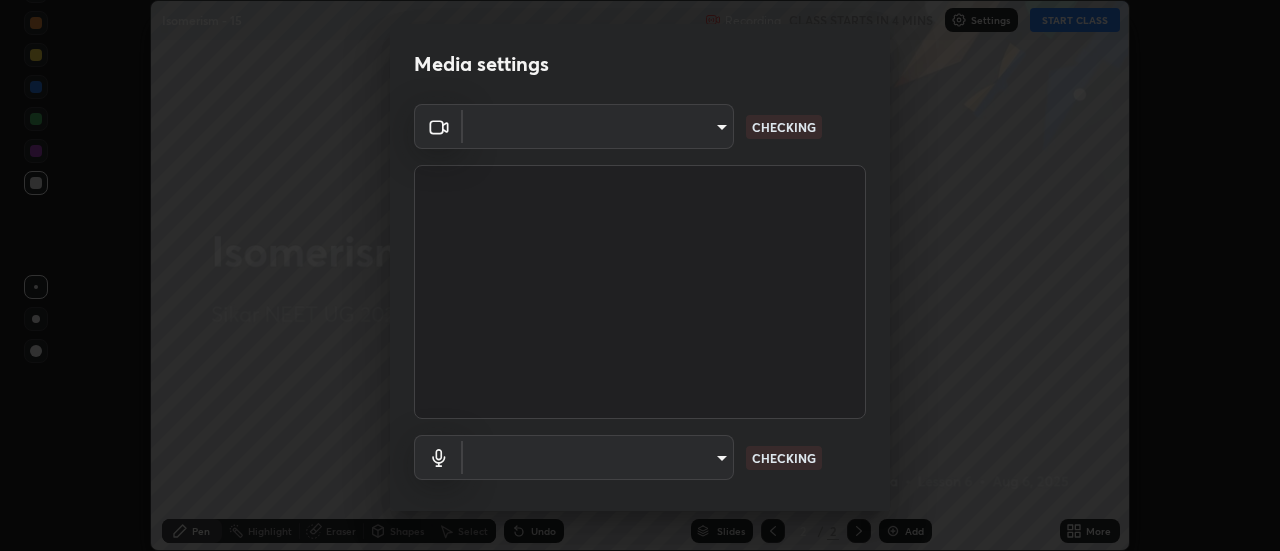 type on "default" 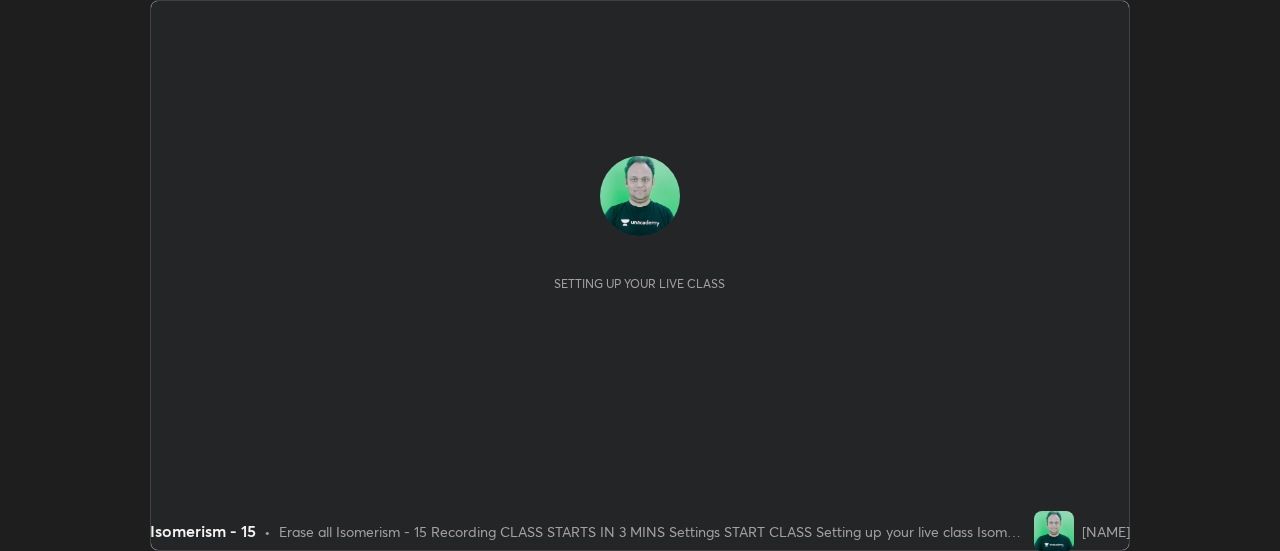 scroll, scrollTop: 0, scrollLeft: 0, axis: both 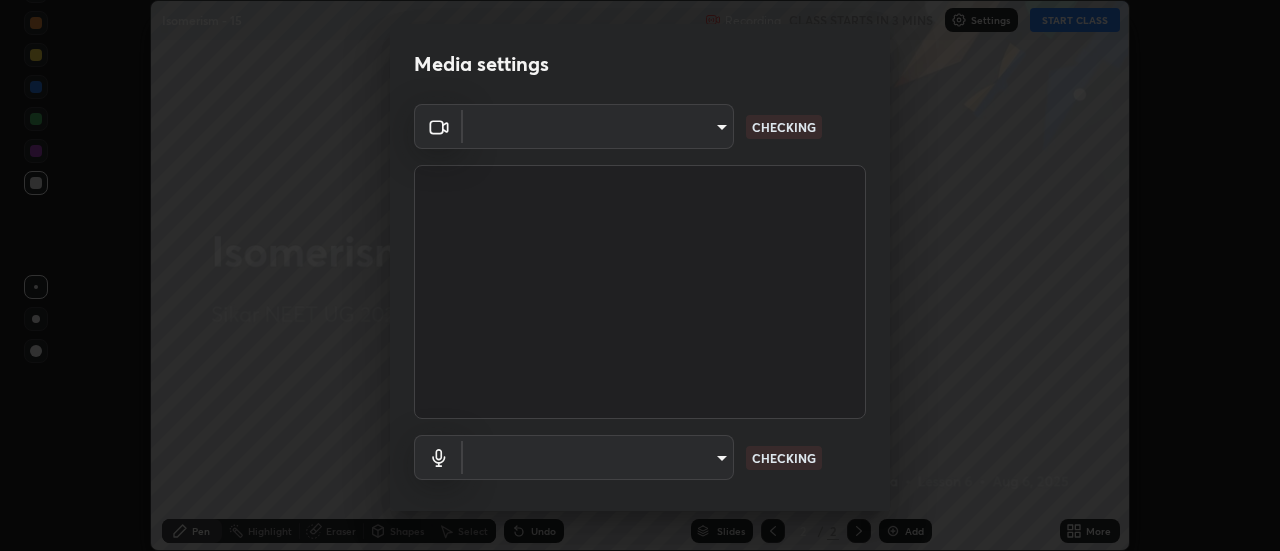 type on "6594c92fe9b01f8292b7c0f35729a7420cba28785eae3cb51bf6cbc8f5f2fa2f" 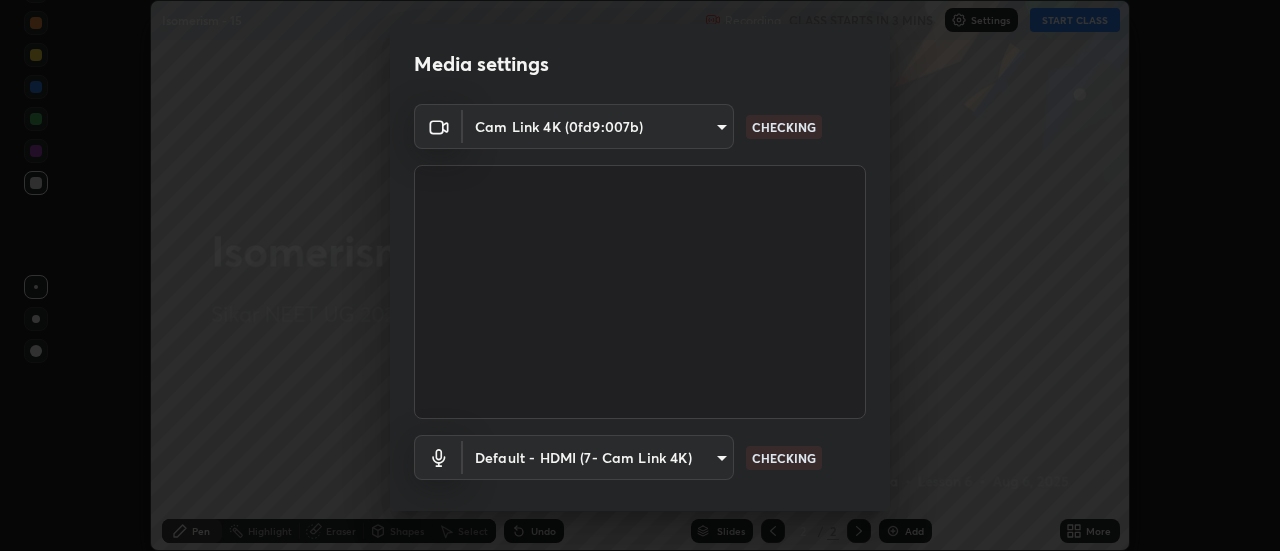scroll, scrollTop: 105, scrollLeft: 0, axis: vertical 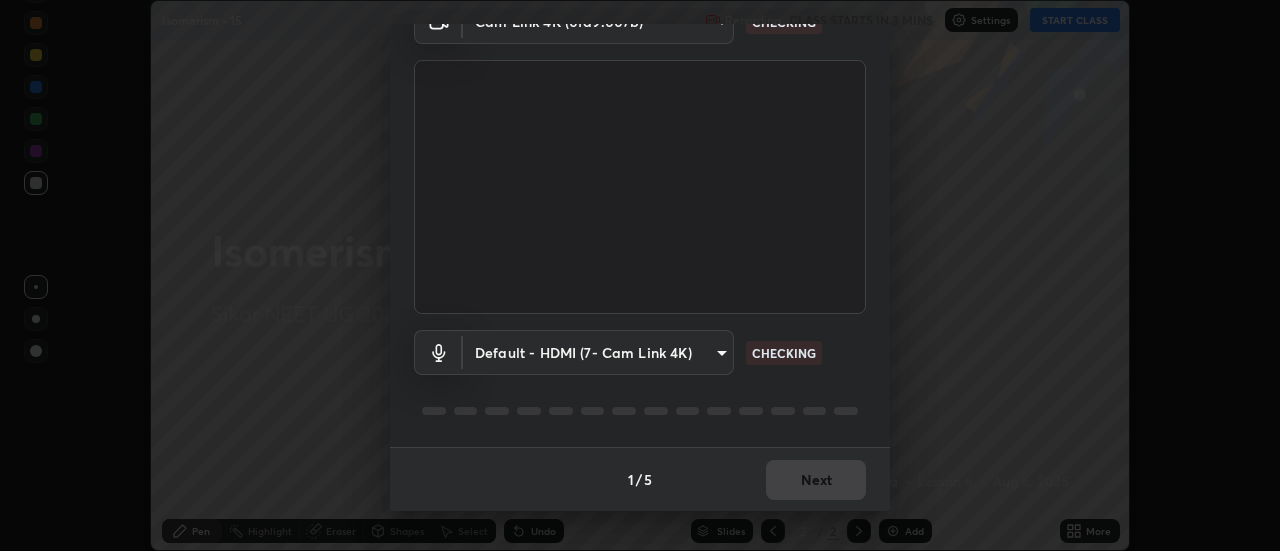 click on "Erase all Isomerism - 15 Recording CLASS STARTS IN 3 MINS Settings START CLASS Setting up your live class Isomerism - 15 • L6 of Sikar NEET UG 2026 Conquer 4 [NAME] Pen Highlight Eraser Shapes Select Undo Slides 2 / 2 Add More No doubts shared Encourage your learners to ask a doubt for better clarity Report an issue Reason for reporting Buffering Chat not working Audio - Video sync issue Educator video quality low ​ Attach an image Report Media settings Cam Link 4K (0fd9:007b) [HASH] CHECKING Default - HDMI (7- Cam Link 4K) default CHECKING 1 / 5 Next" at bounding box center (640, 275) 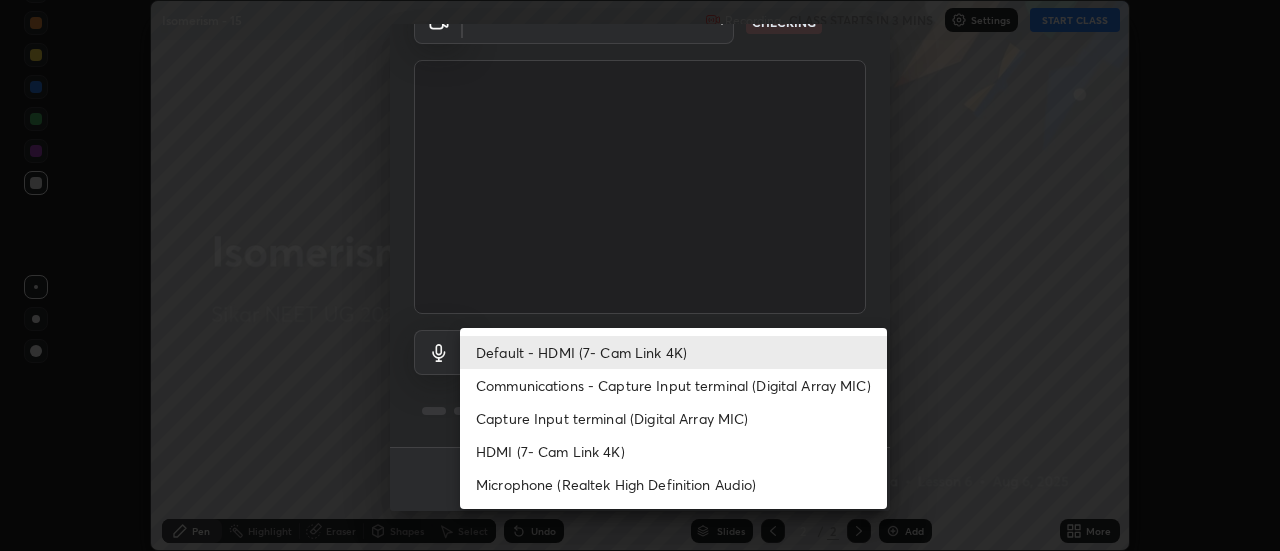 click on "HDMI (7- Cam Link 4K)" at bounding box center [673, 451] 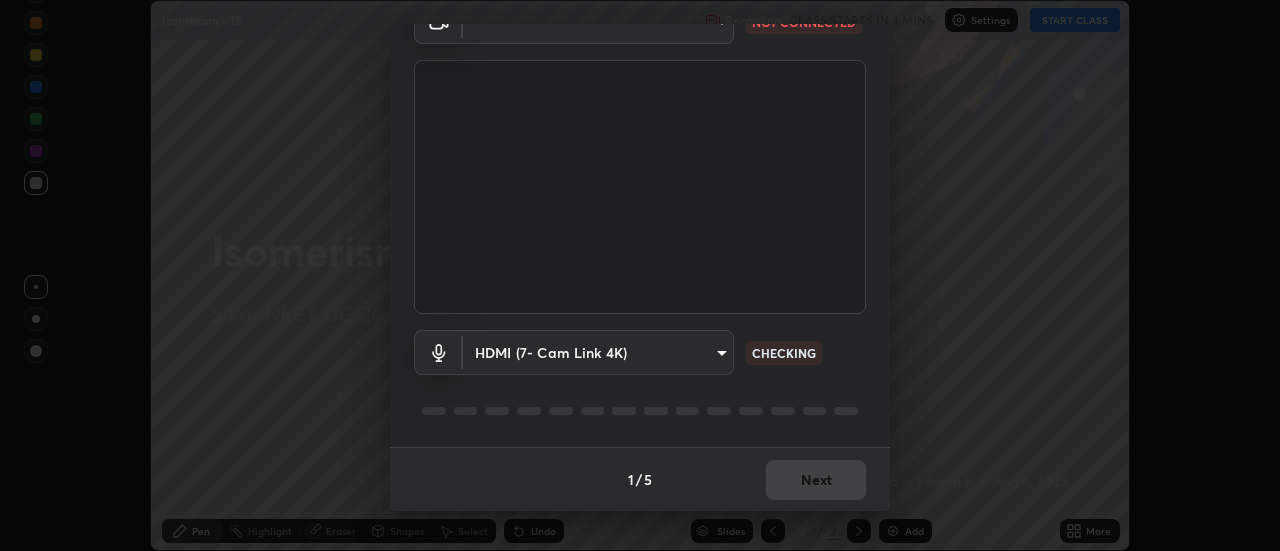 scroll, scrollTop: 0, scrollLeft: 0, axis: both 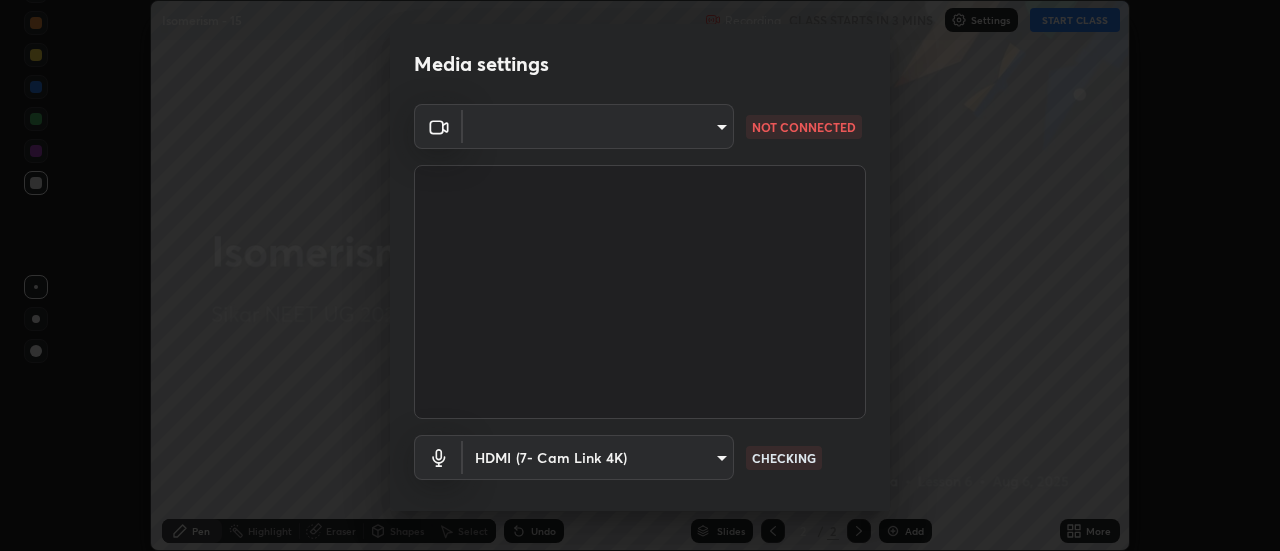 click on "Erase all Isomerism - 15 Recording CLASS STARTS IN 3 MINS Settings START CLASS Setting up your live class Isomerism - 15 • L6 of Sikar NEET UG 2026 Conquer 4 [NAME] Pen Highlight Eraser Shapes Select Undo Slides 2 / 2 Add More No doubts shared Encourage your learners to ask a doubt for better clarity Report an issue Reason for reporting Buffering Chat not working Audio - Video sync issue Educator video quality low ​ Attach an image Report Media settings ​ [HASH] NOT CONNECTED HDMI (7- Cam Link 4K) [HASH] CHECKING 1 / 5 Next" at bounding box center [640, 275] 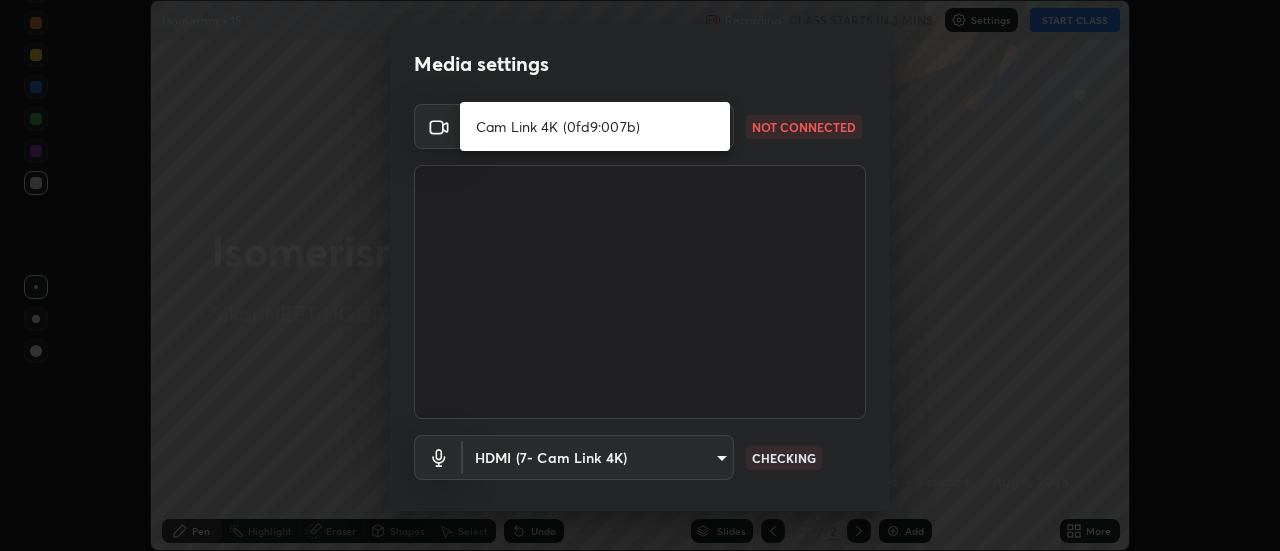 click on "Cam Link 4K (0fd9:007b)" at bounding box center (595, 126) 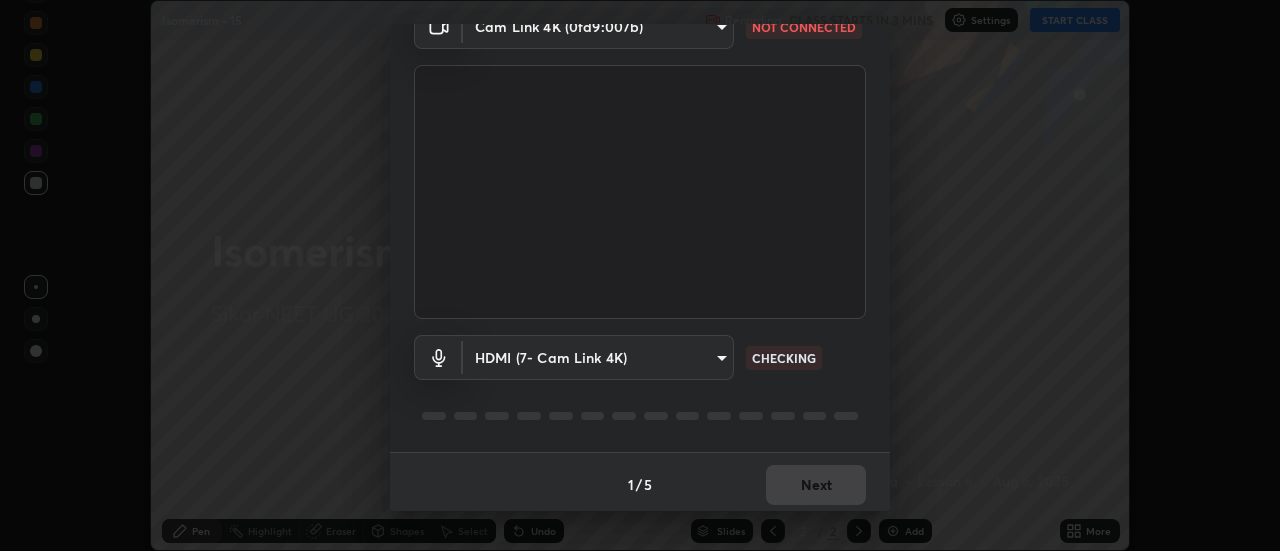 scroll, scrollTop: 105, scrollLeft: 0, axis: vertical 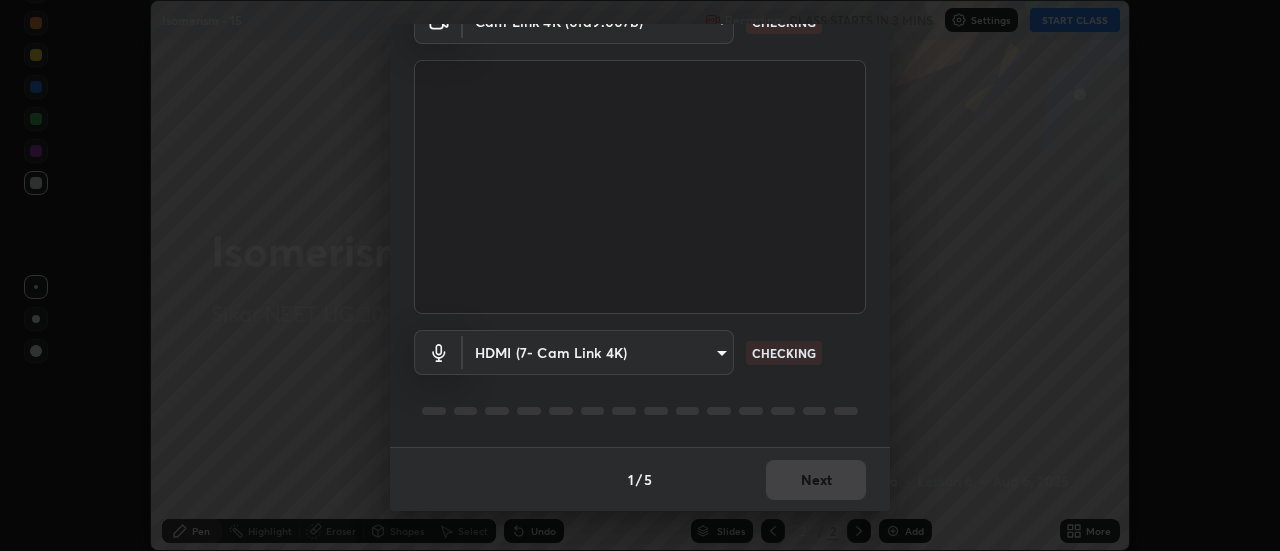 click on "Erase all Isomerism - 15 Recording CLASS STARTS IN 3 MINS Settings START CLASS Setting up your live class Isomerism - 15 • L6 of Sikar NEET UG 2026 Conquer 4 [NAME] Pen Highlight Eraser Shapes Select Undo Slides 2 / 2 Add More No doubts shared Encourage your learners to ask a doubt for better clarity Report an issue Reason for reporting Buffering Chat not working Audio - Video sync issue Educator video quality low ​ Attach an image Report Media settings Cam Link 4K (0fd9:007b) [HASH] CHECKING HDMI (7- Cam Link 4K) [HASH] CHECKING 1 / 5 Next" at bounding box center [640, 275] 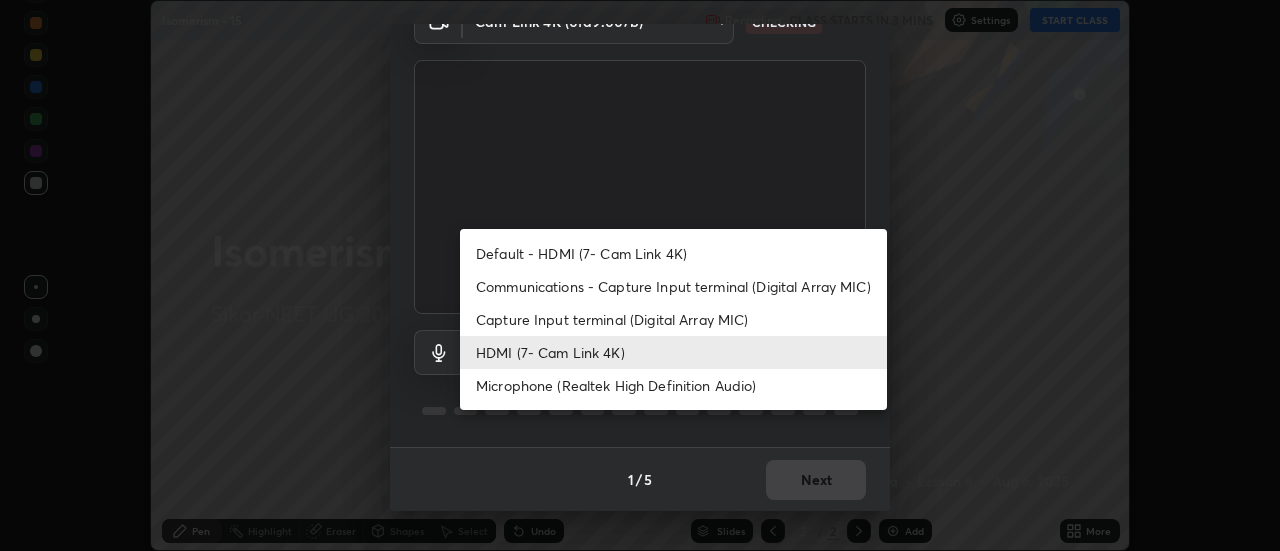 click on "Microphone (Realtek High Definition Audio)" at bounding box center (673, 385) 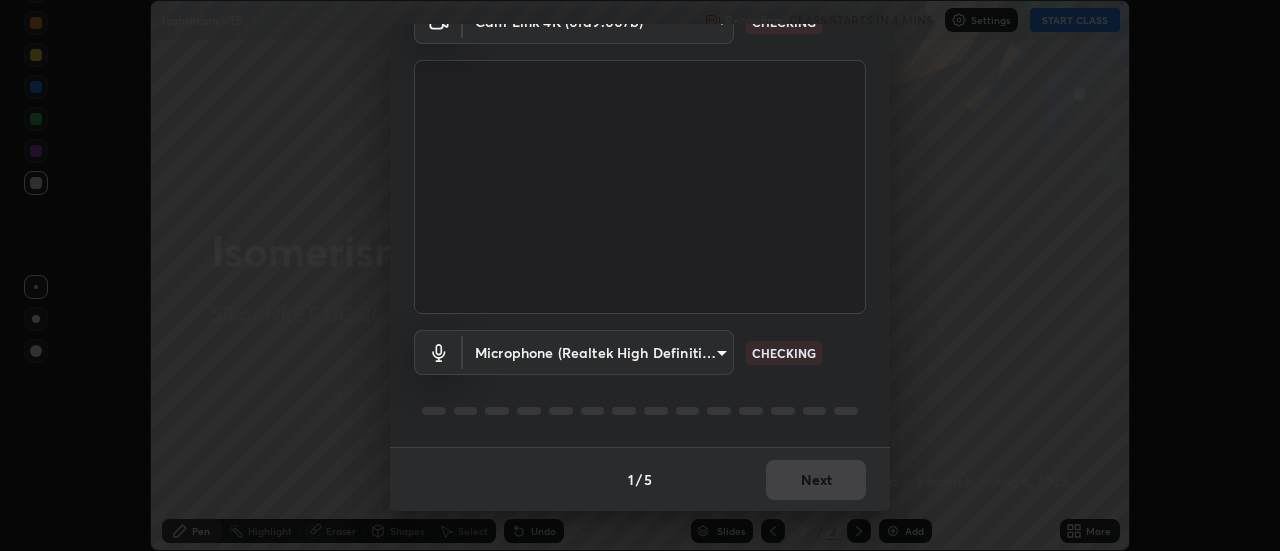 click on "Erase all Isomerism - 15 Recording CLASS STARTS IN 3 MINS Settings START CLASS Setting up your live class Isomerism - 15 • L6 of Sikar NEET UG 2026 Conquer 4 [NAME] Pen Highlight Eraser Shapes Select Undo Slides 2 / 2 Add More No doubts shared Encourage your learners to ask a doubt for better clarity Report an issue Reason for reporting Buffering Chat not working Audio - Video sync issue Educator video quality low ​ Attach an image Report Media settings Cam Link 4K (0fd9:007b) [HASH] CHECKING Microphone (Realtek High Definition Audio) [HASH] CHECKING 1 / 5 Next" at bounding box center (640, 275) 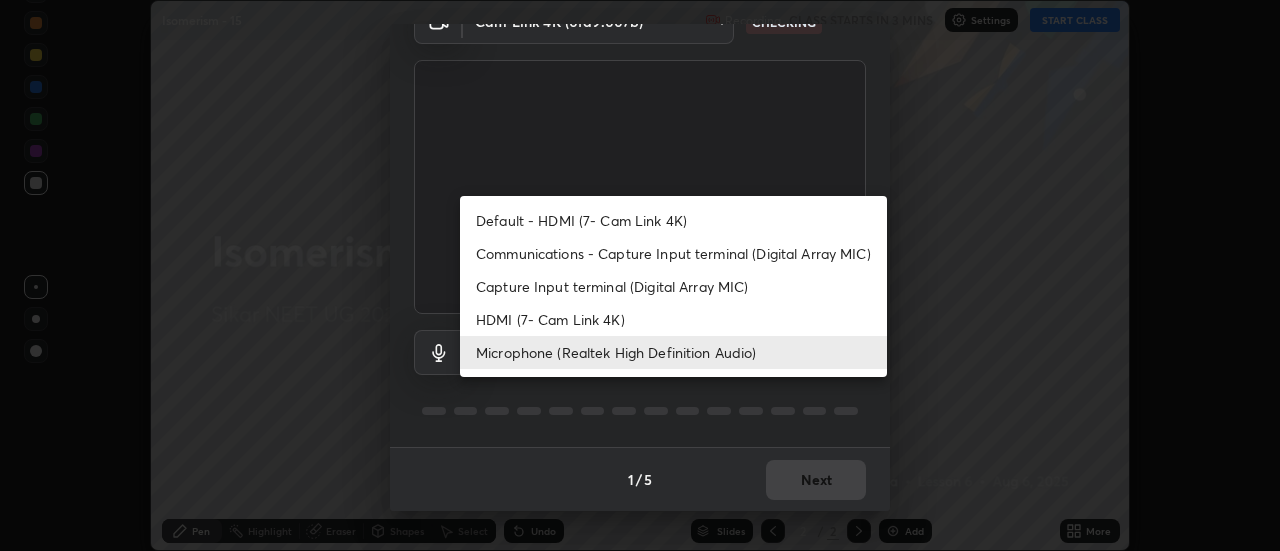 click on "HDMI (7- Cam Link 4K)" at bounding box center [673, 319] 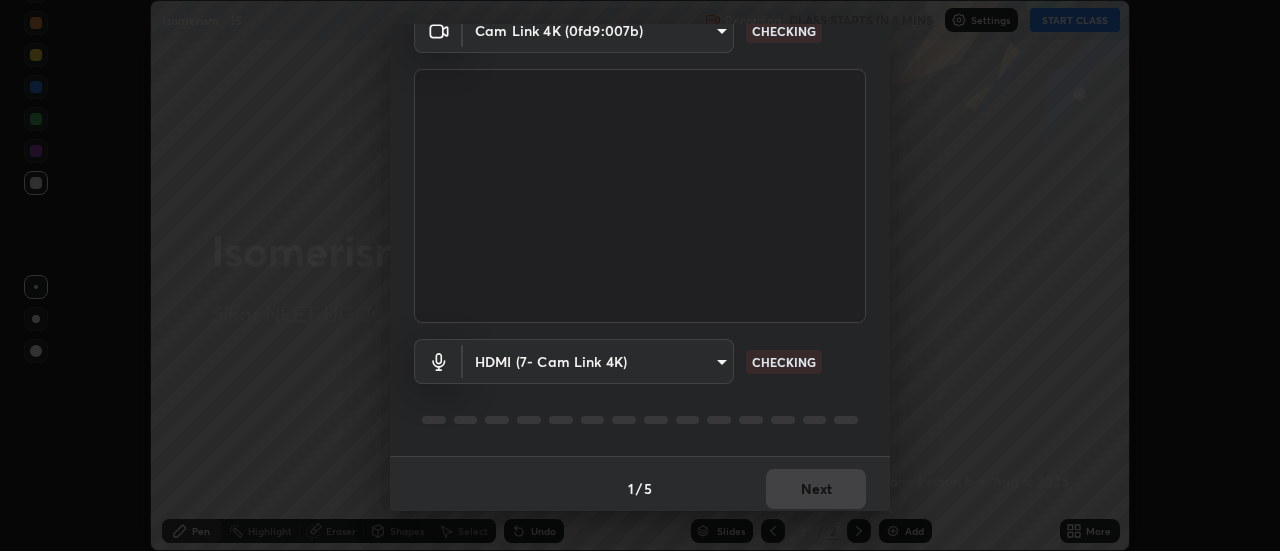 scroll, scrollTop: 105, scrollLeft: 0, axis: vertical 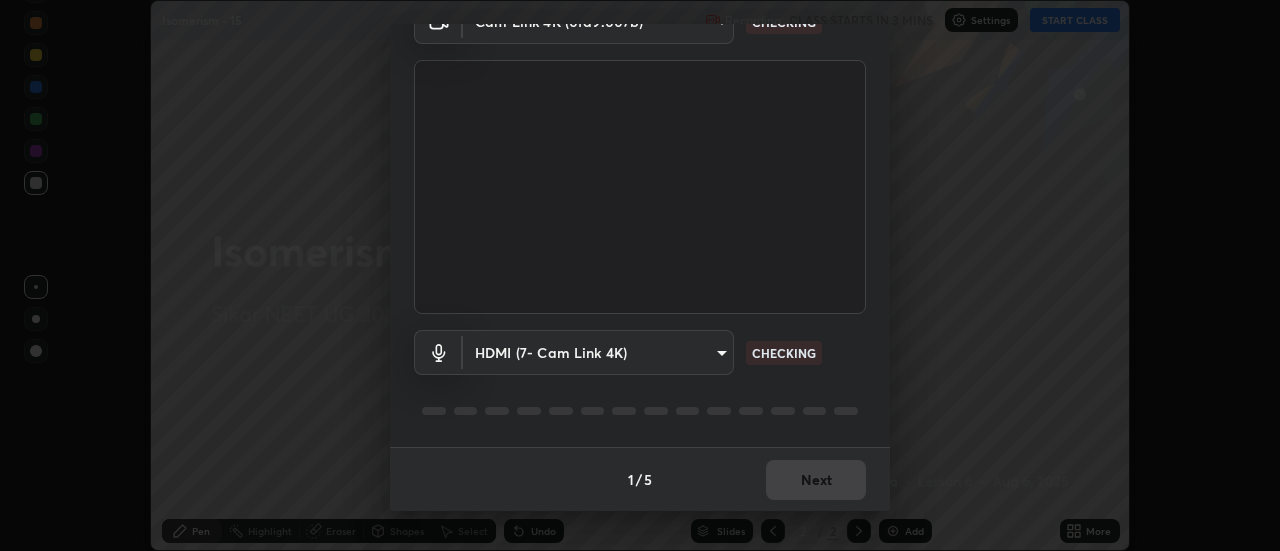 click on "Erase all Isomerism - 15 Recording CLASS STARTS IN 3 MINS Settings START CLASS Setting up your live class Isomerism - 15 • L6 of Sikar NEET UG 2026 Conquer 4 [NAME] Pen Highlight Eraser Shapes Select Undo Slides 2 / 2 Add More No doubts shared Encourage your learners to ask a doubt for better clarity Report an issue Reason for reporting Buffering Chat not working Audio - Video sync issue Educator video quality low ​ Attach an image Report Media settings Cam Link 4K (0fd9:007b) [HASH] CHECKING HDMI (7- Cam Link 4K) [HASH] CHECKING 1 / 5 Next" at bounding box center [640, 275] 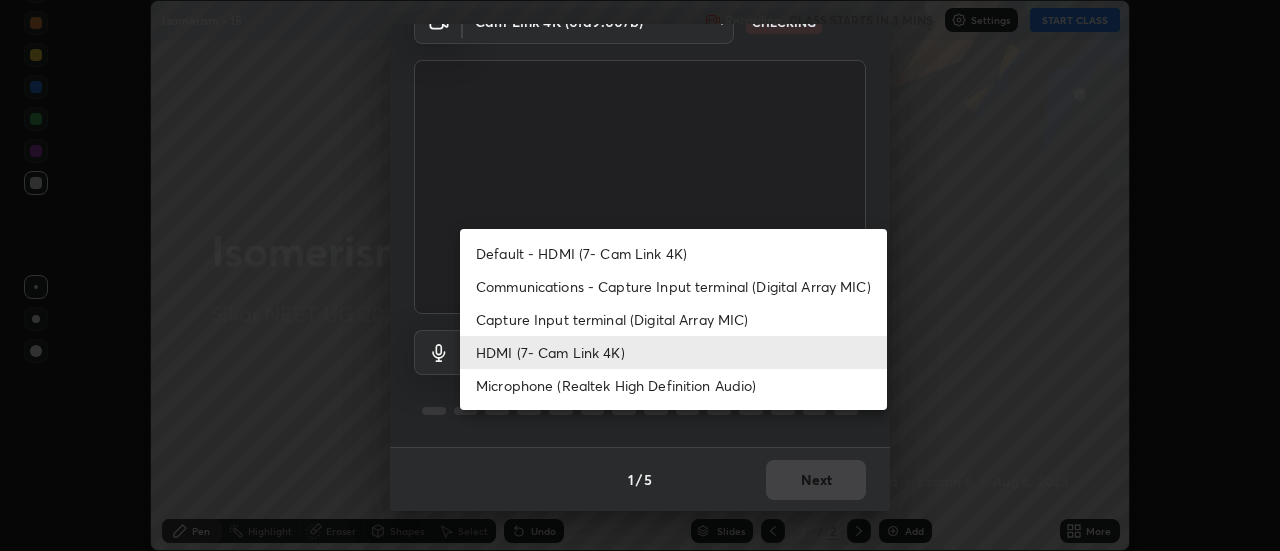 click on "Default - HDMI (7- Cam Link 4K)" at bounding box center (673, 253) 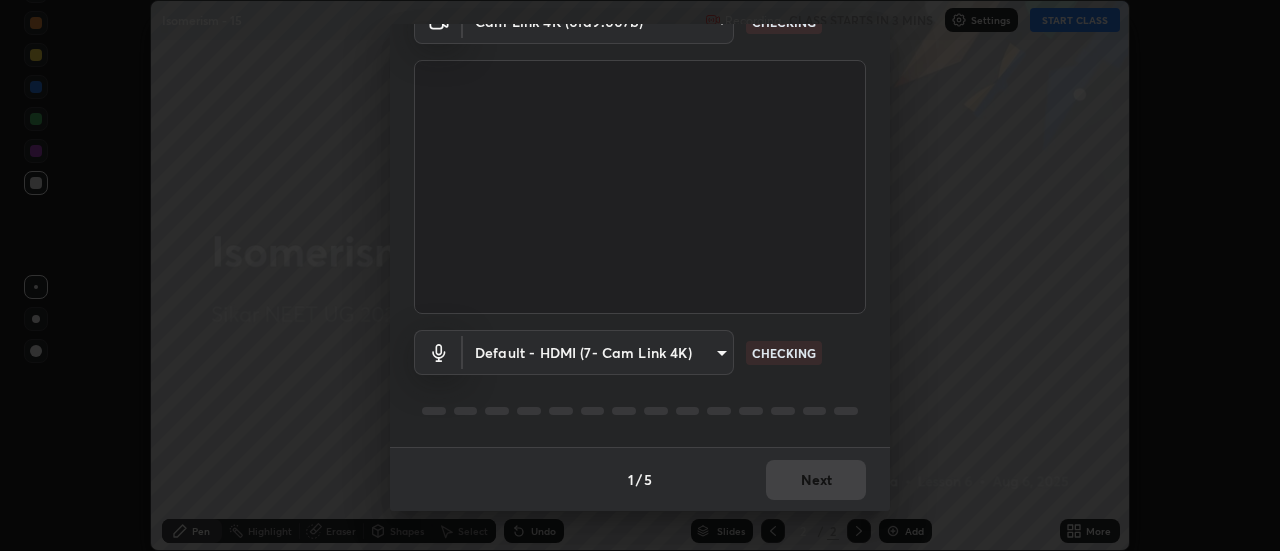 click on "Erase all Isomerism - 15 Recording CLASS STARTS IN 3 MINS Settings START CLASS Setting up your live class Isomerism - 15 • L6 of Sikar NEET UG 2026 Conquer 4 [NAME] Pen Highlight Eraser Shapes Select Undo Slides 2 / 2 Add More No doubts shared Encourage your learners to ask a doubt for better clarity Report an issue Reason for reporting Buffering Chat not working Audio - Video sync issue Educator video quality low ​ Attach an image Report Media settings Cam Link 4K (0fd9:007b) [HASH] CHECKING Default - HDMI (7- Cam Link 4K) default CHECKING 1 / 5 Next" at bounding box center [640, 275] 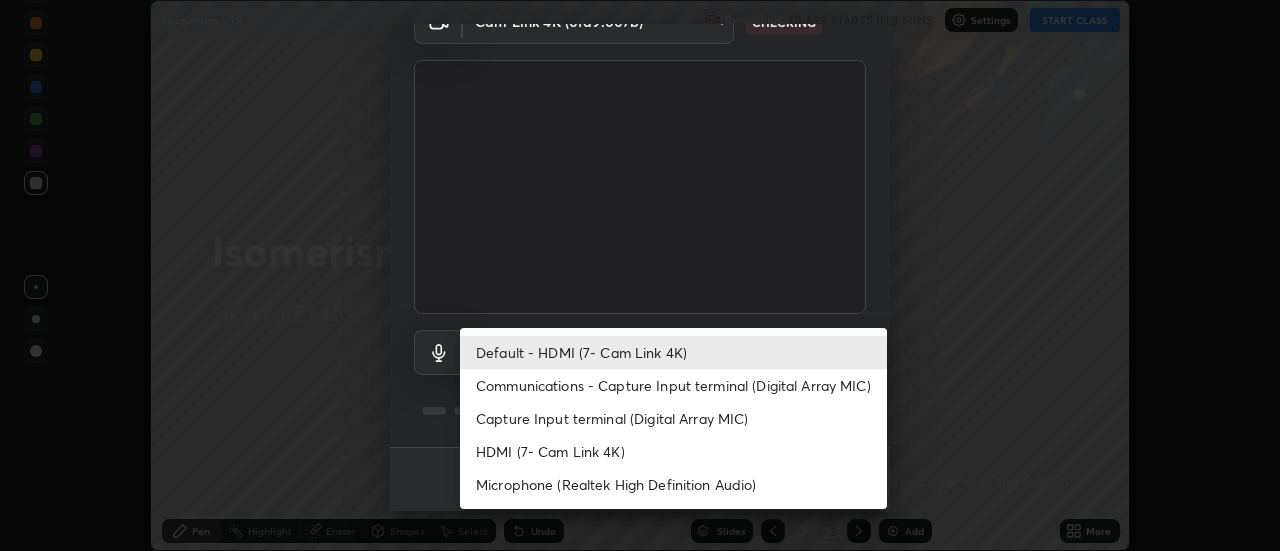 click on "Default - HDMI (7- Cam Link 4K)" at bounding box center [673, 352] 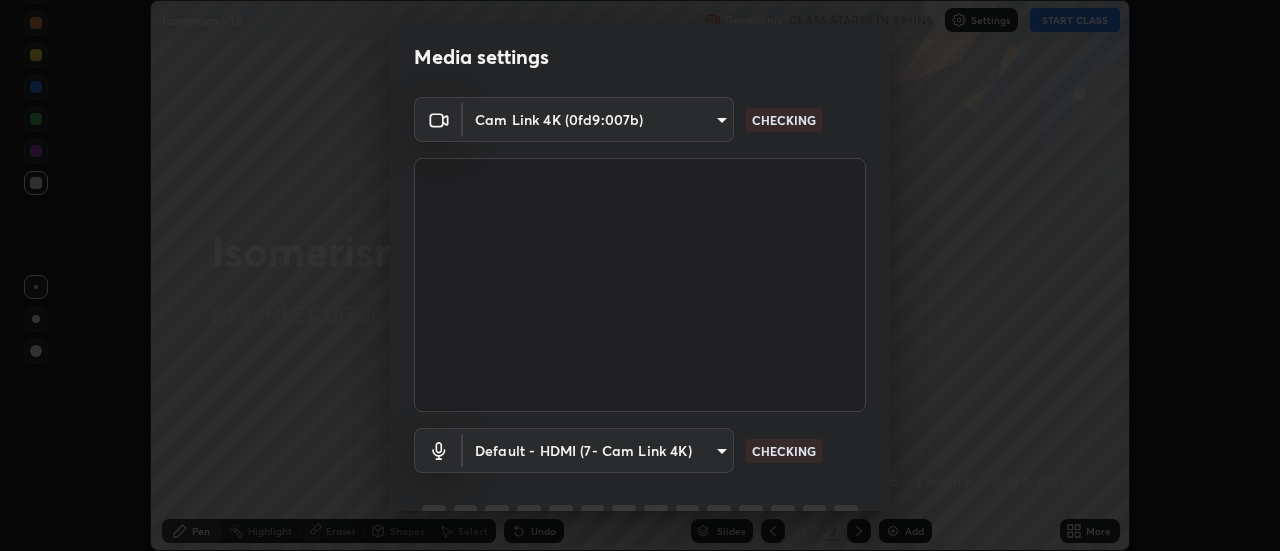 scroll, scrollTop: 0, scrollLeft: 0, axis: both 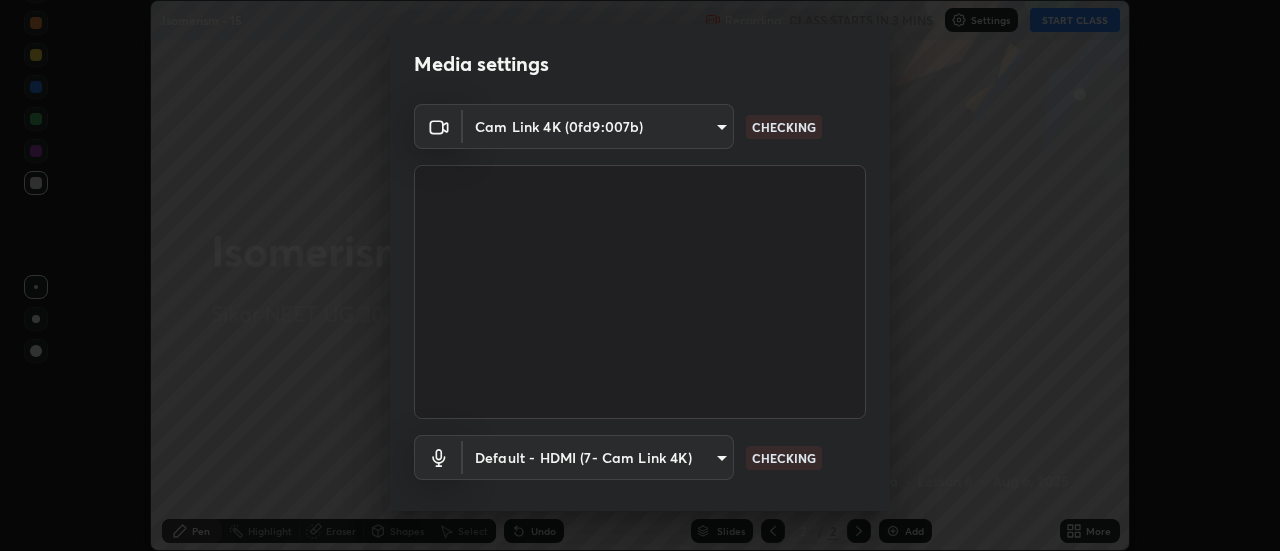 click on "Erase all Isomerism - 15 Recording CLASS STARTS IN 3 MINS Settings START CLASS Setting up your live class Isomerism - 15 • L6 of Sikar NEET UG 2026 Conquer 4 [NAME] Pen Highlight Eraser Shapes Select Undo Slides 2 / 2 Add More No doubts shared Encourage your learners to ask a doubt for better clarity Report an issue Reason for reporting Buffering Chat not working Audio - Video sync issue Educator video quality low ​ Attach an image Report Media settings Cam Link 4K (0fd9:007b) [HASH] CHECKING Default - HDMI (7- Cam Link 4K) default CHECKING 1 / 5 Next" at bounding box center (640, 275) 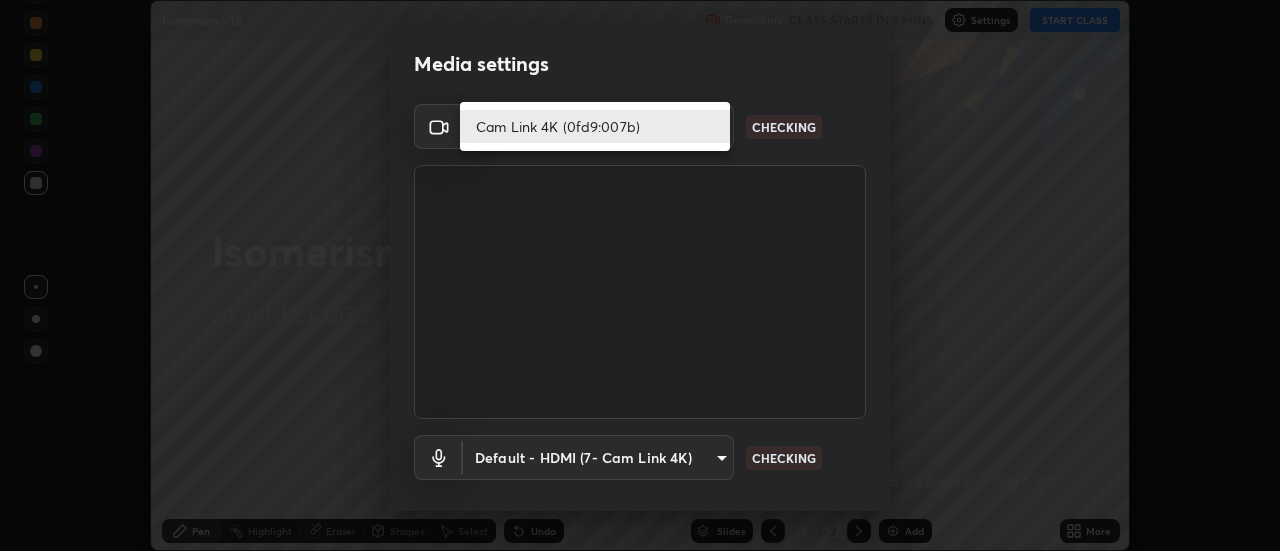 click on "Cam Link 4K (0fd9:007b)" at bounding box center [595, 126] 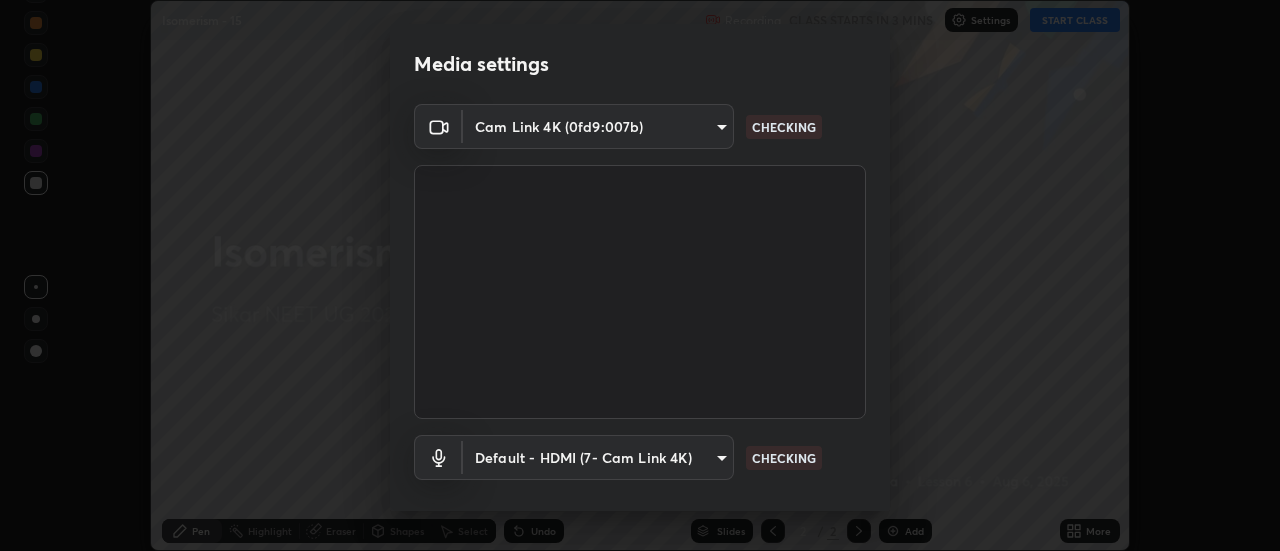 scroll, scrollTop: 105, scrollLeft: 0, axis: vertical 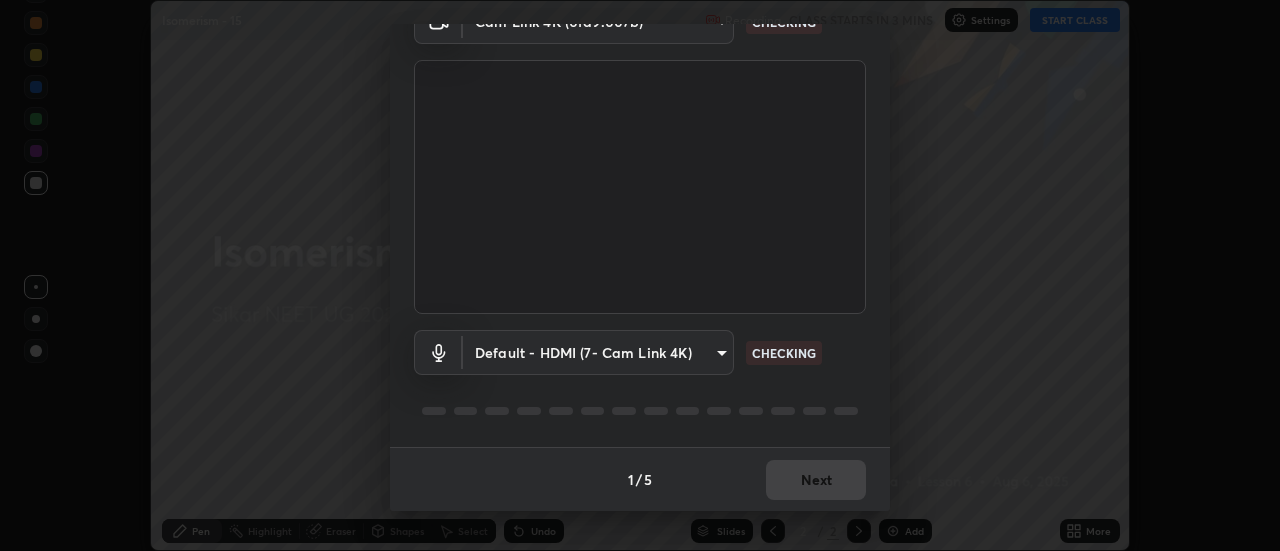 click on "1 / 5 Next" at bounding box center [640, 479] 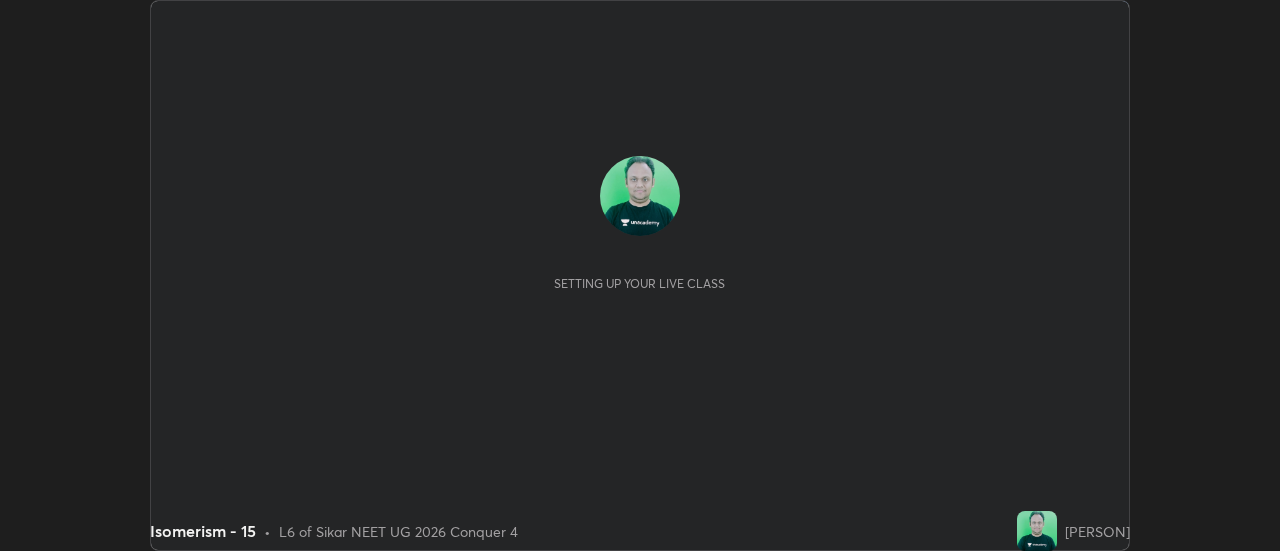 scroll, scrollTop: 0, scrollLeft: 0, axis: both 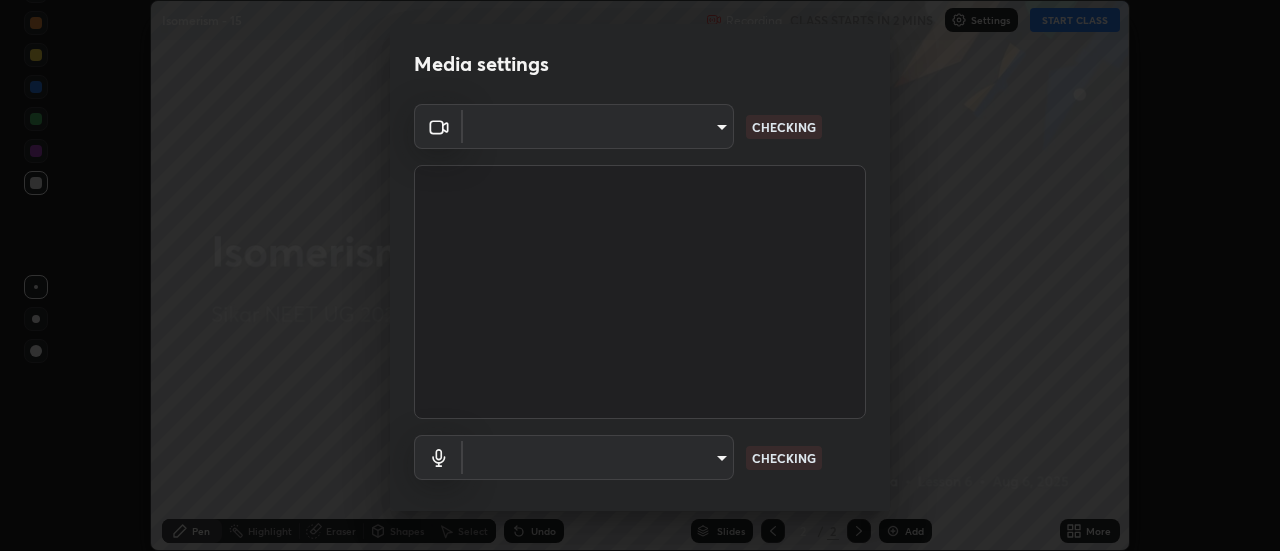 type on "b824b6a50507c2aa7935cbbe04181019069ab9832a06c4c86264e2e57790493c" 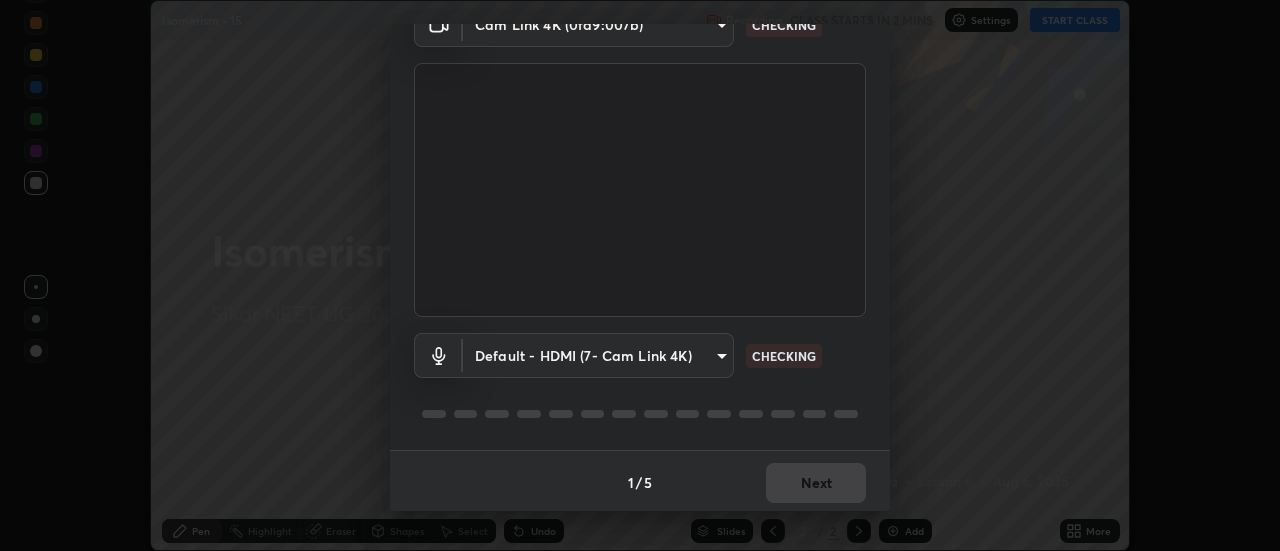 scroll, scrollTop: 105, scrollLeft: 0, axis: vertical 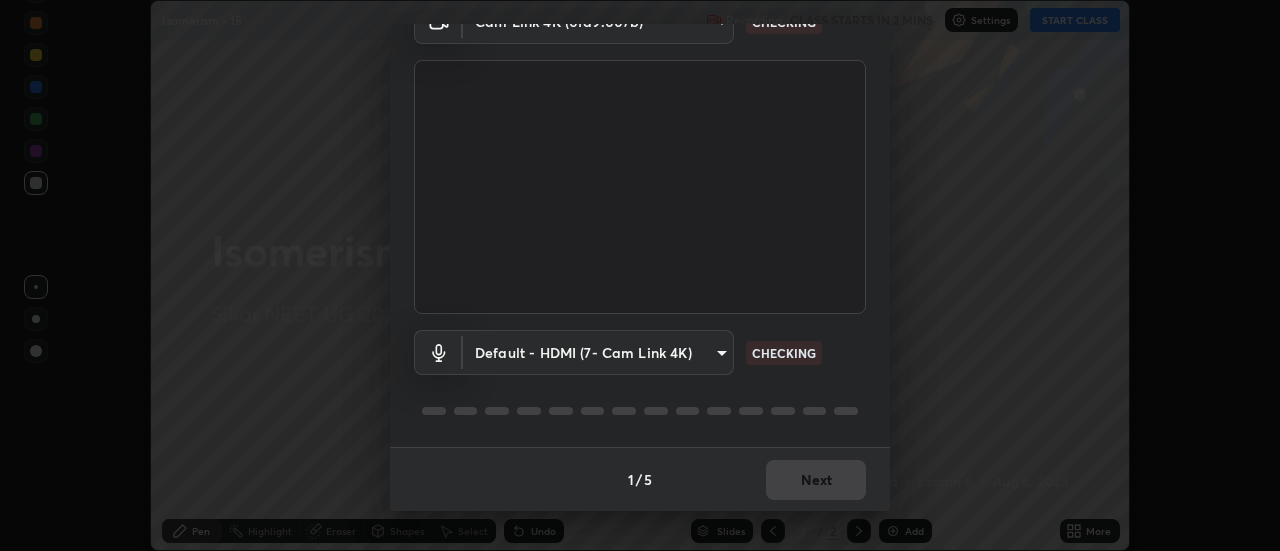 click on "Erase all Isomerism - 15 Recording CLASS STARTS IN 2 MINS Settings START CLASS Setting up your live class Isomerism - 15 • L6 of Sikar NEET UG 2026 Conquer 4 Saurabh Sharma Pen Highlight Eraser Shapes Select Undo Slides 2 / 2 Add More No doubts shared Encourage your learners to ask a doubt for better clarity Report an issue Reason for reporting Buffering Chat not working Audio - Video sync issue Educator video quality low ​ Attach an image Report Media settings Cam Link 4K (0fd9:007b) b824b6a50507c2aa7935cbbe04181019069ab9832a06c4c86264e2e57790493c CHECKING Default - HDMI (7- Cam Link 4K) default CHECKING 1 / 5 Next" at bounding box center [640, 275] 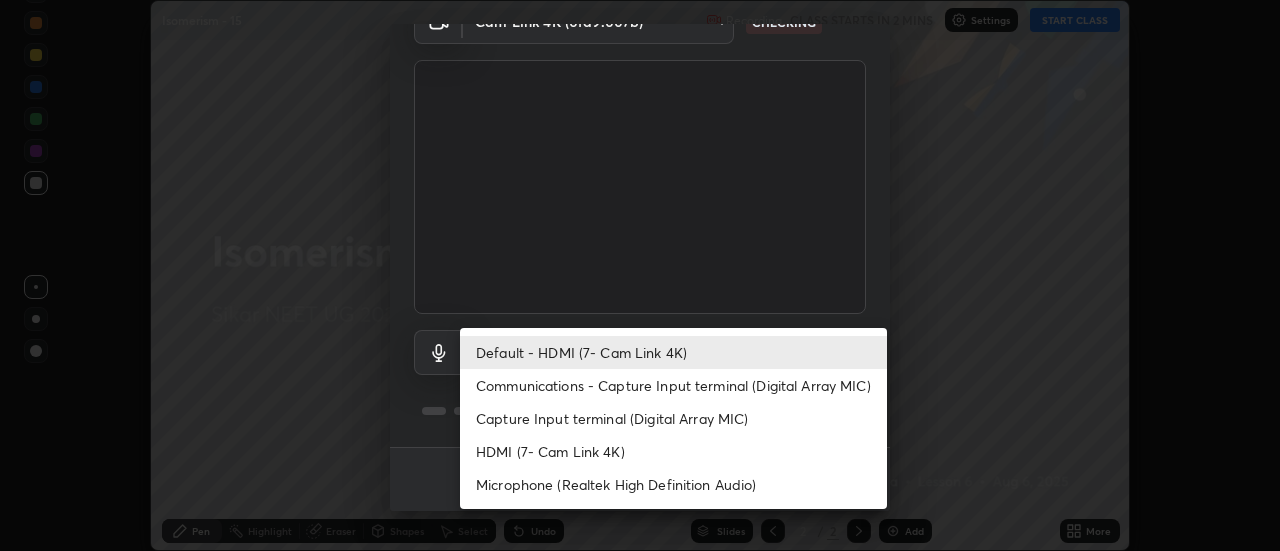 click on "HDMI (7- Cam Link 4K)" at bounding box center (673, 451) 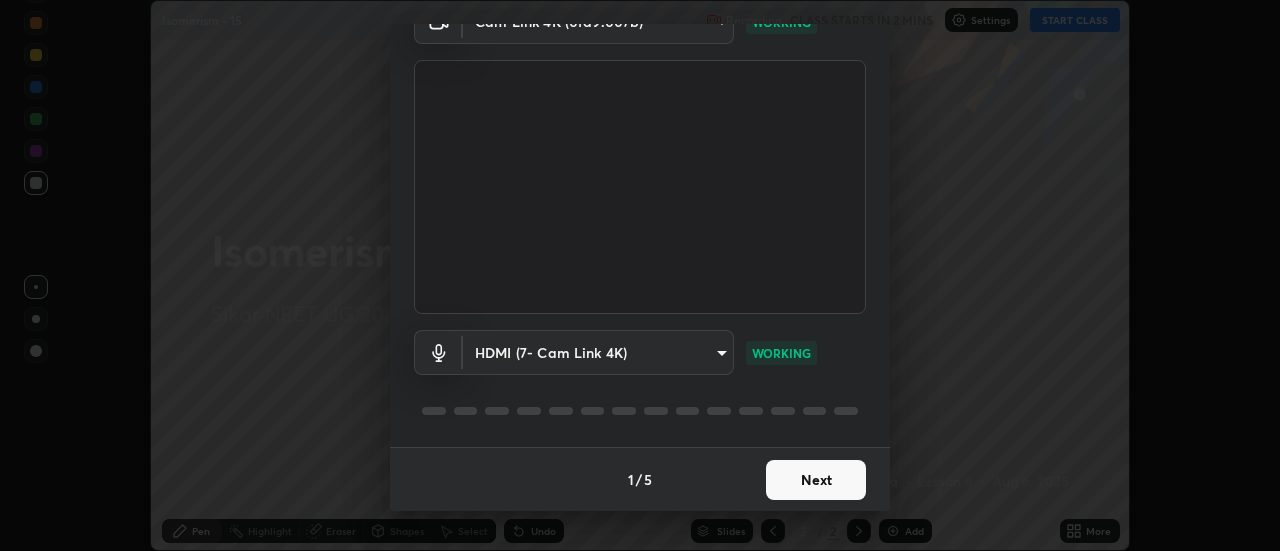click on "Next" at bounding box center (816, 480) 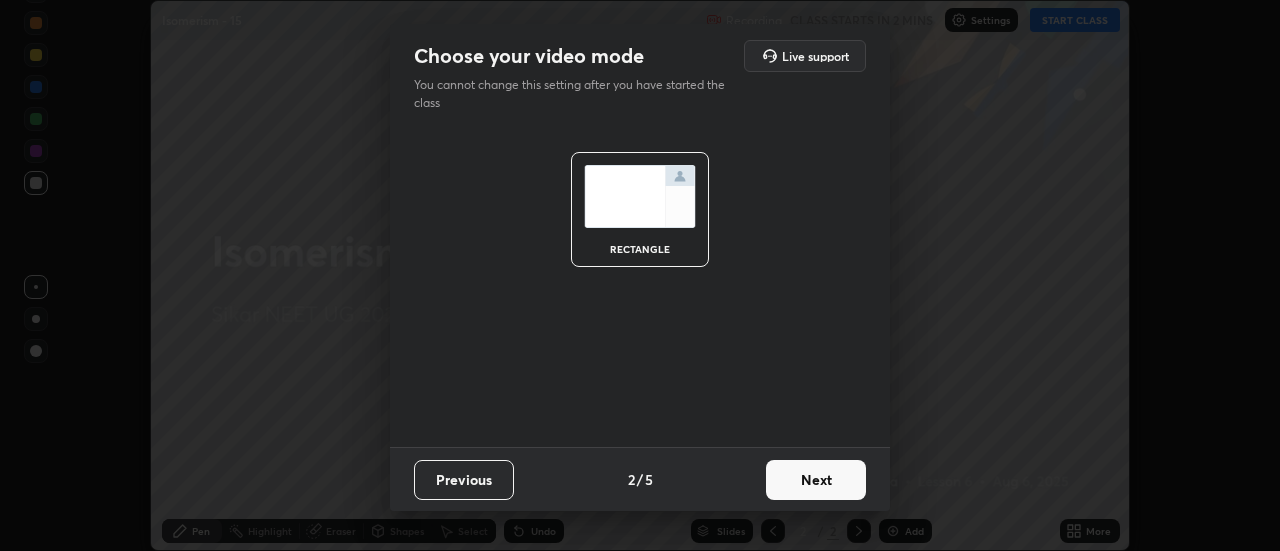 click on "Next" at bounding box center (816, 480) 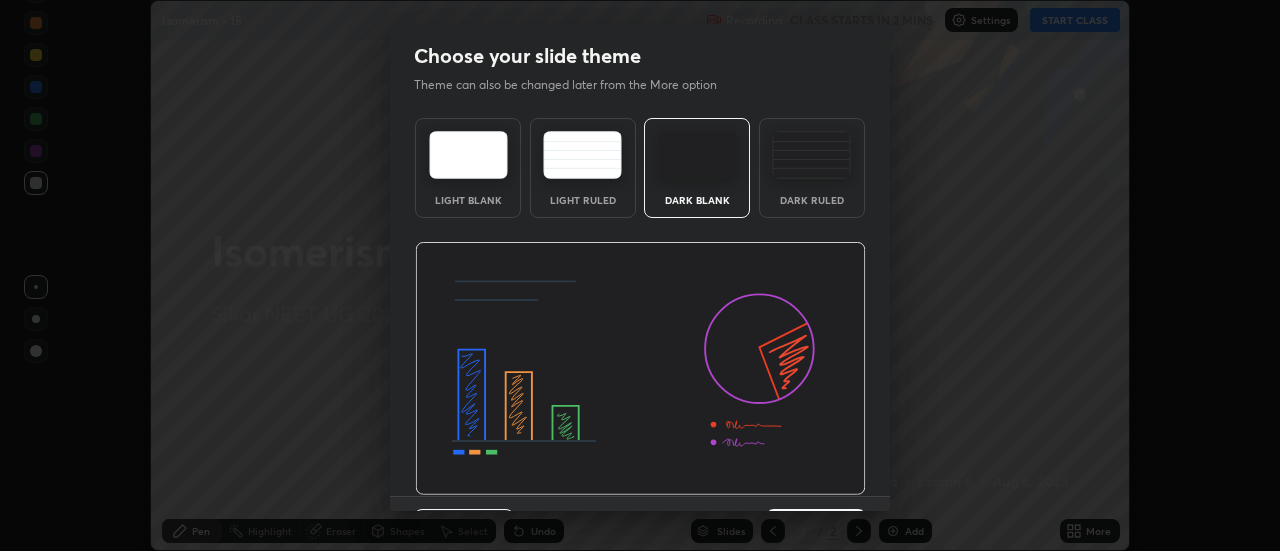 click at bounding box center [640, 369] 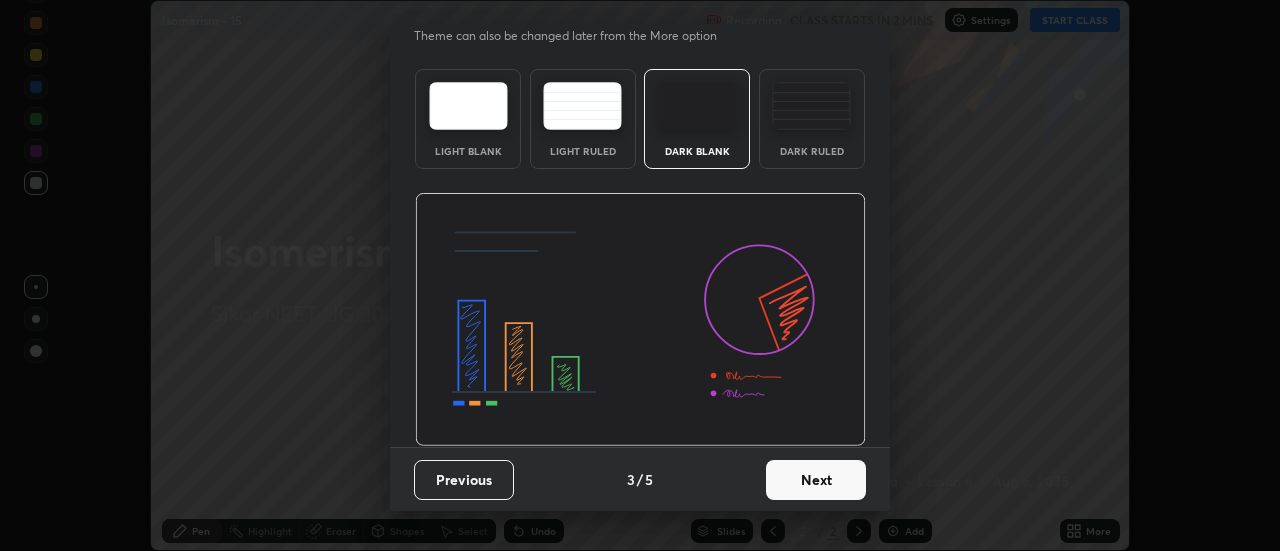 click on "Next" at bounding box center (816, 480) 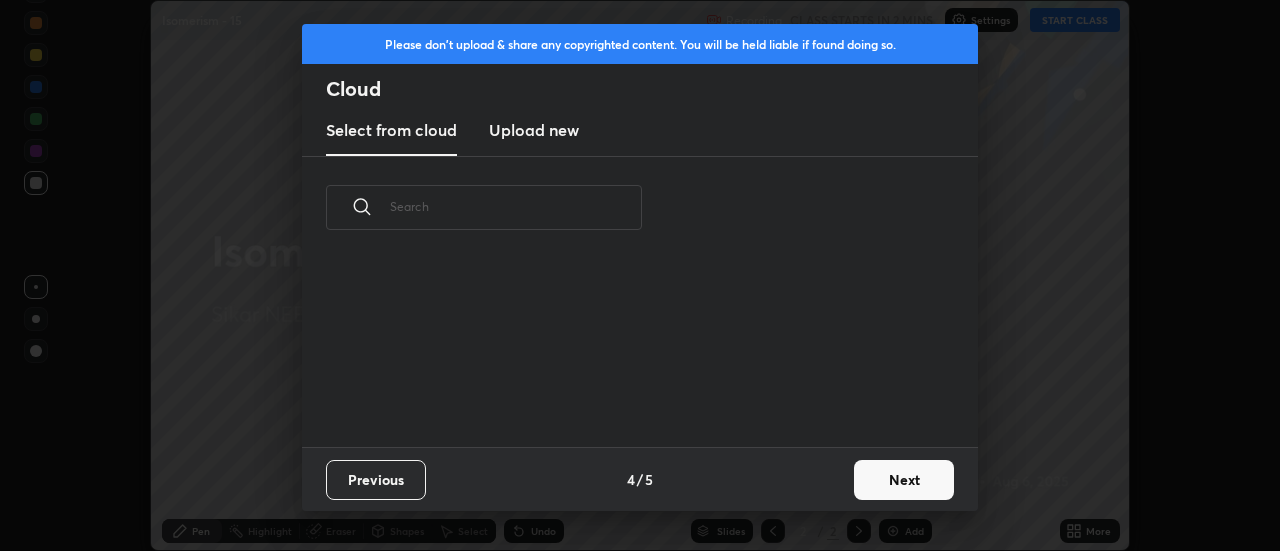 click on "Next" at bounding box center (904, 480) 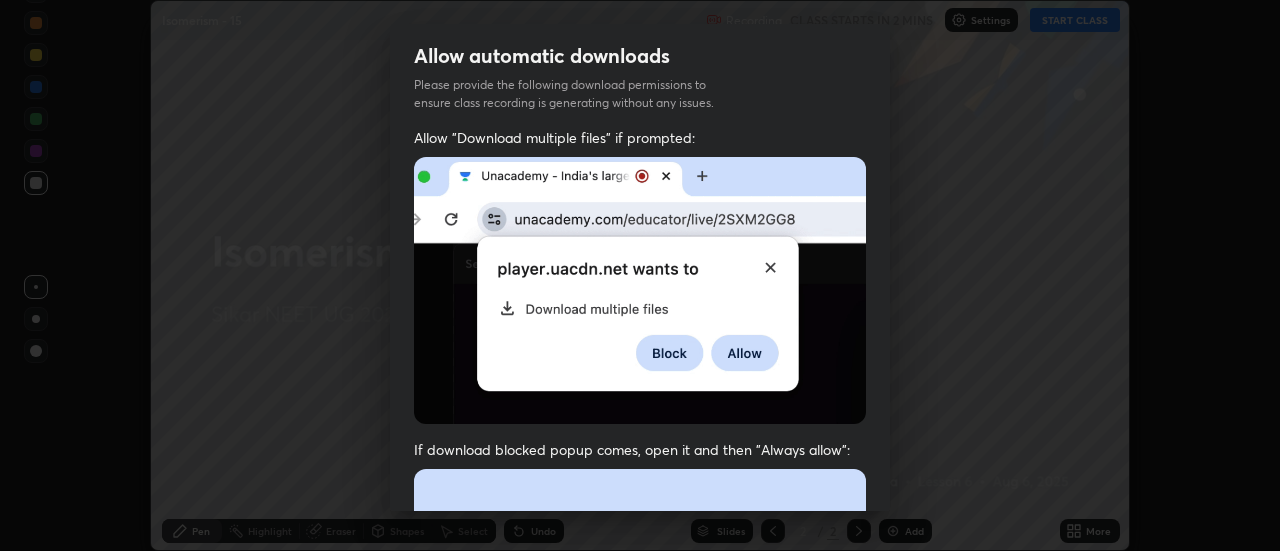 click on "Previous 5 / 5 Done" at bounding box center (640, 1002) 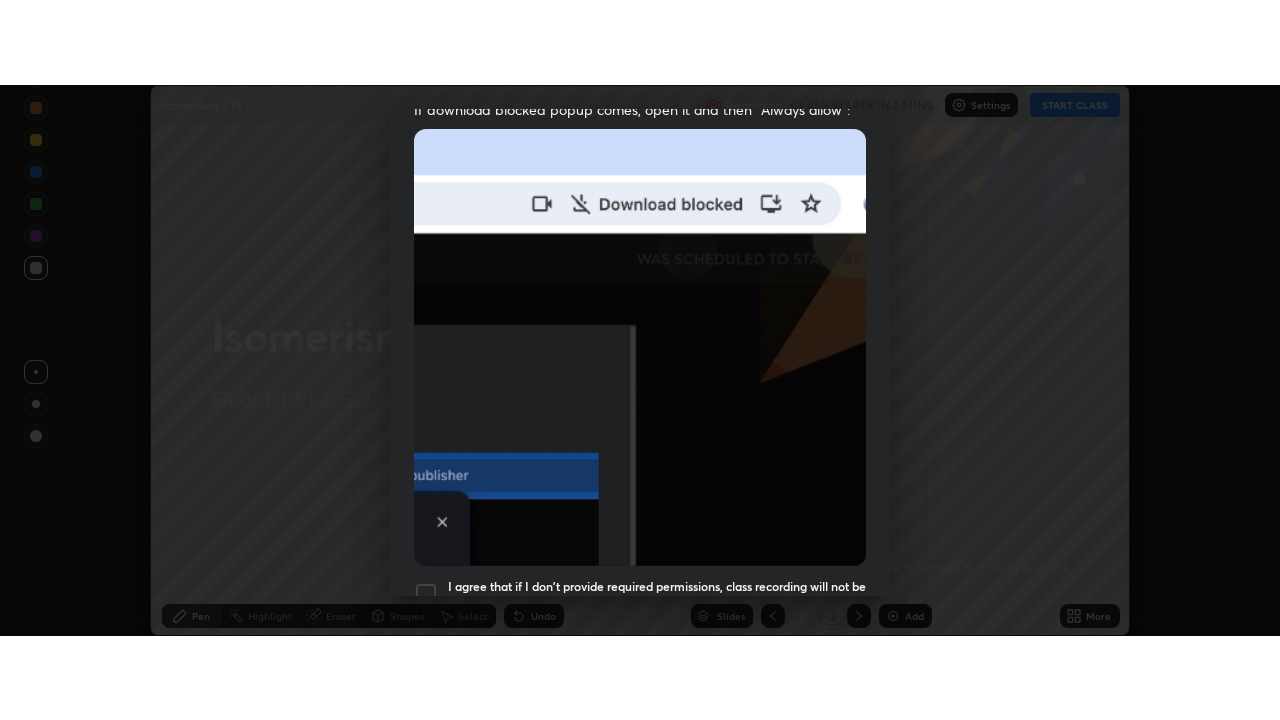 scroll, scrollTop: 513, scrollLeft: 0, axis: vertical 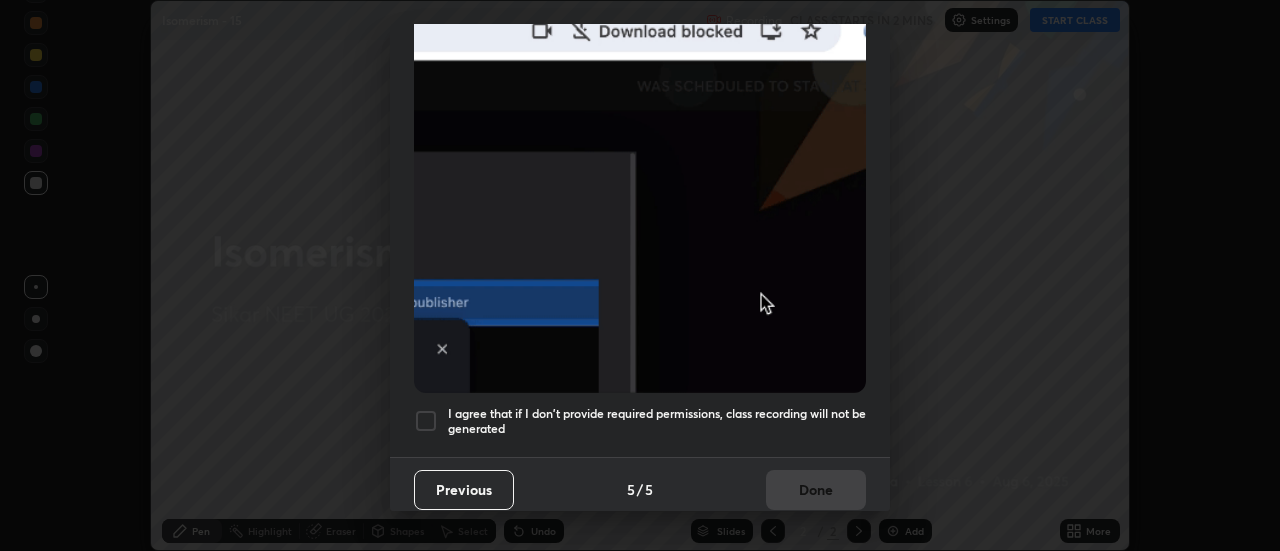 click on "I agree that if I don't provide required permissions, class recording will not be generated" at bounding box center (657, 421) 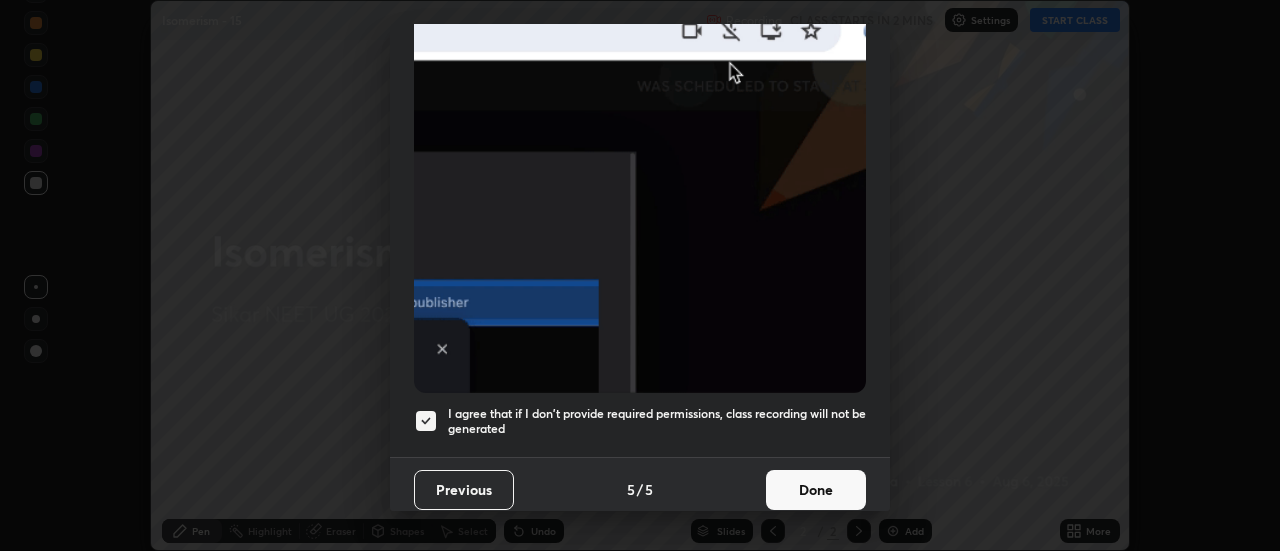 click on "Done" at bounding box center (816, 490) 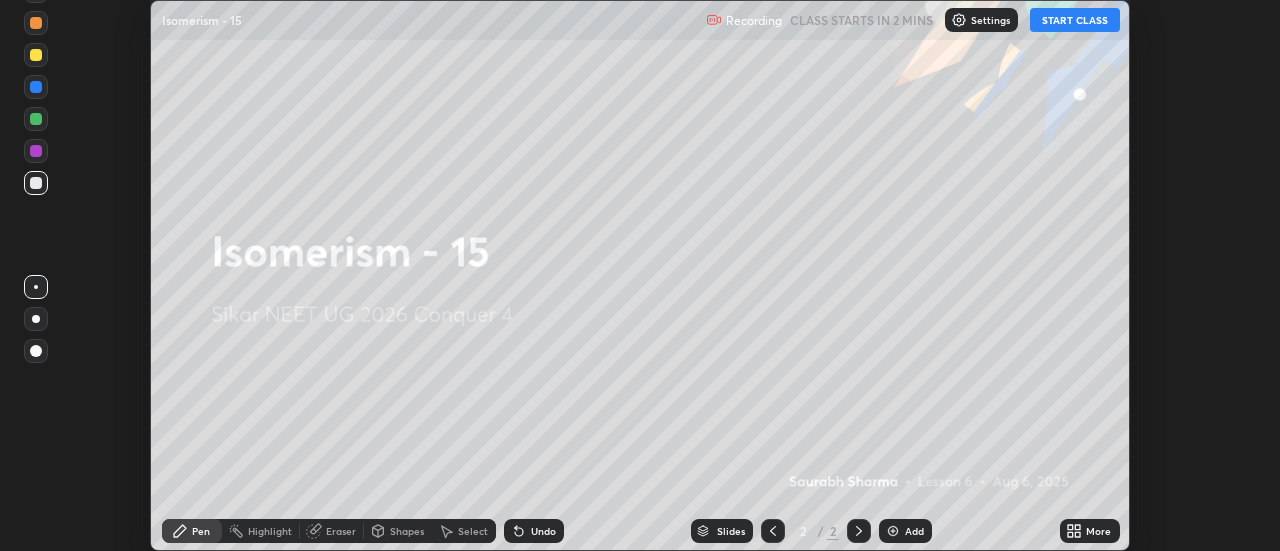 click on "More" at bounding box center (1090, 531) 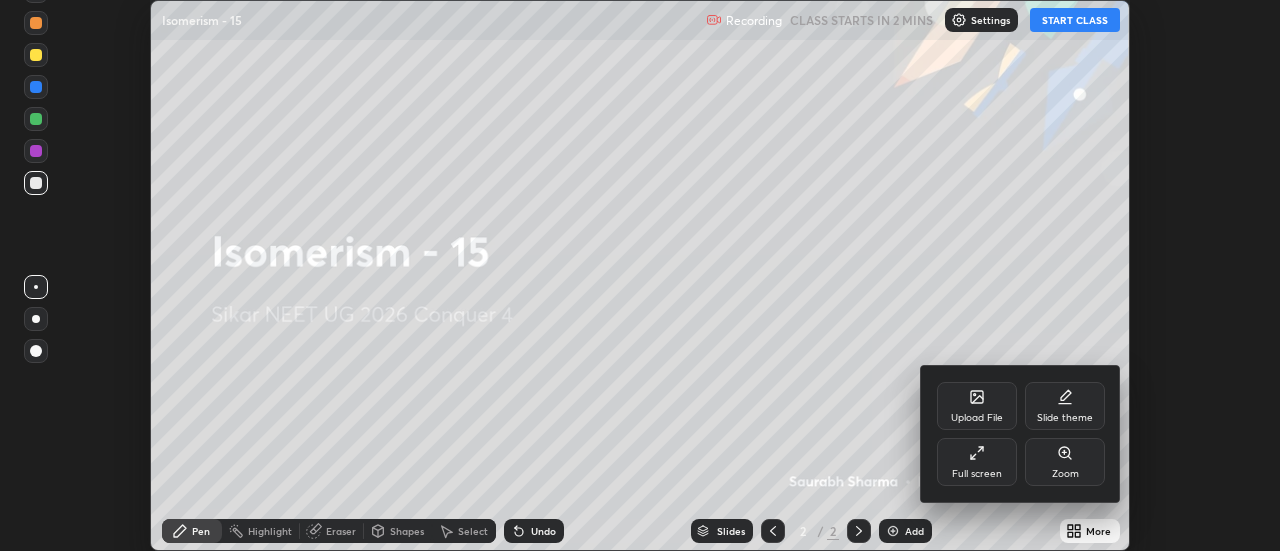 click on "Full screen" at bounding box center (977, 462) 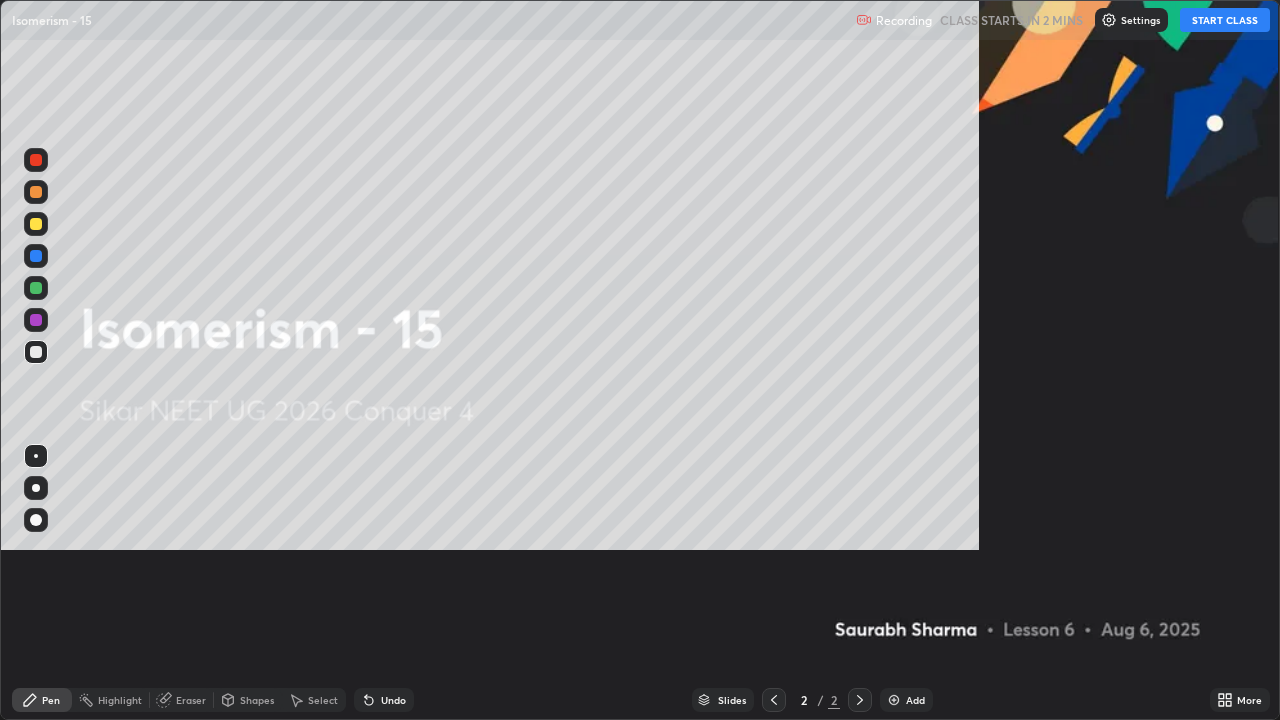 scroll, scrollTop: 99280, scrollLeft: 98720, axis: both 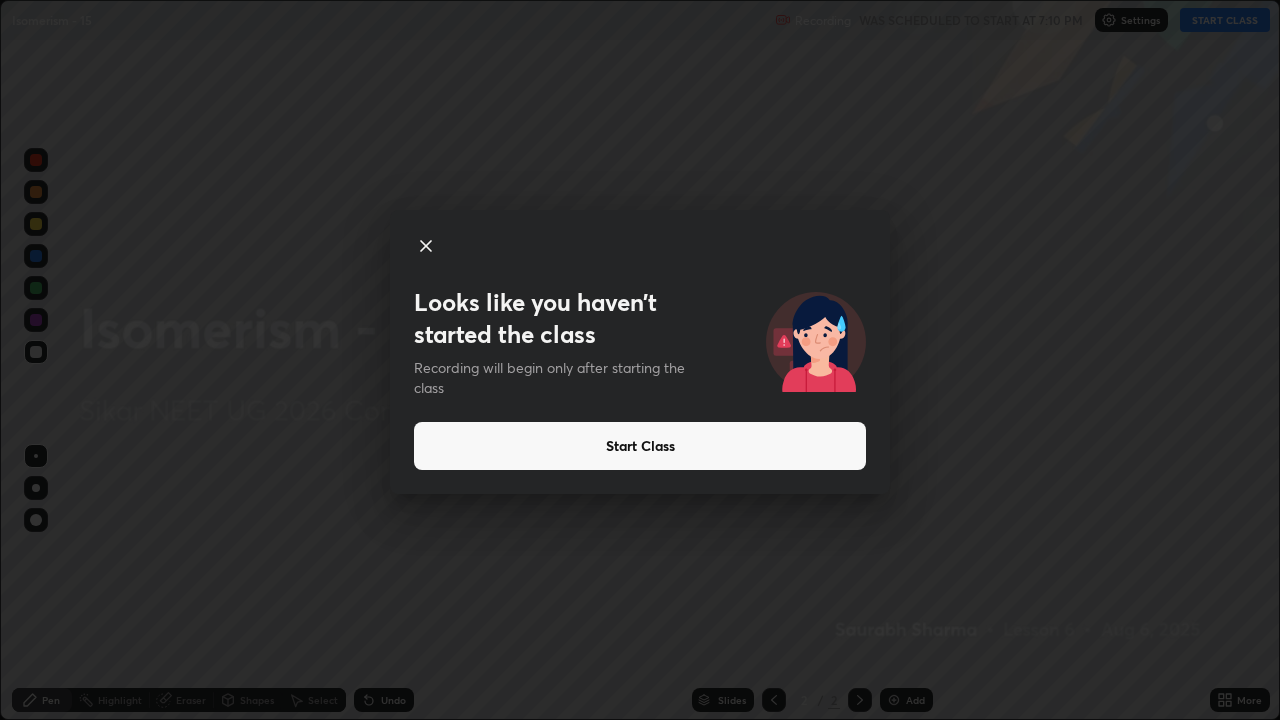 click on "Start Class" at bounding box center (640, 446) 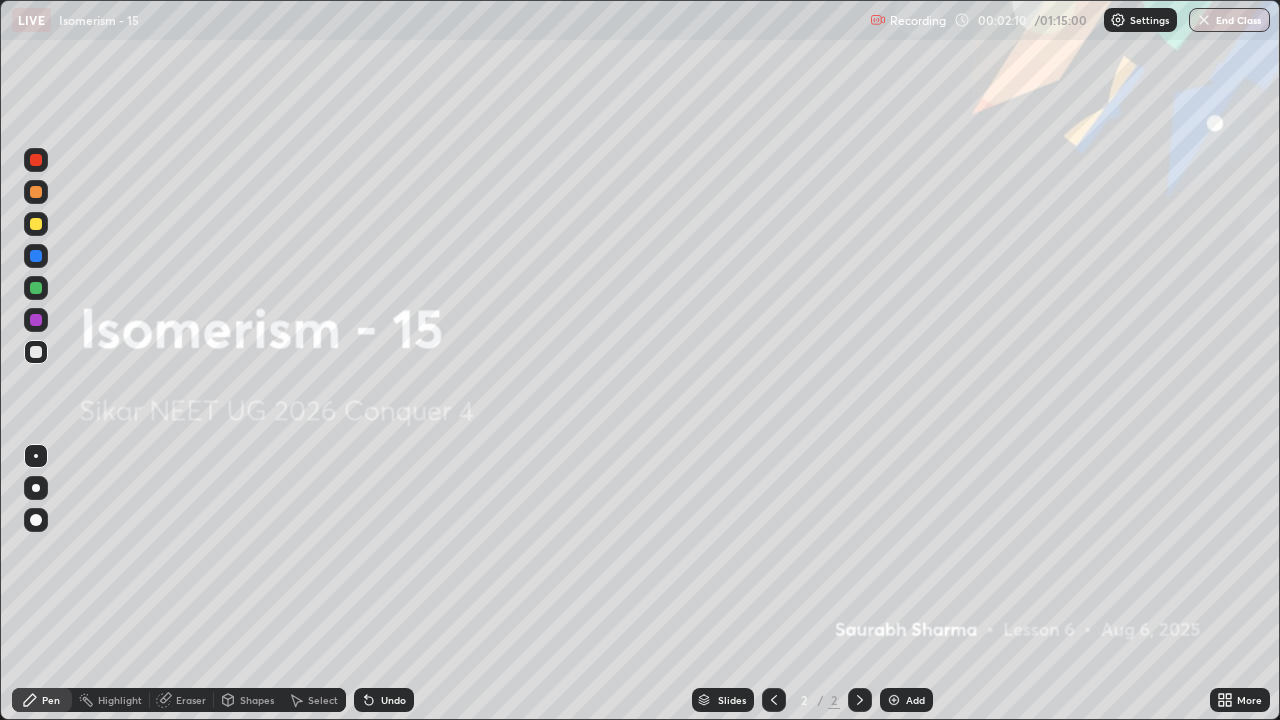 click at bounding box center (894, 700) 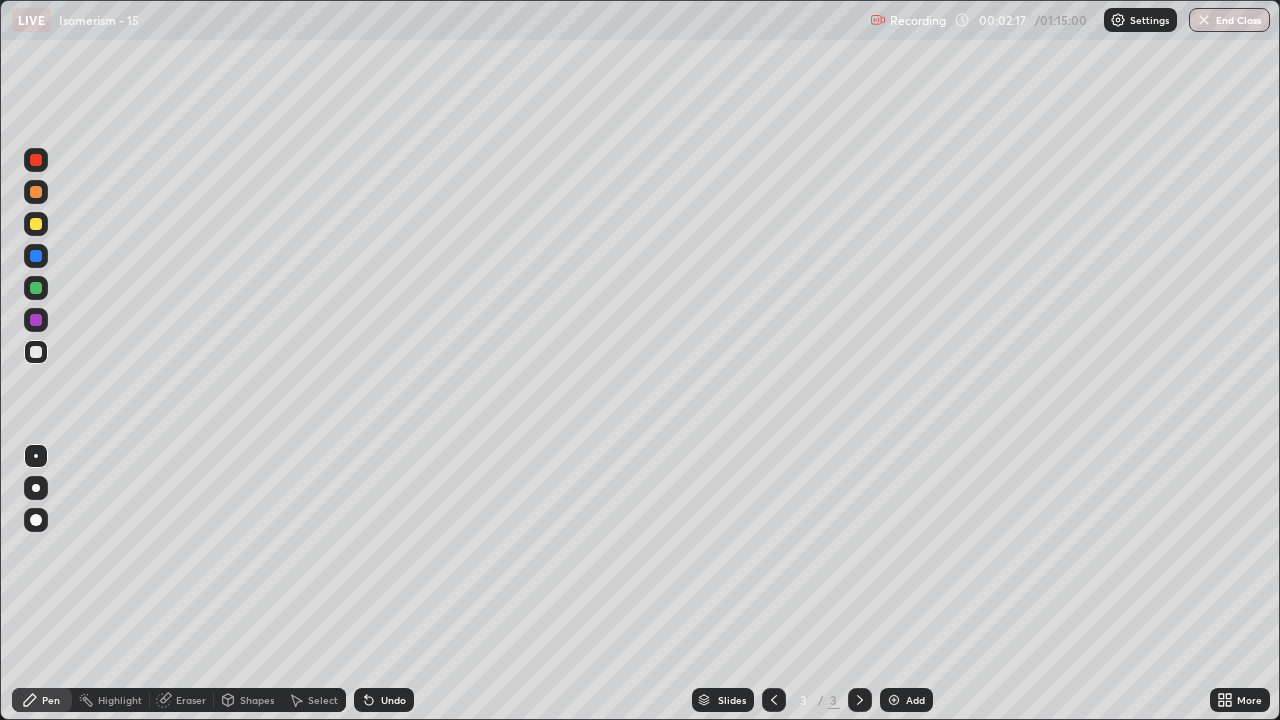 click on "Undo" at bounding box center (393, 700) 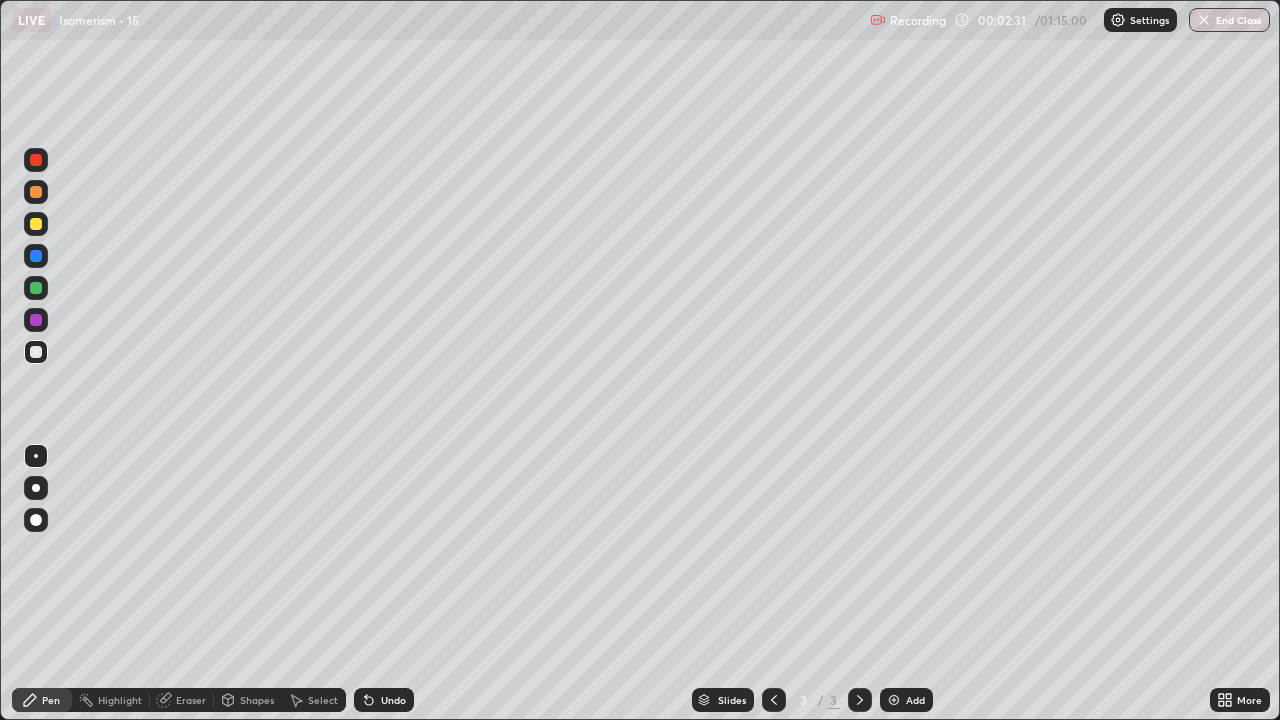 click at bounding box center [36, 352] 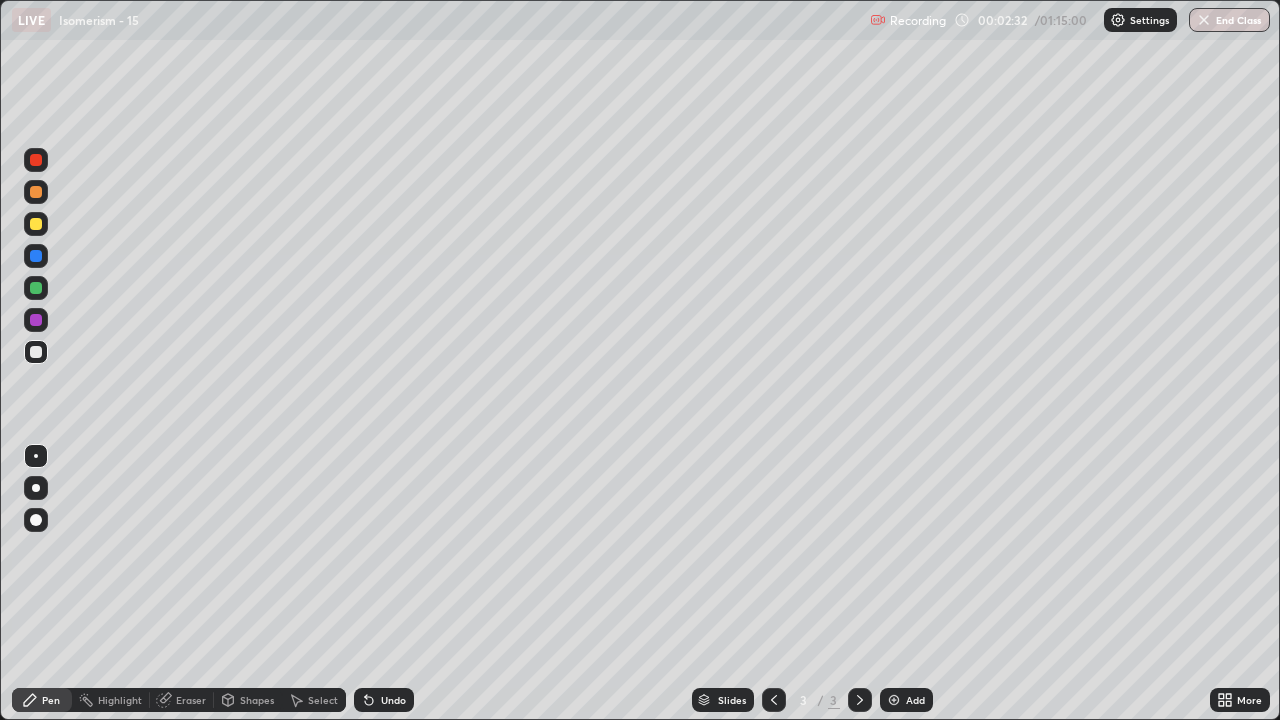 click at bounding box center (36, 520) 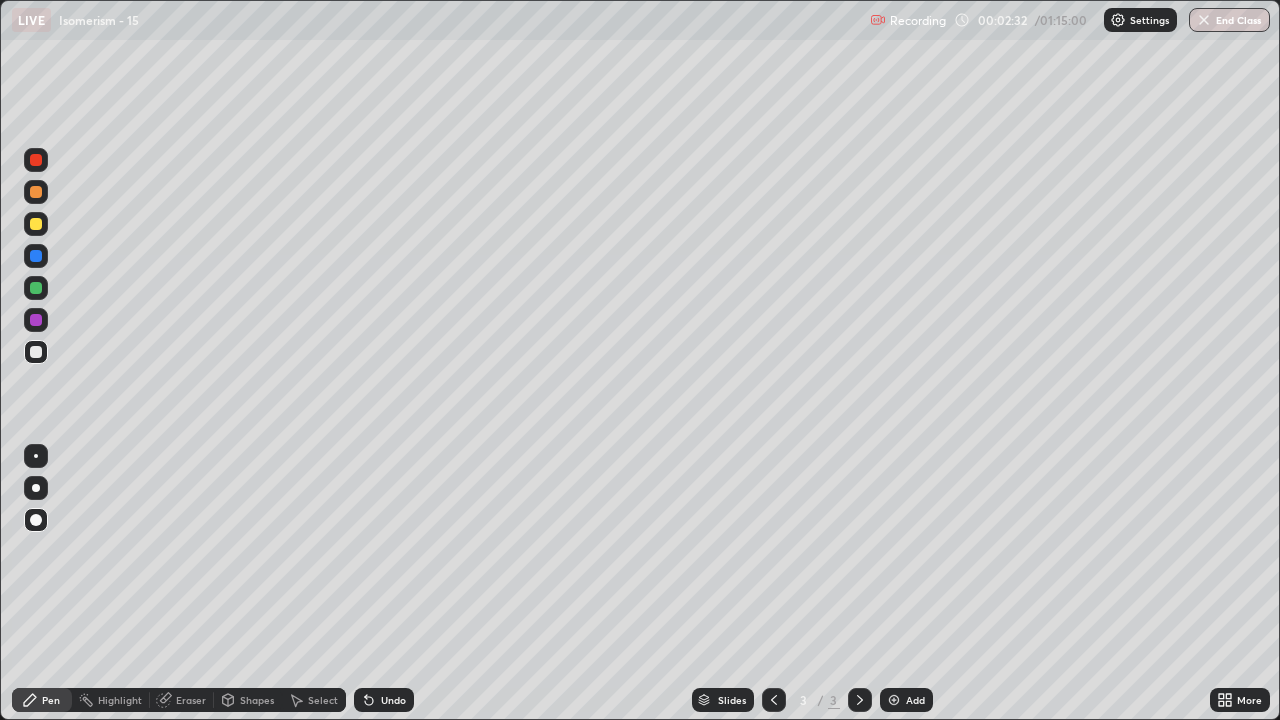 click at bounding box center [36, 456] 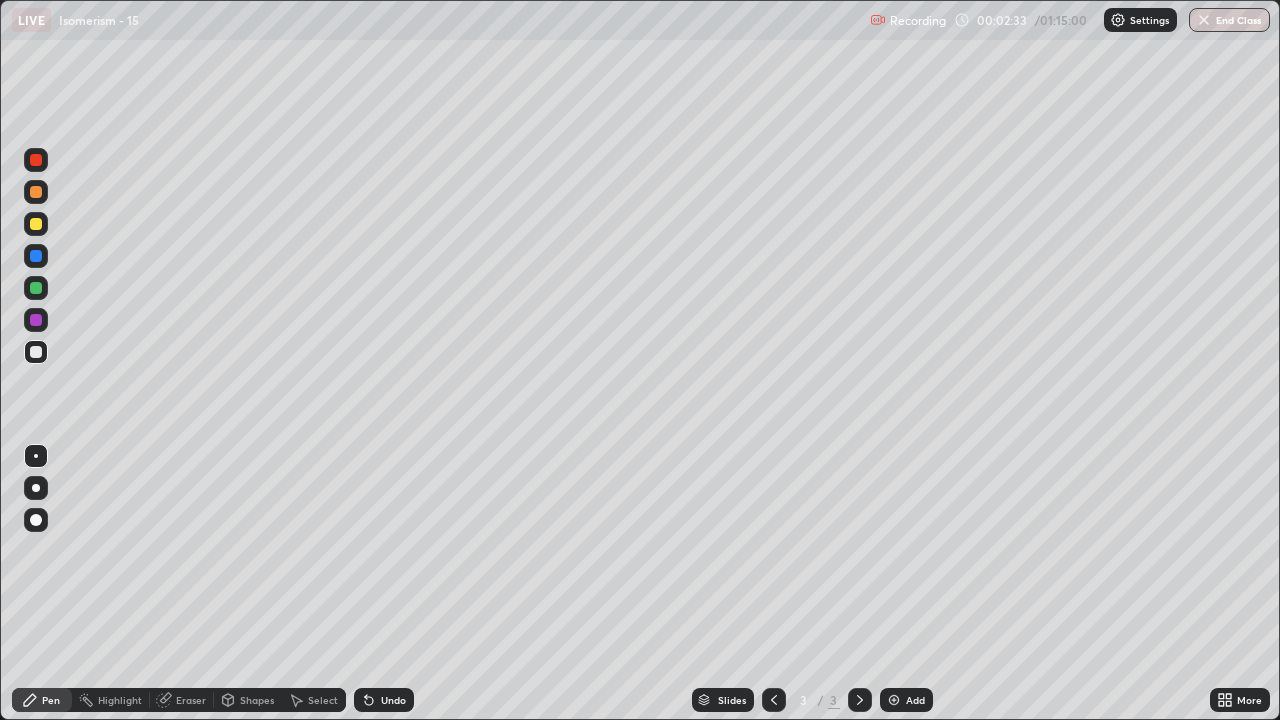 click on "Select" at bounding box center [323, 700] 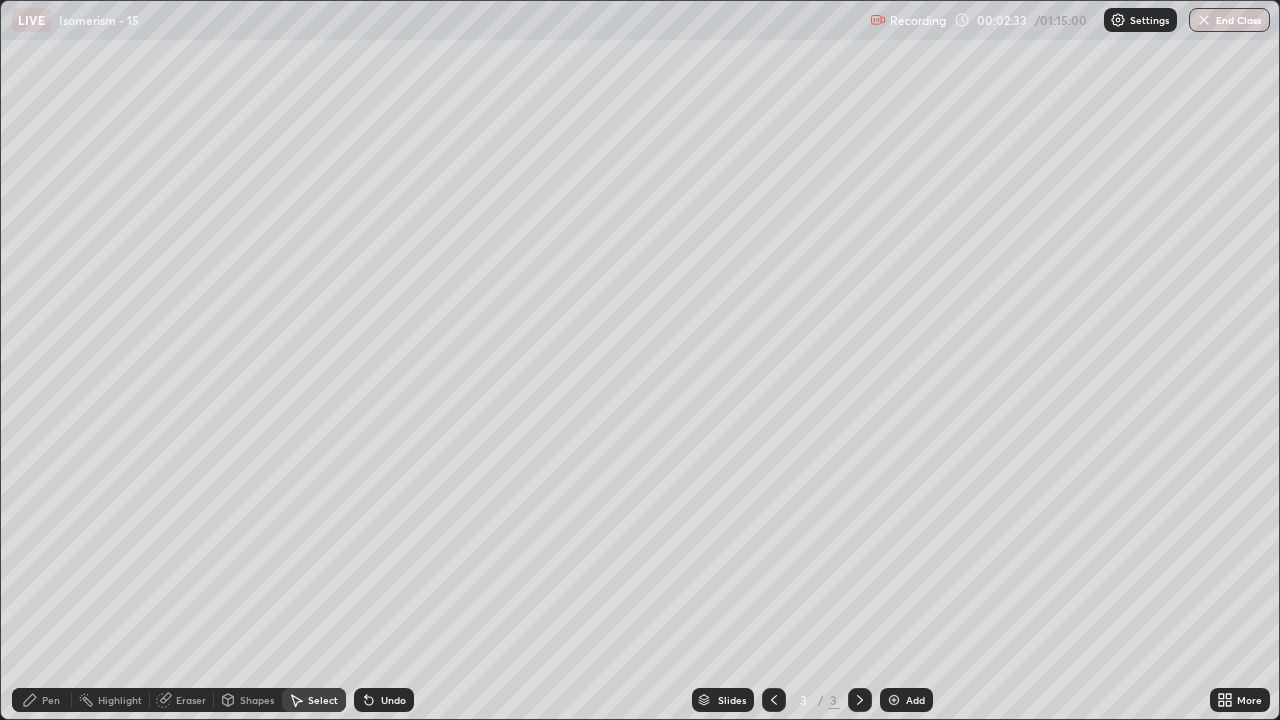 click on "Shapes" at bounding box center [257, 700] 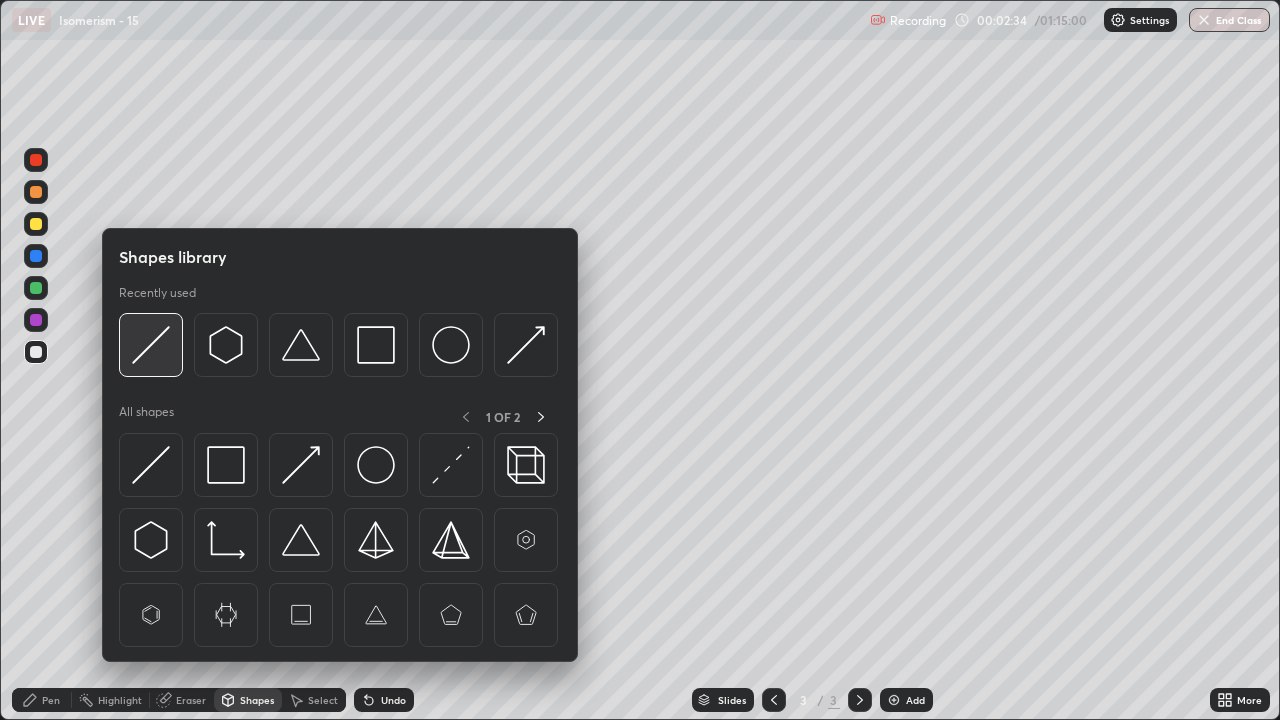 click at bounding box center (151, 345) 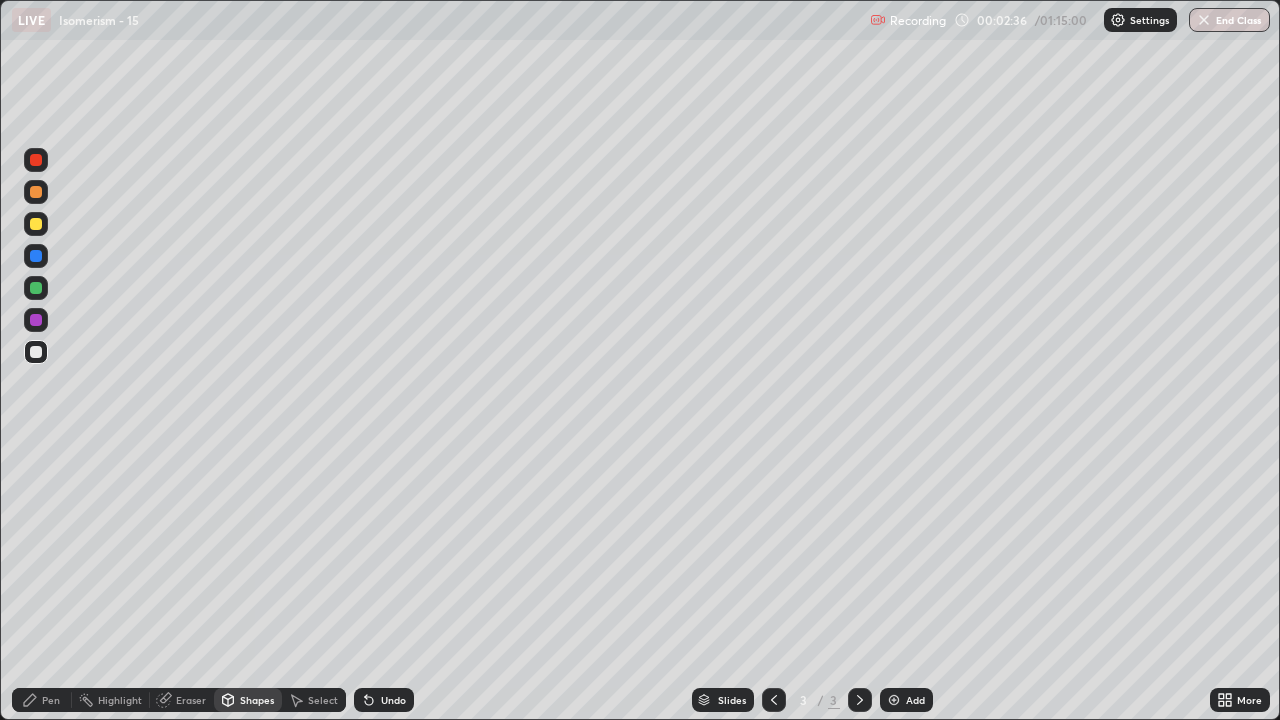 click on "Pen" at bounding box center (42, 700) 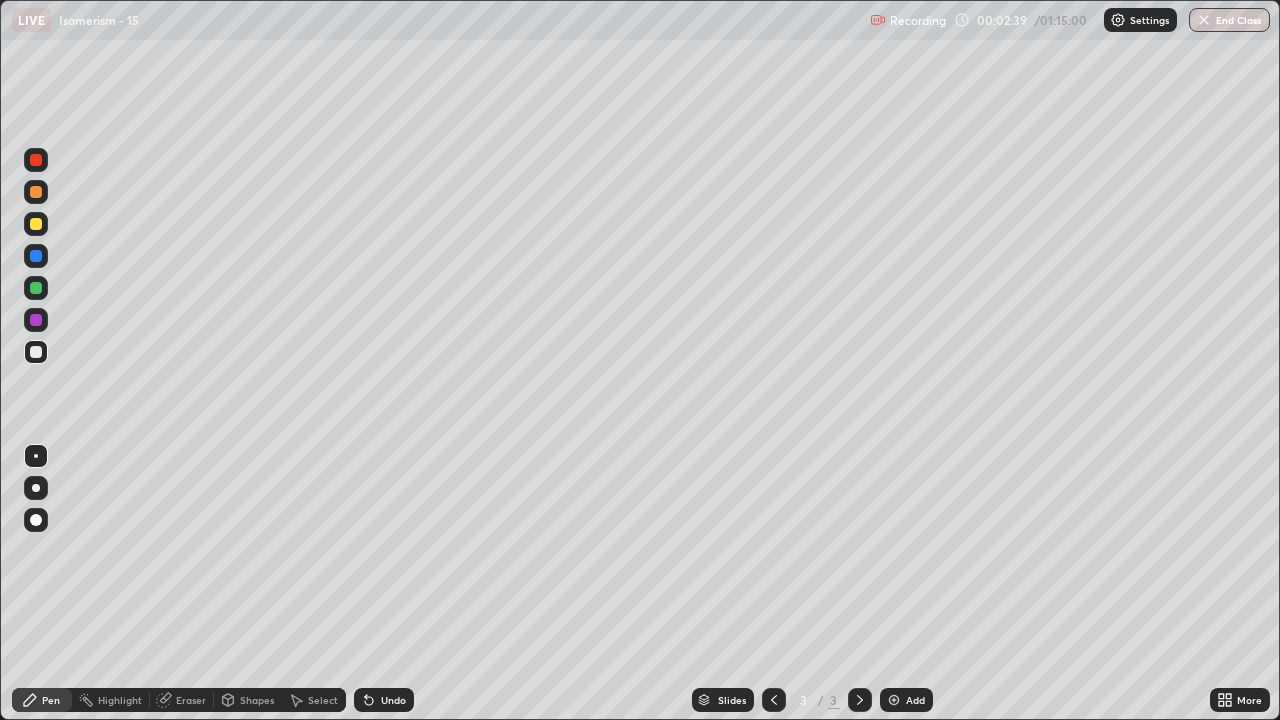 click on "Undo" at bounding box center [393, 700] 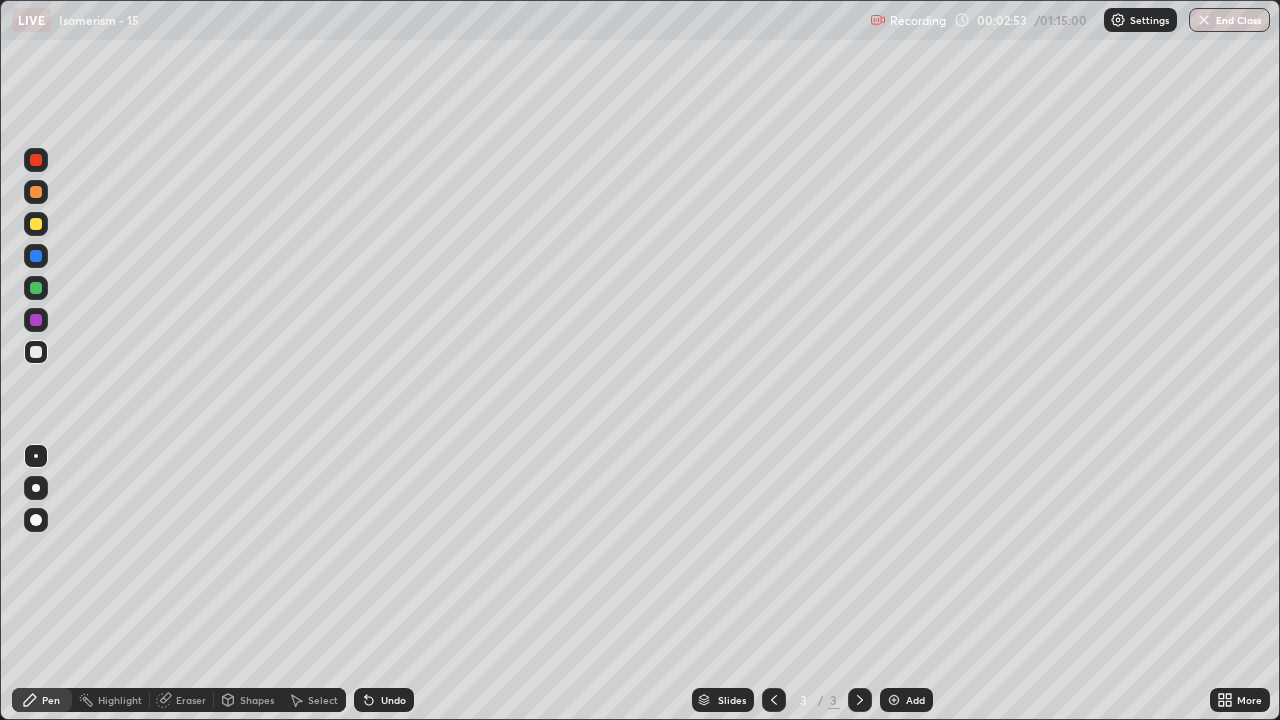 click at bounding box center [36, 520] 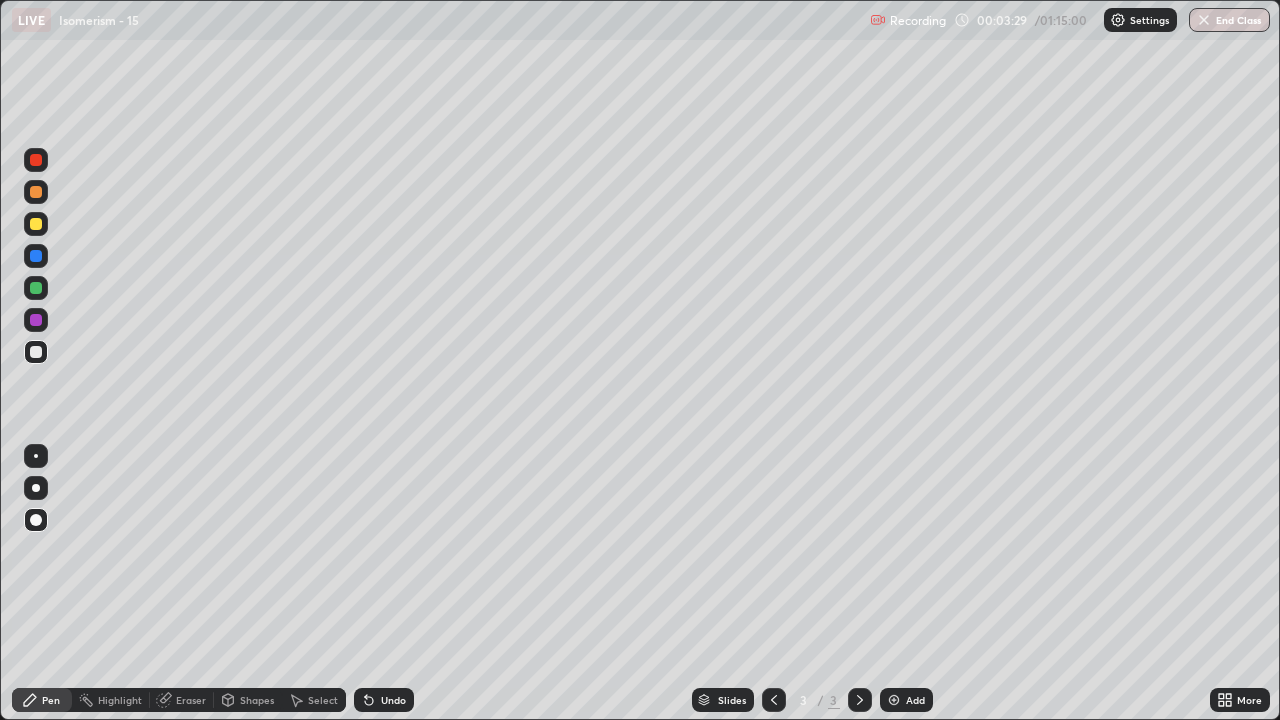 click at bounding box center [36, 456] 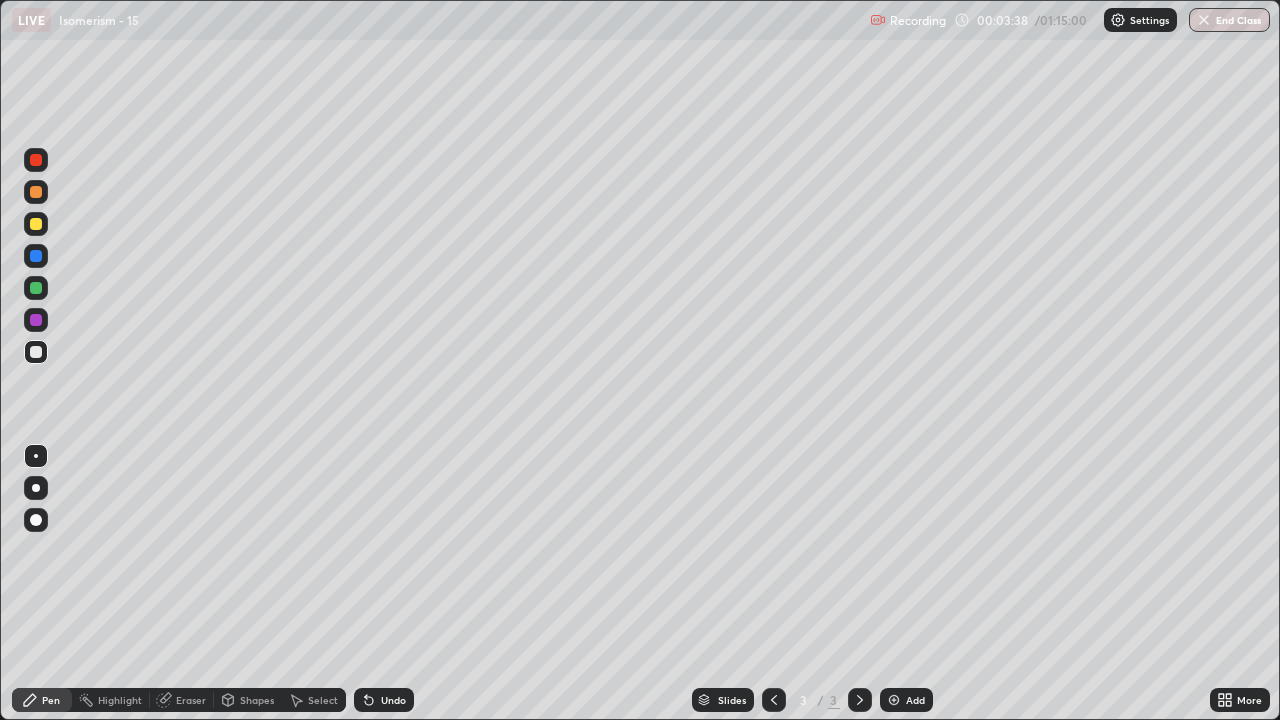 click on "Undo" at bounding box center (384, 700) 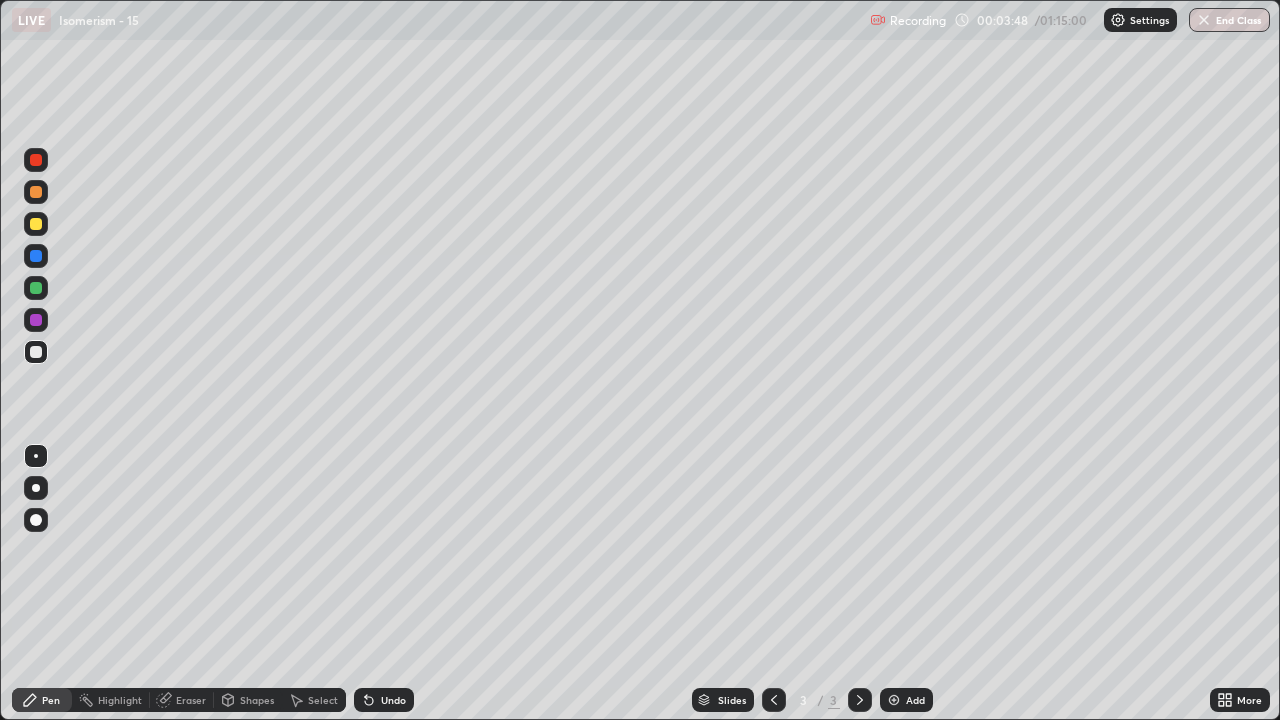 click on "Select" at bounding box center [314, 700] 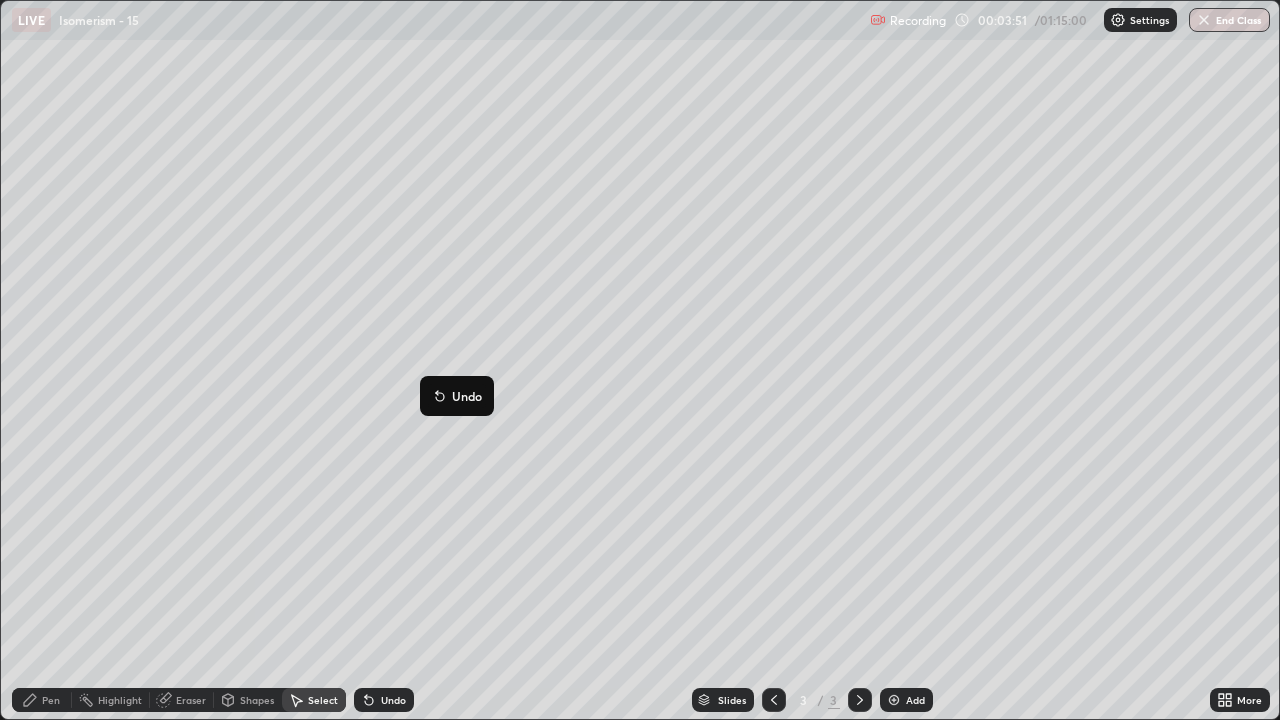 click on "0 ° Undo Copy Duplicate Duplicate to new slide Delete" at bounding box center (640, 360) 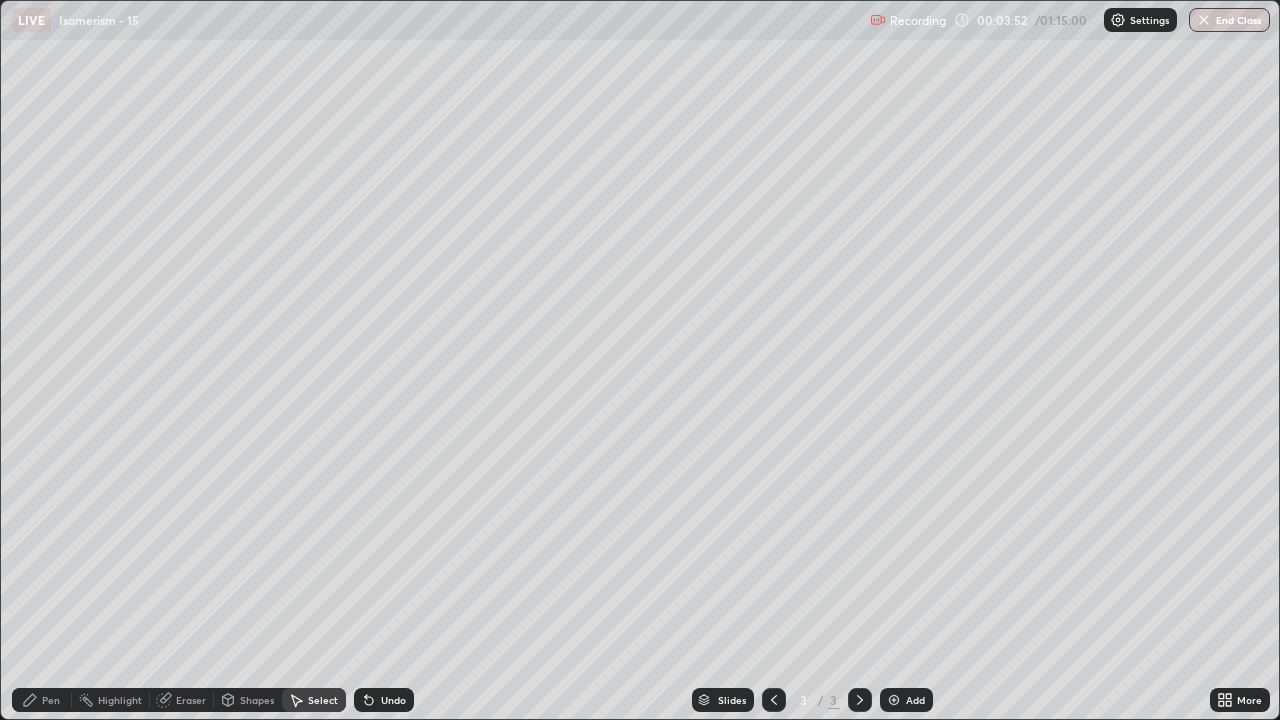 click on "Undo" at bounding box center [384, 700] 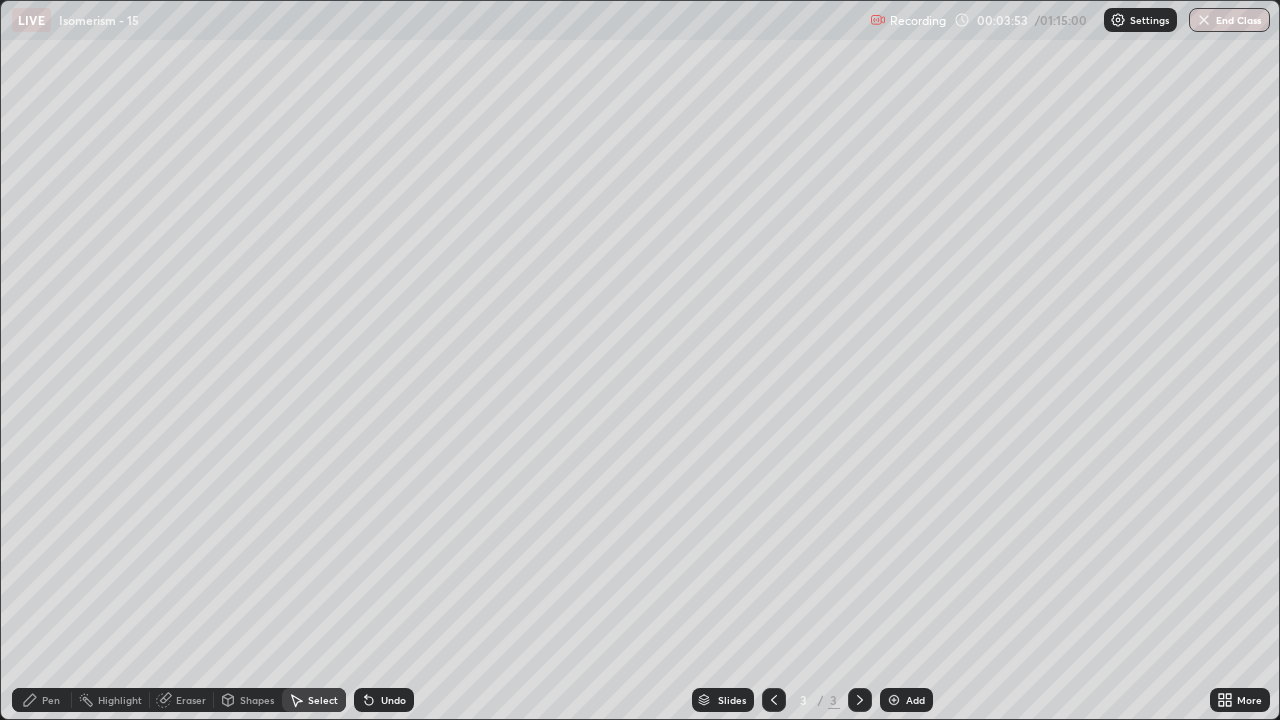 click on "Eraser" at bounding box center (182, 700) 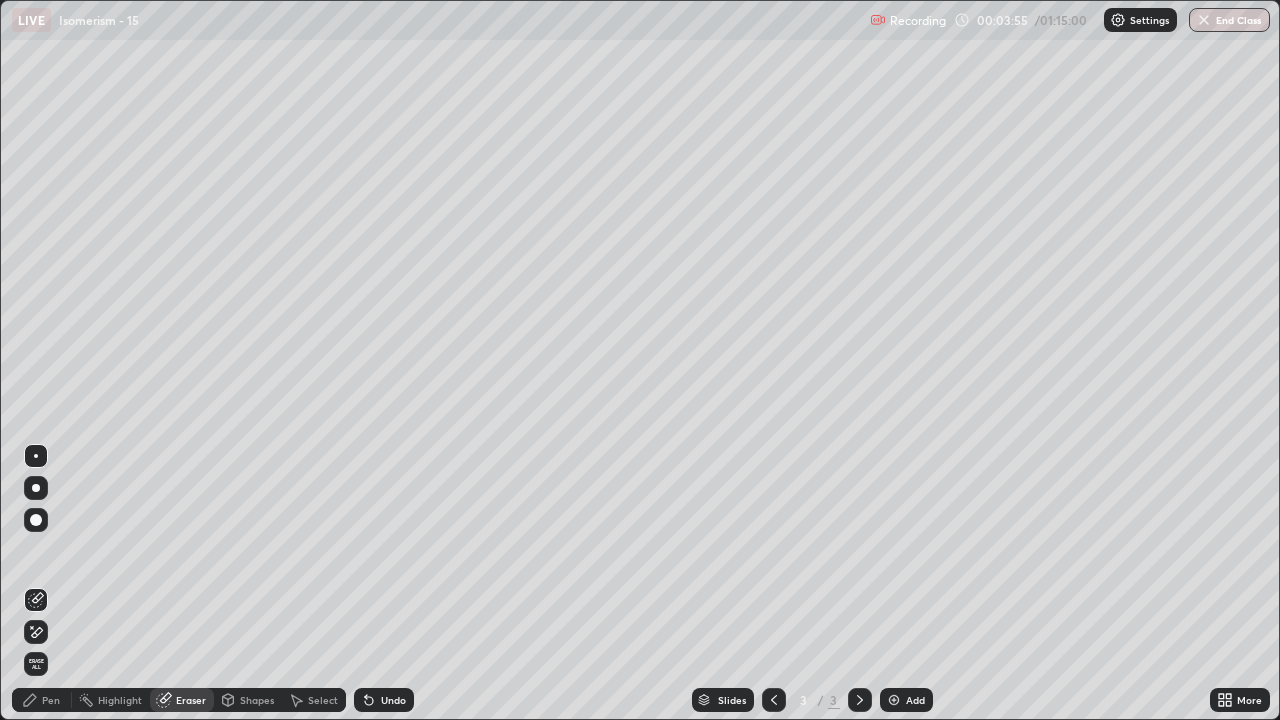 click on "Pen" at bounding box center [51, 700] 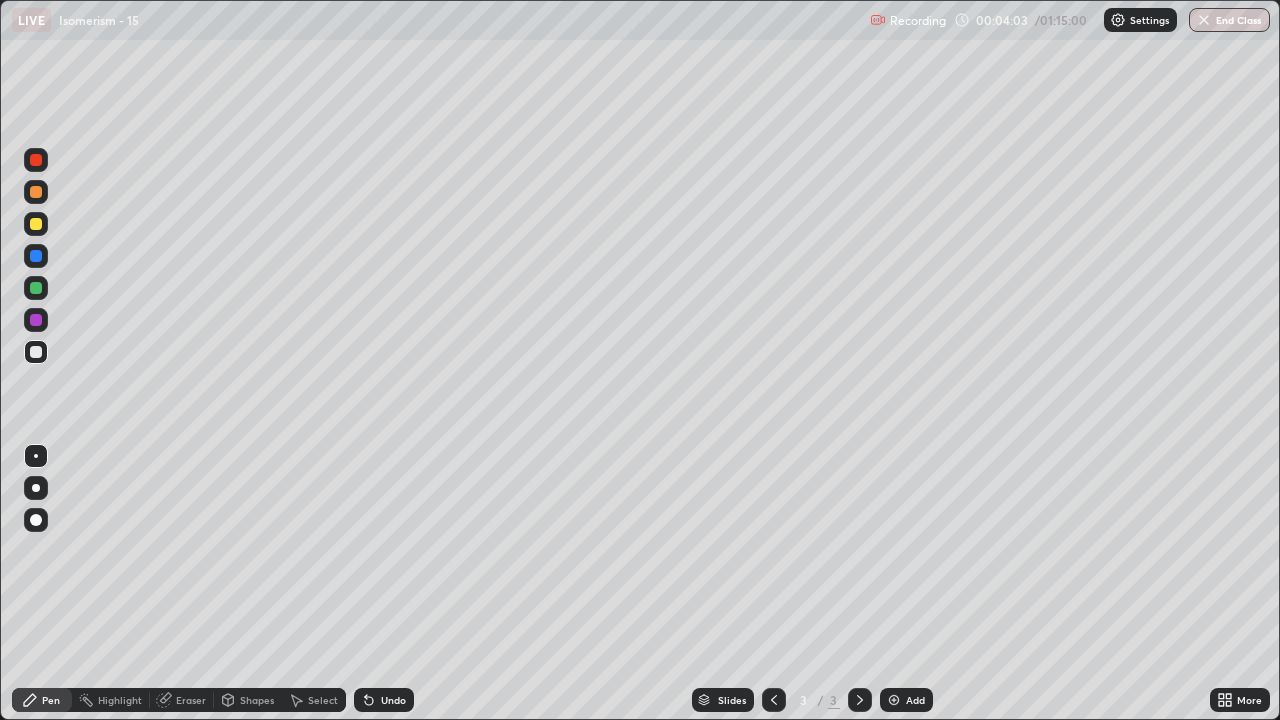 click at bounding box center (36, 192) 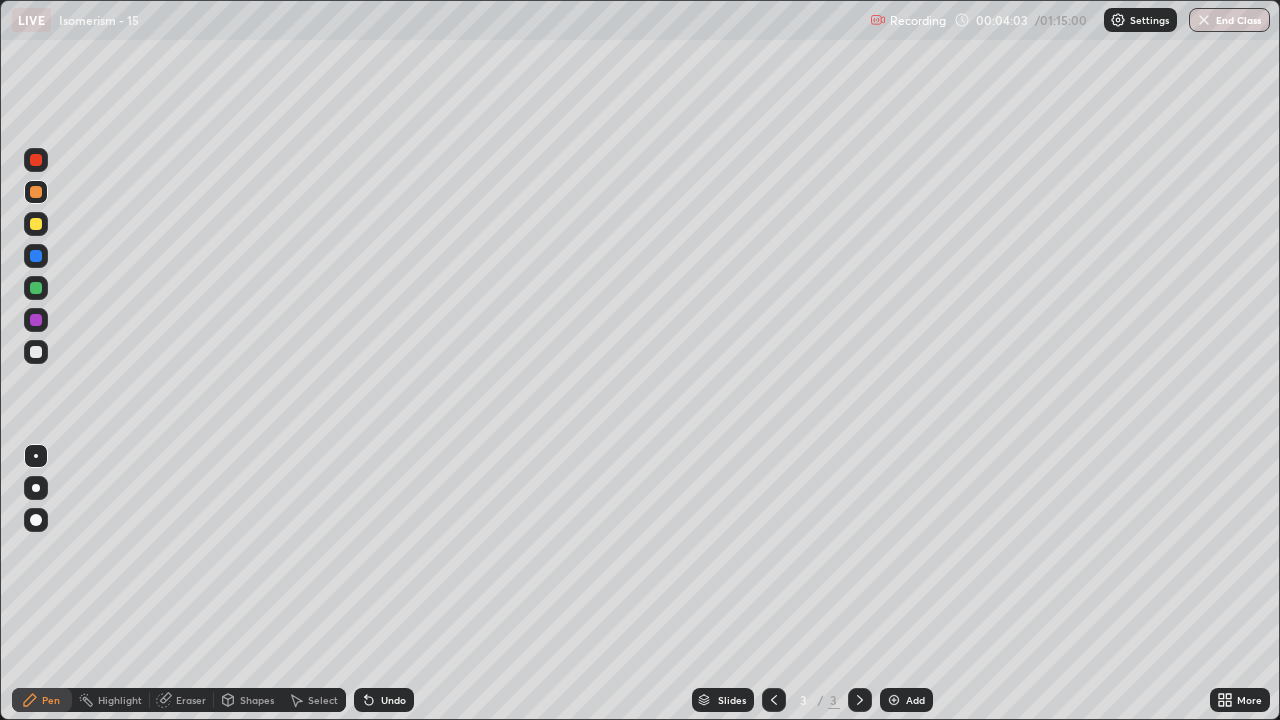 click at bounding box center (36, 224) 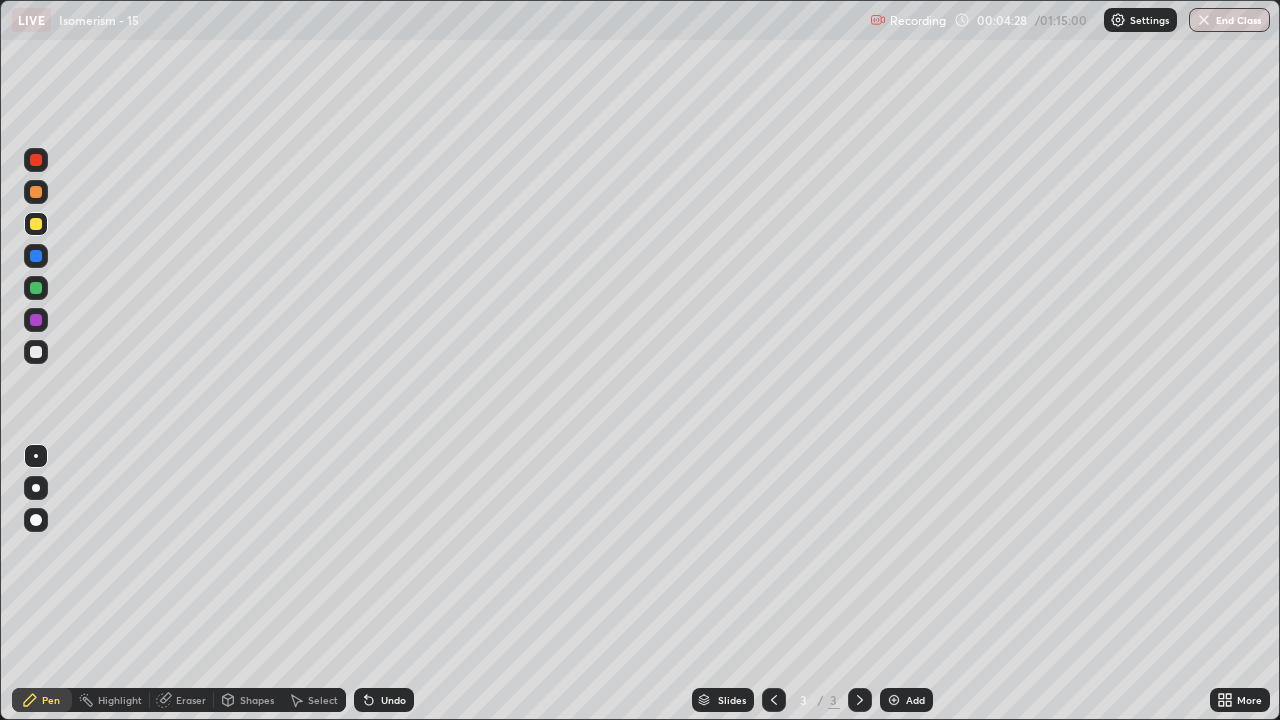 click on "Select" at bounding box center (323, 700) 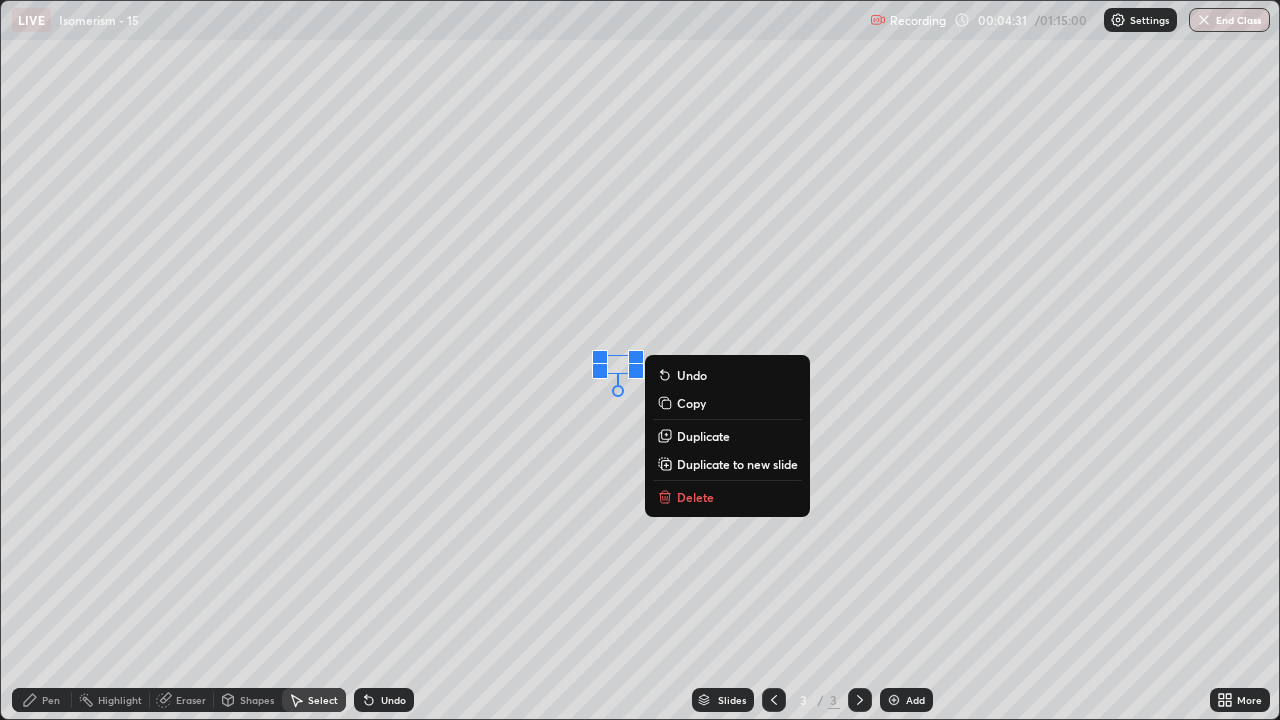 click on "Delete" at bounding box center [695, 497] 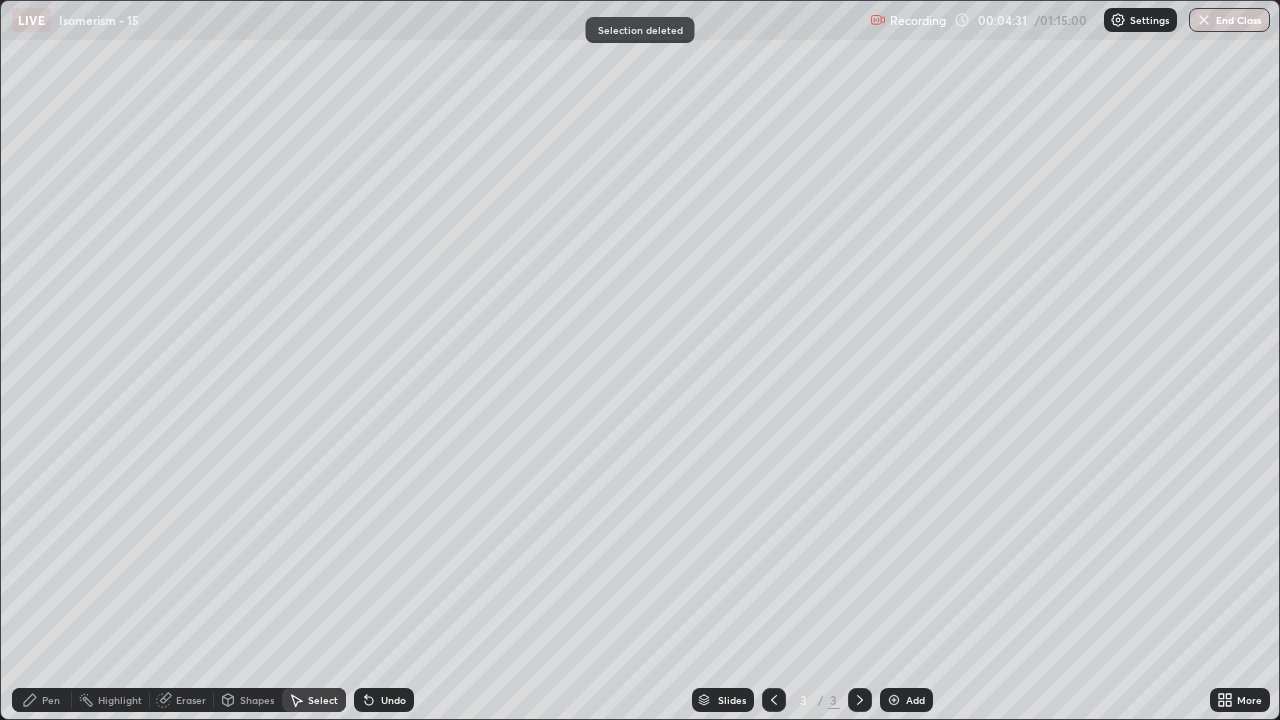 click 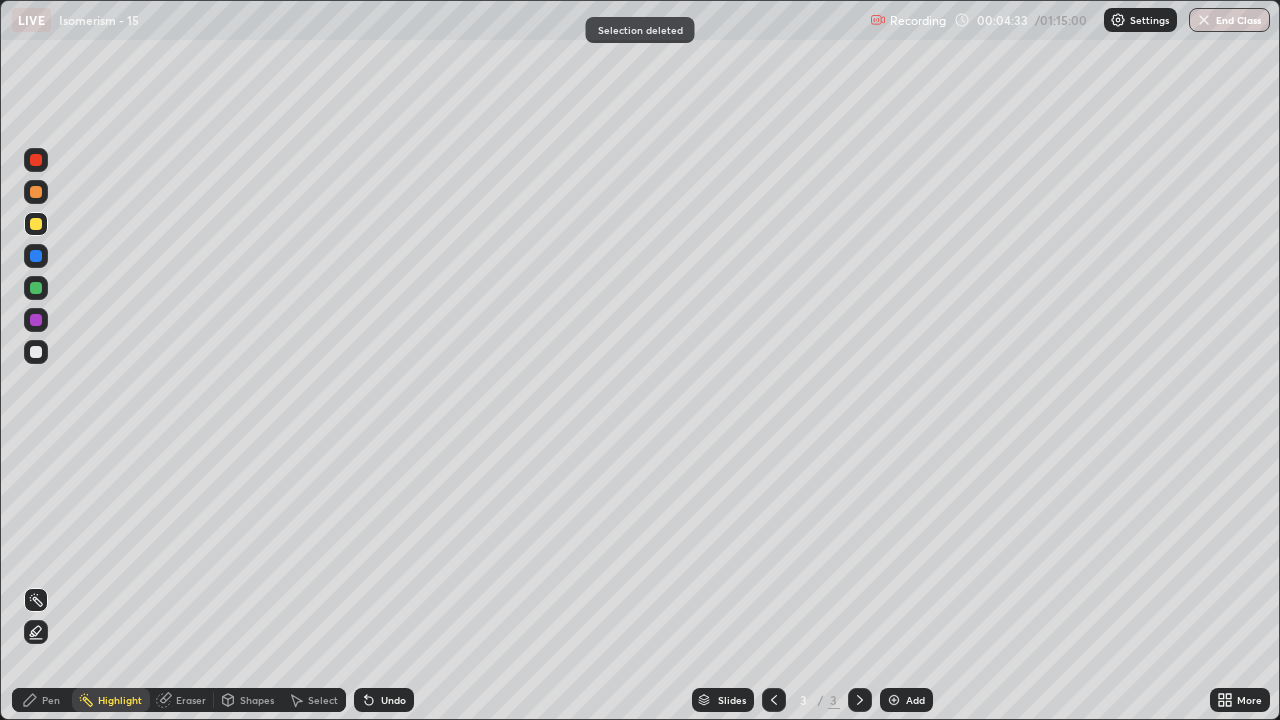 click 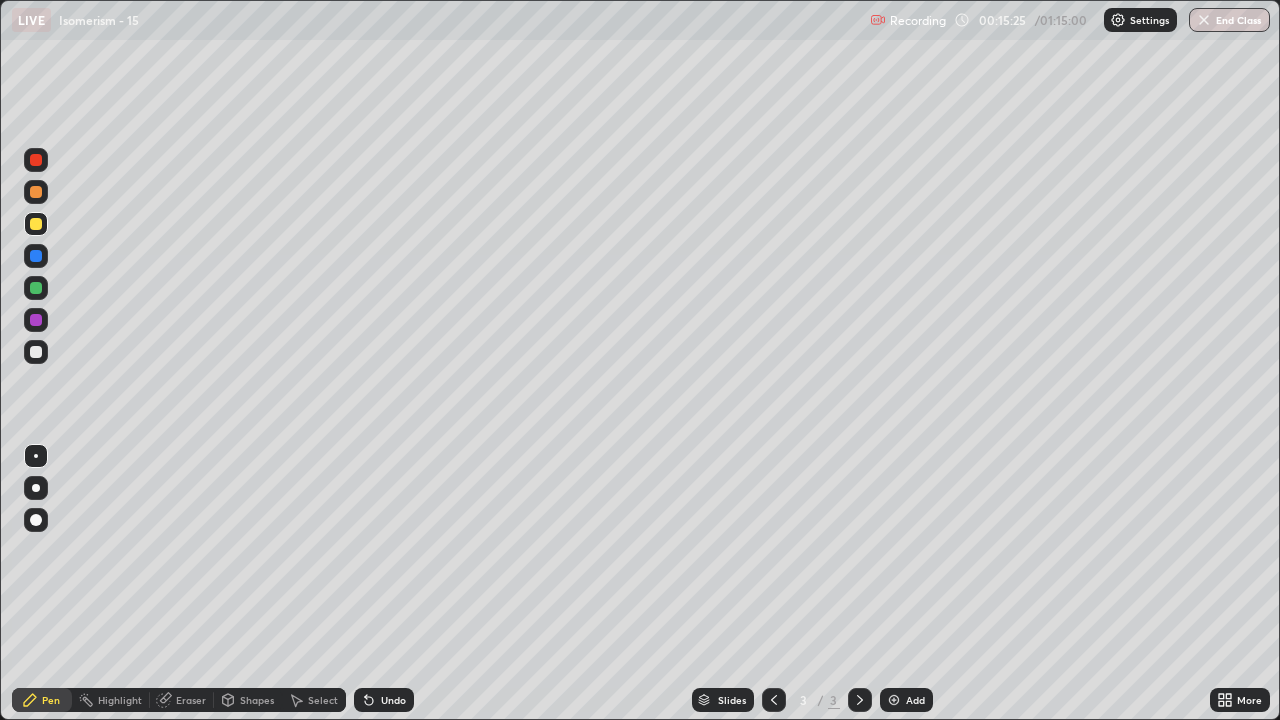 click at bounding box center [36, 352] 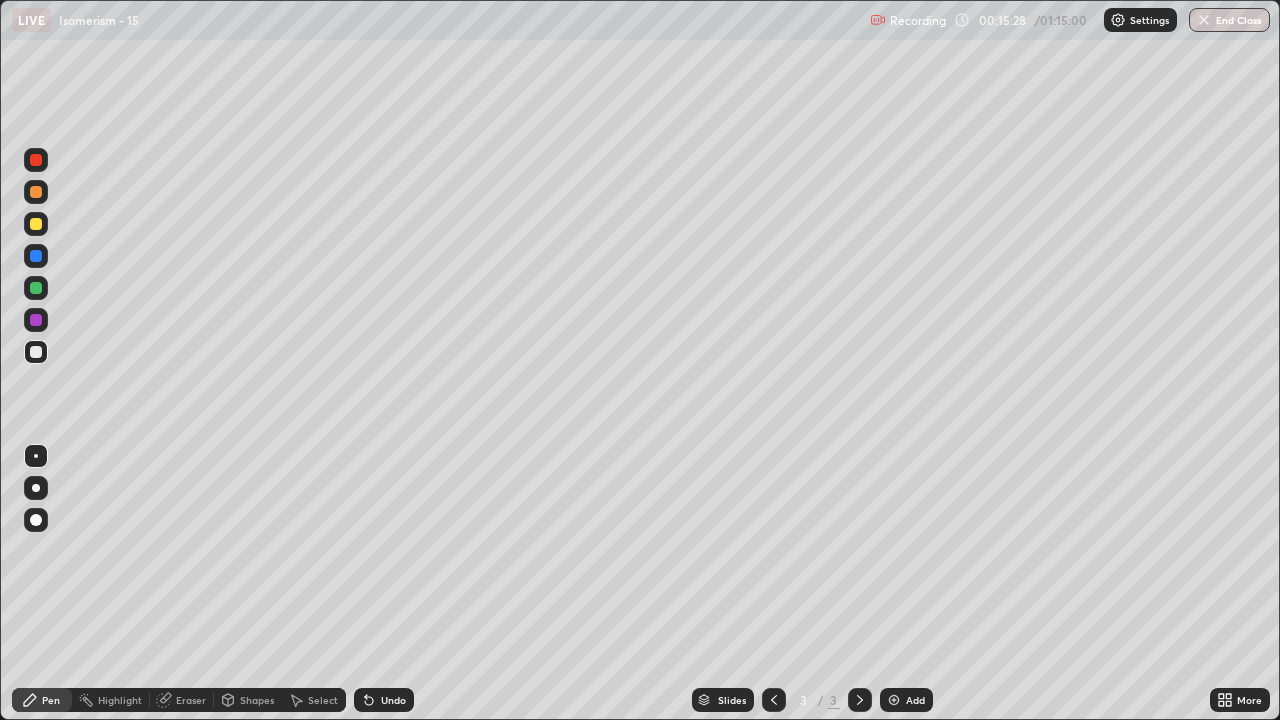 click at bounding box center (36, 288) 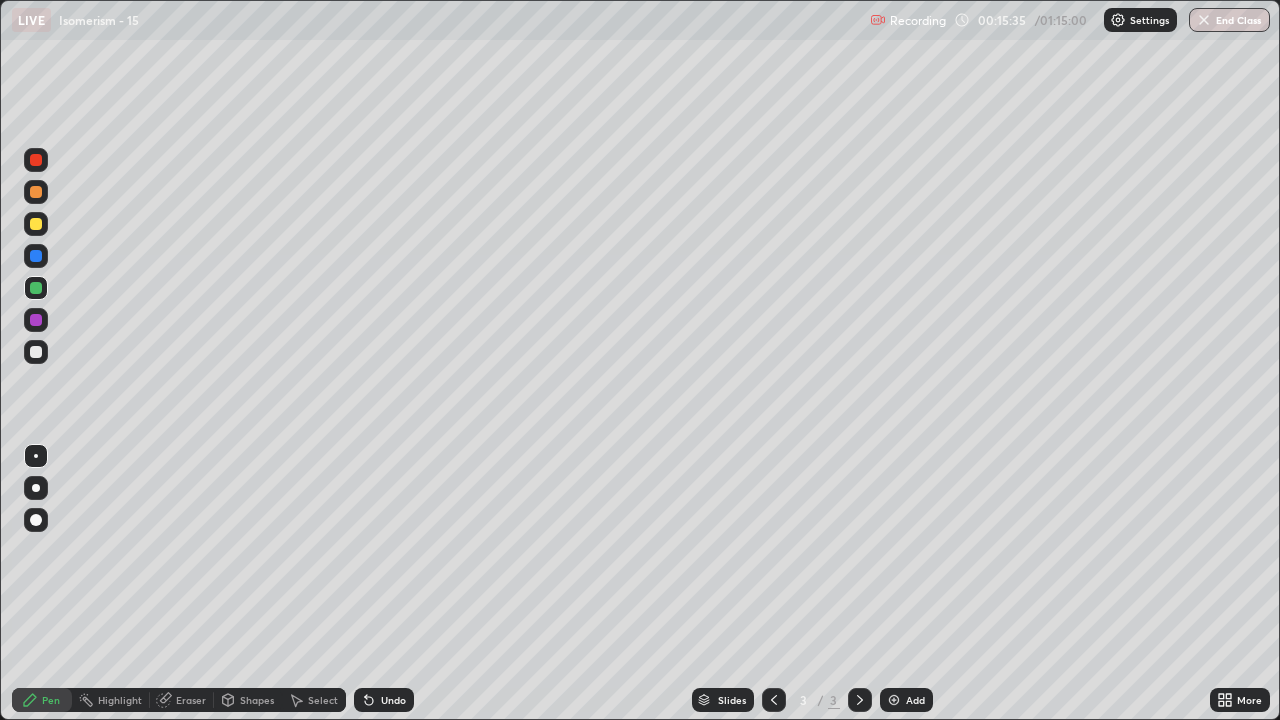 click on "Undo" at bounding box center [380, 700] 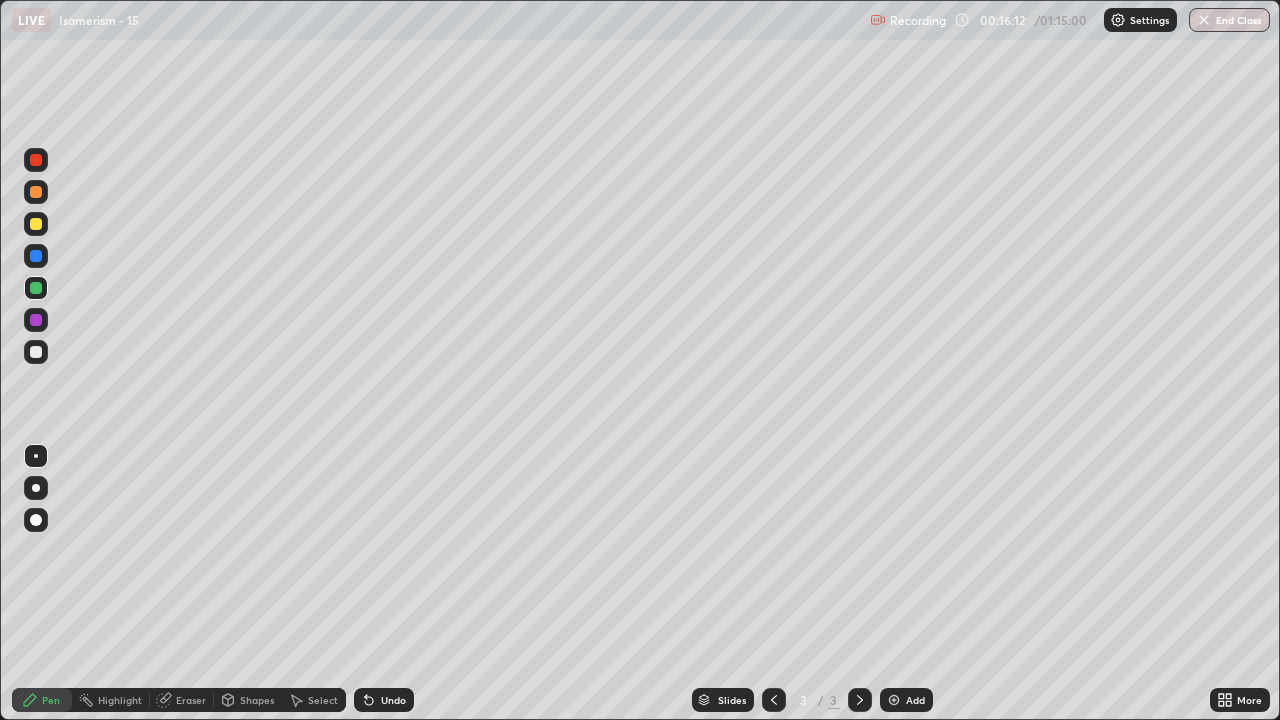 click at bounding box center (36, 352) 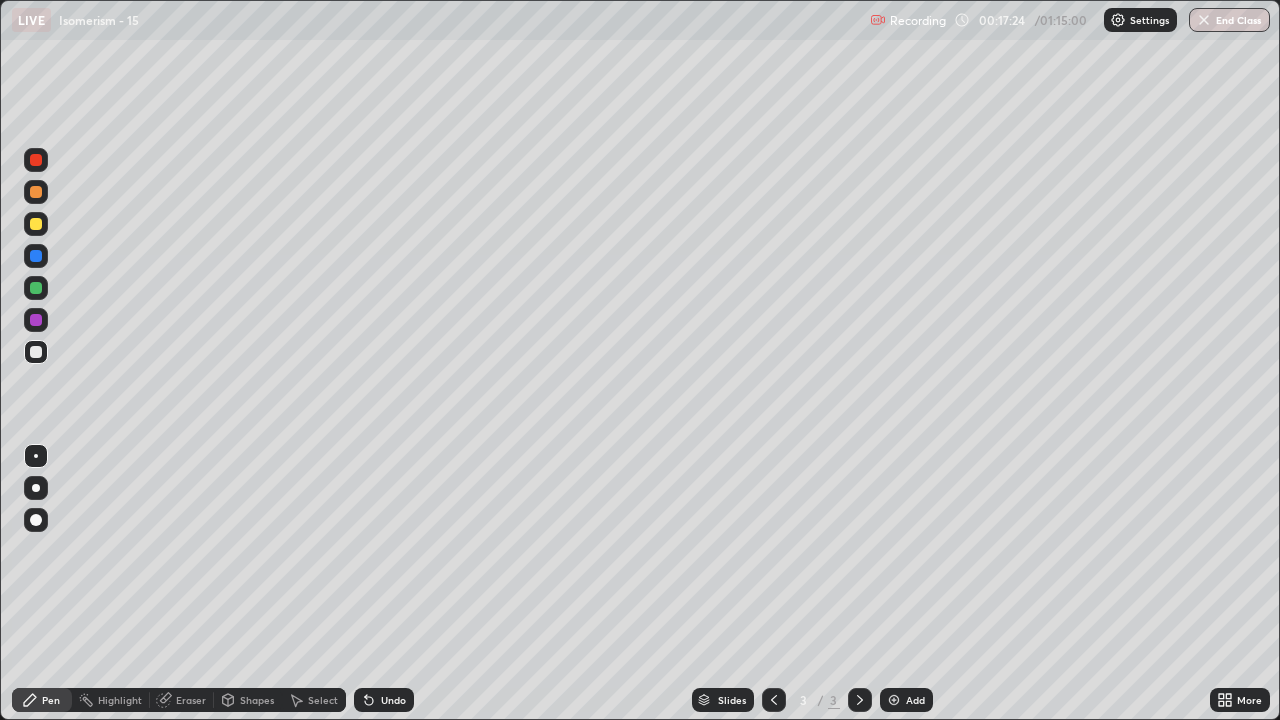 click on "Add" at bounding box center [915, 700] 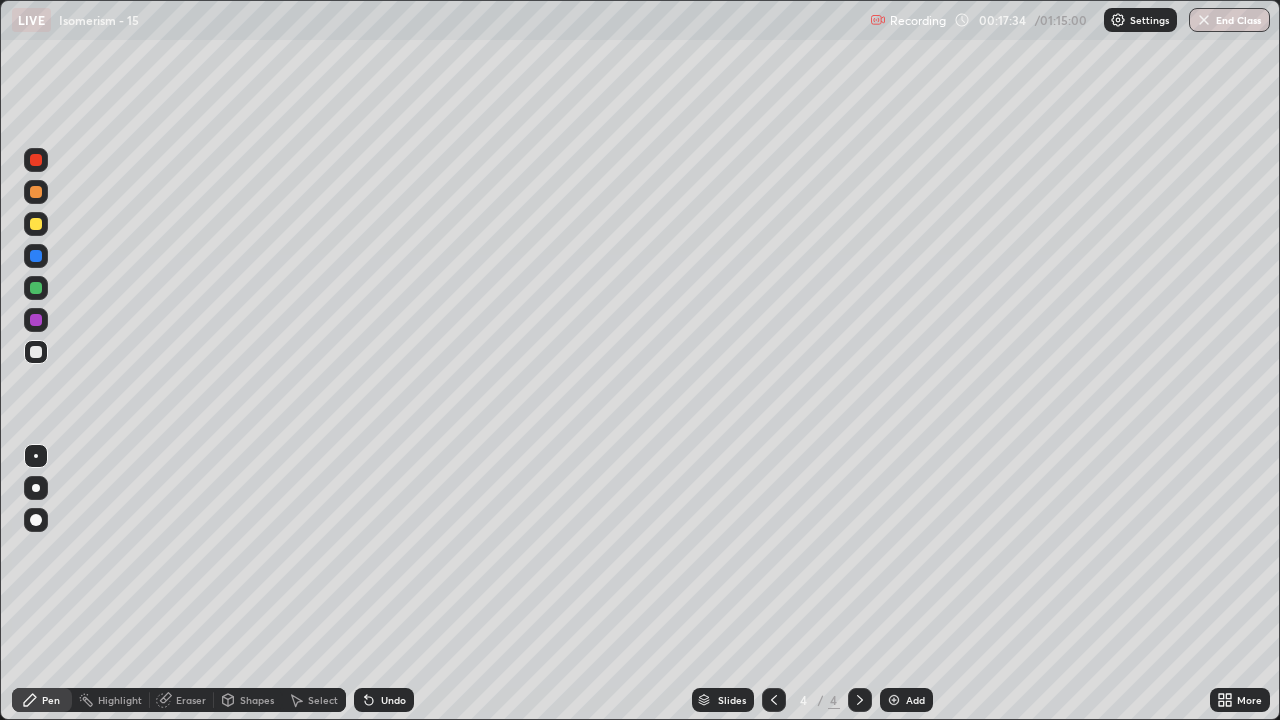 click on "Undo" at bounding box center [384, 700] 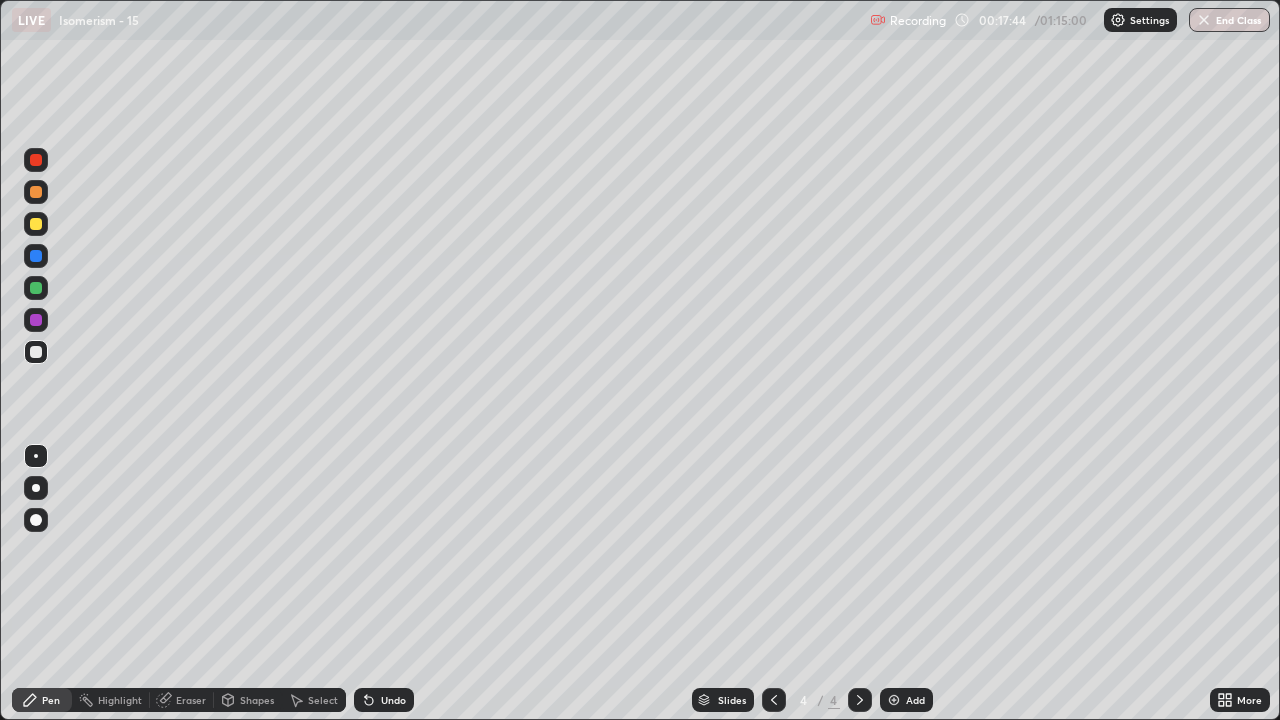 click 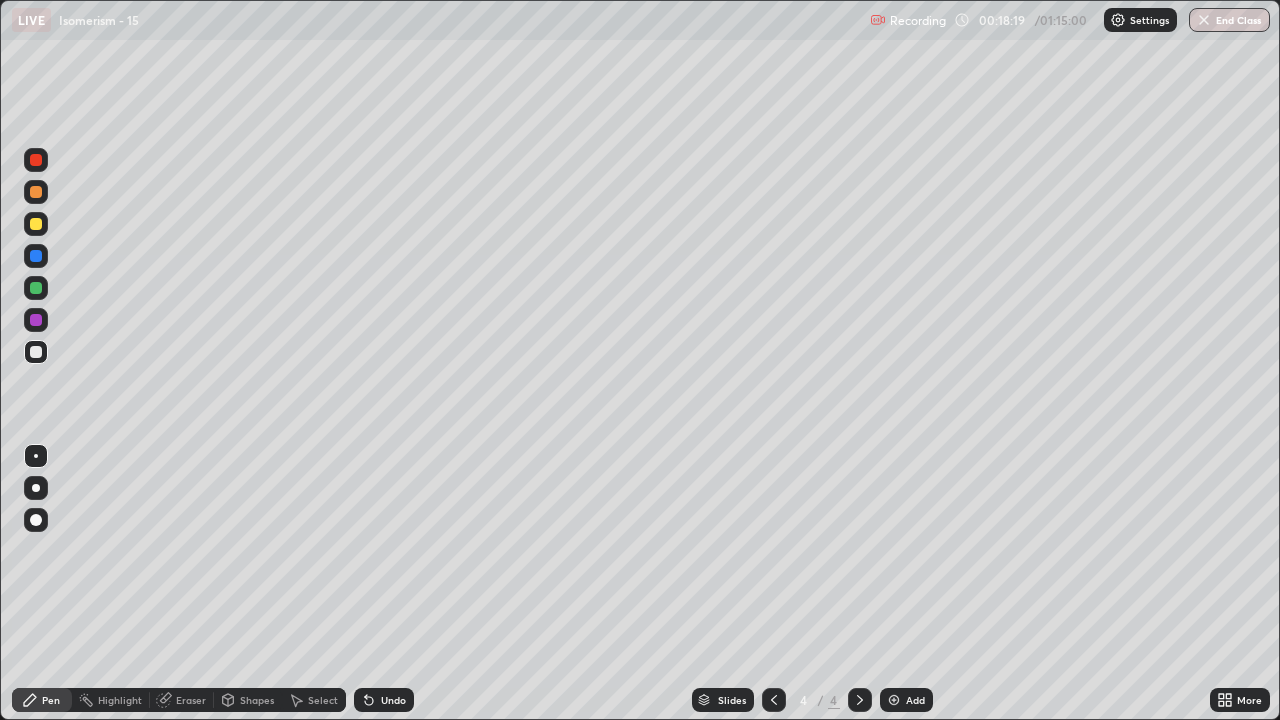 click at bounding box center [36, 224] 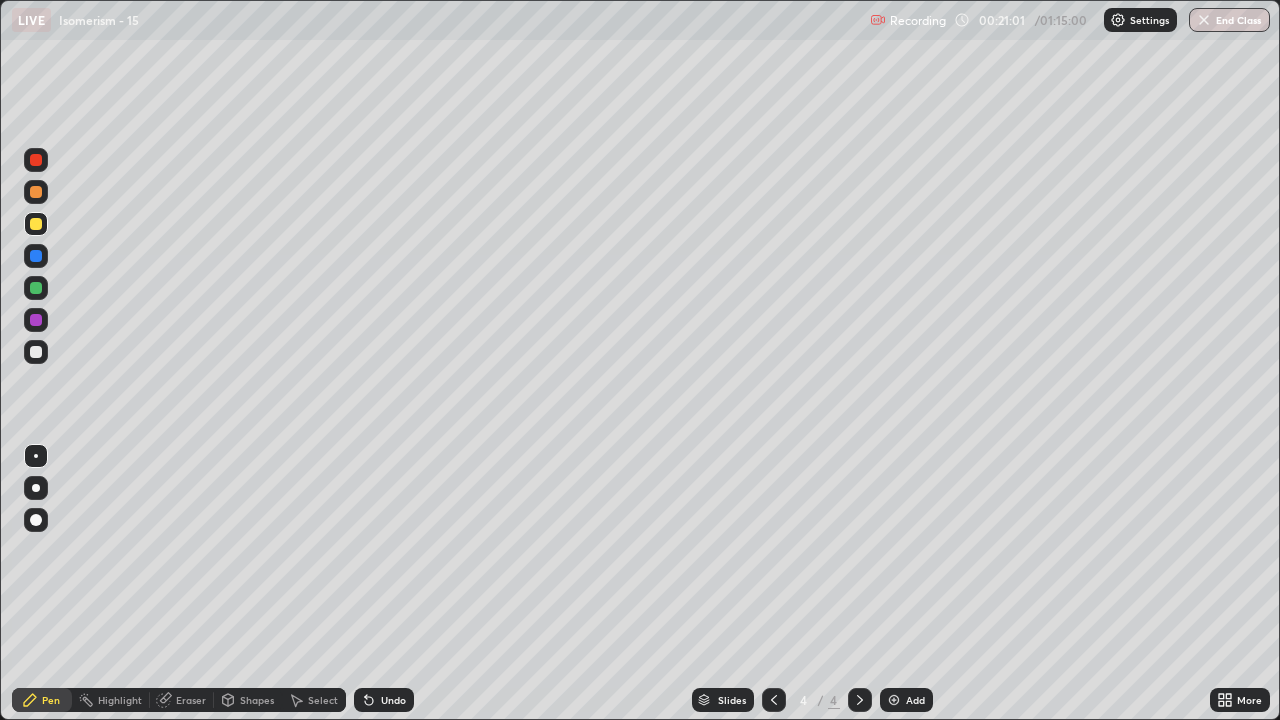 click at bounding box center (36, 160) 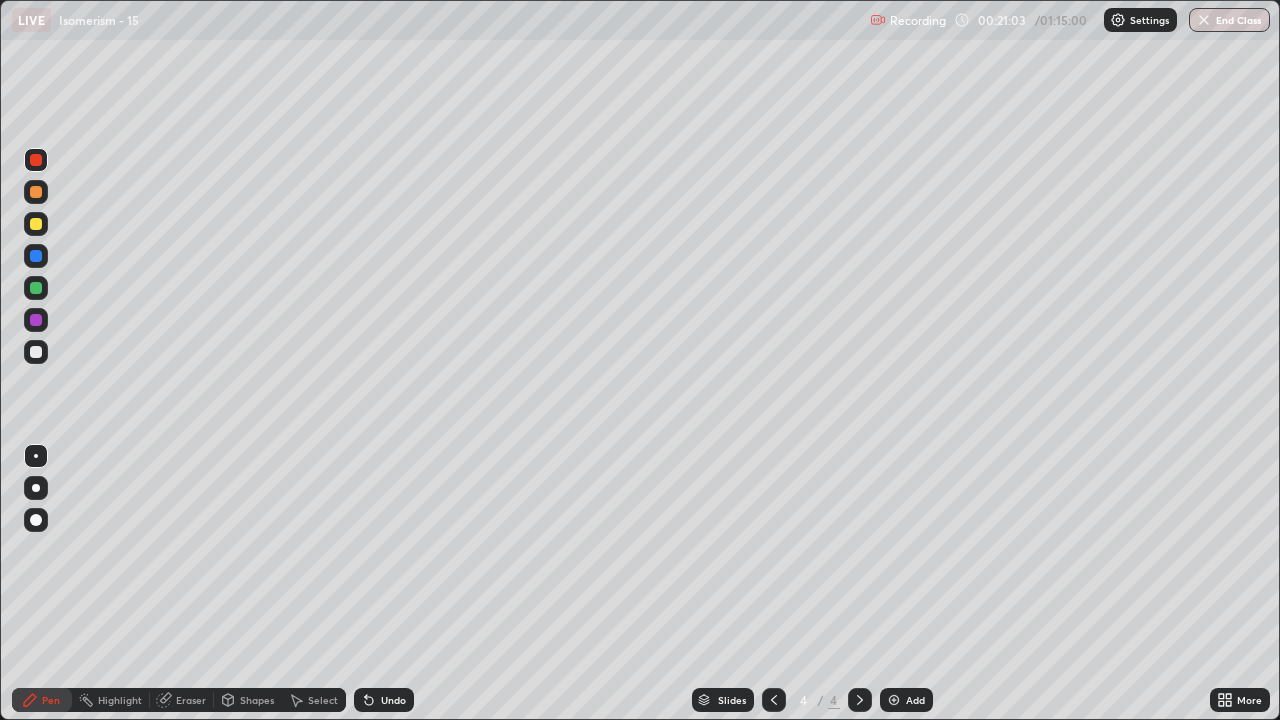 click 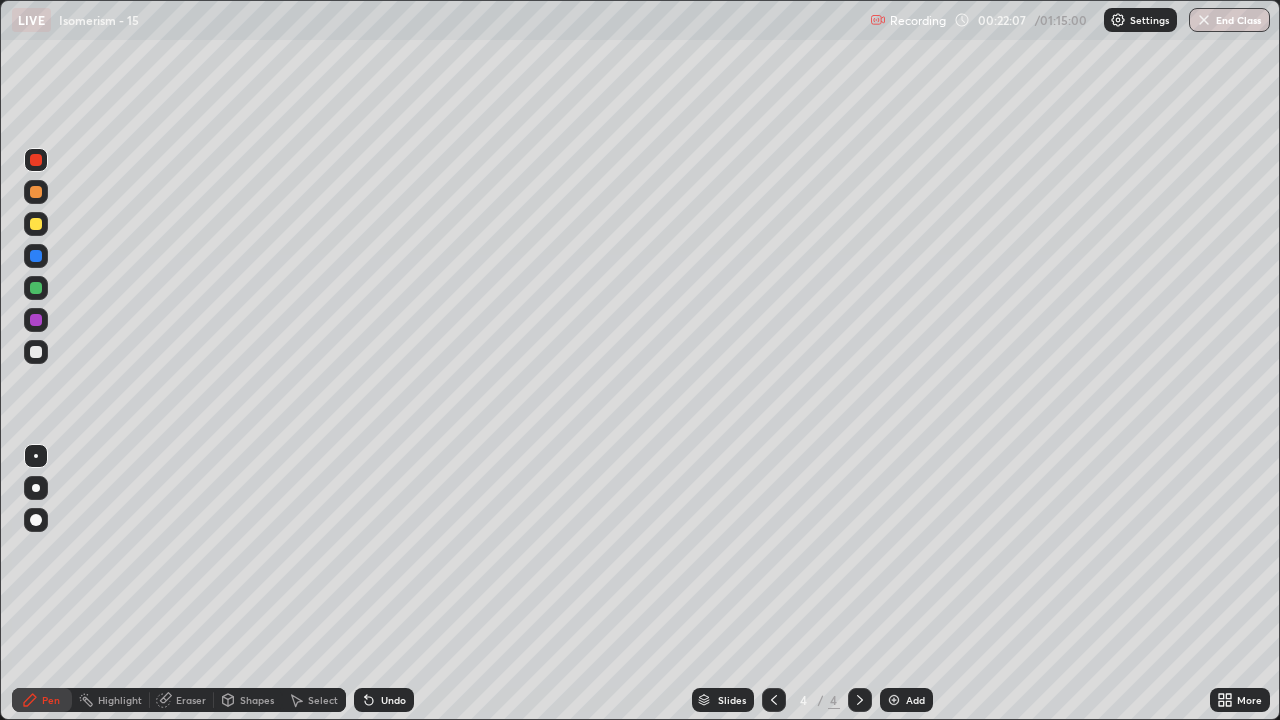 click at bounding box center [36, 224] 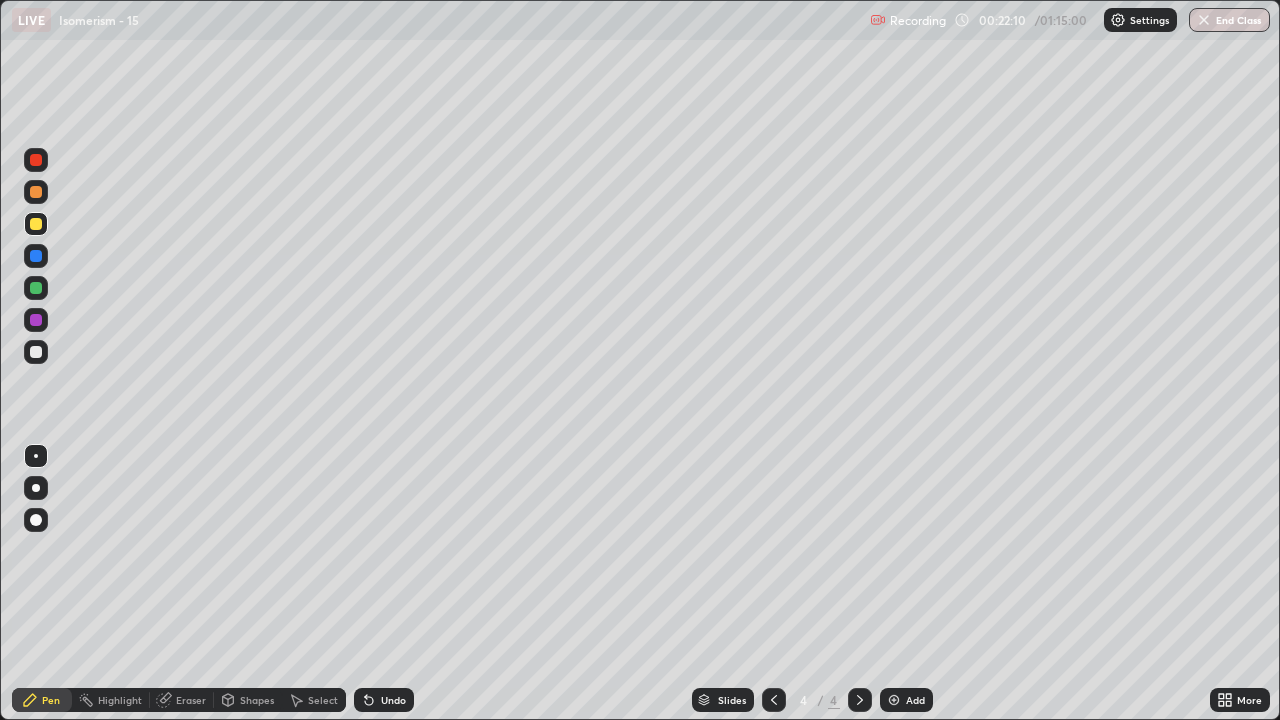click on "Undo" at bounding box center [384, 700] 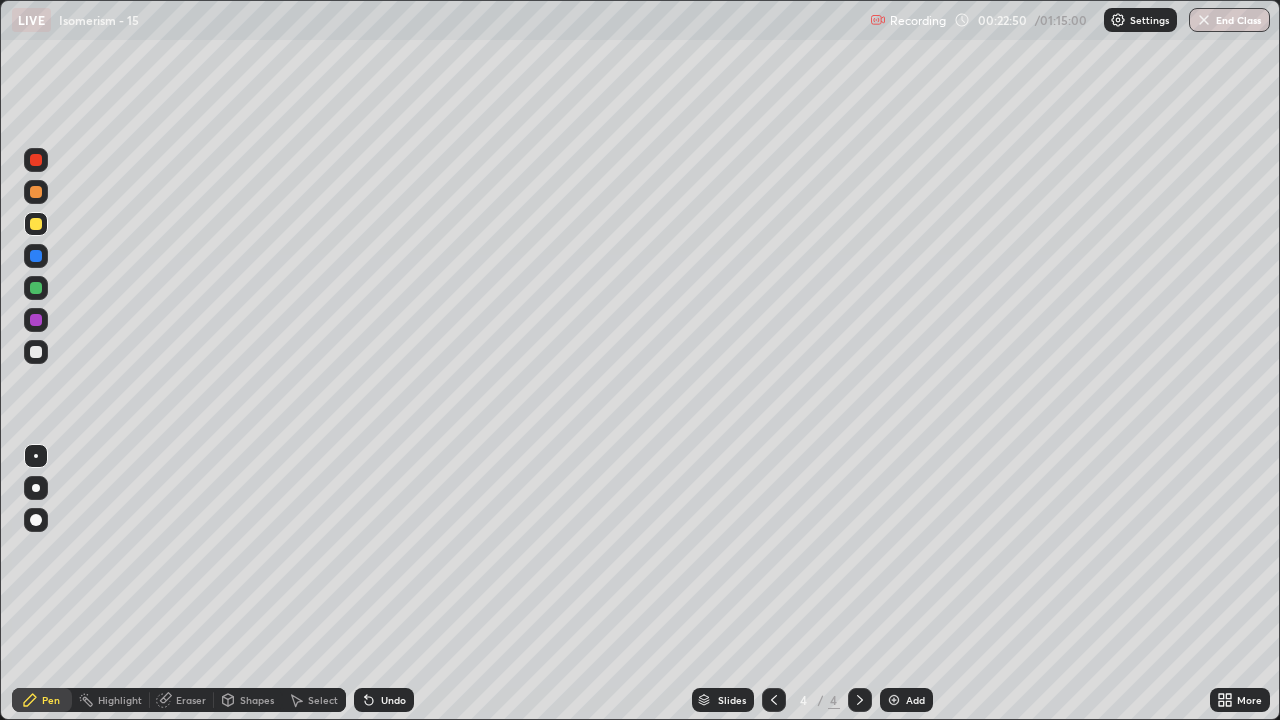 click at bounding box center (36, 352) 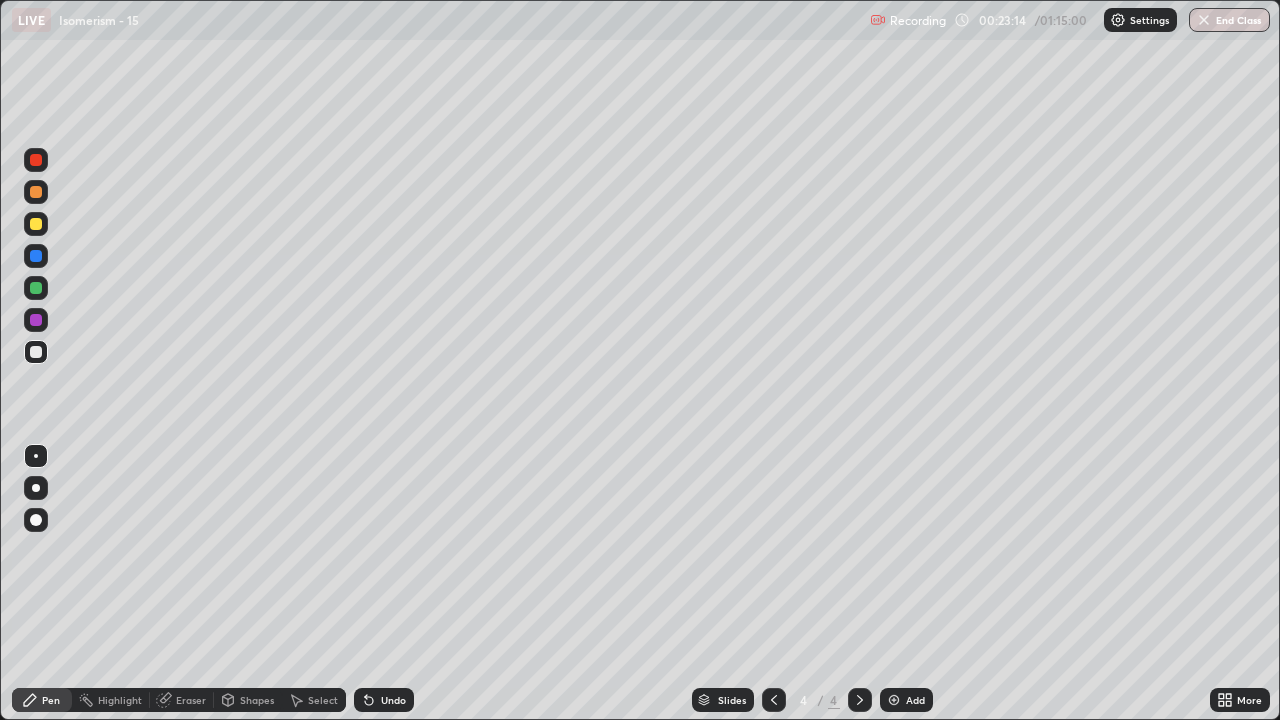 click on "Undo" at bounding box center [384, 700] 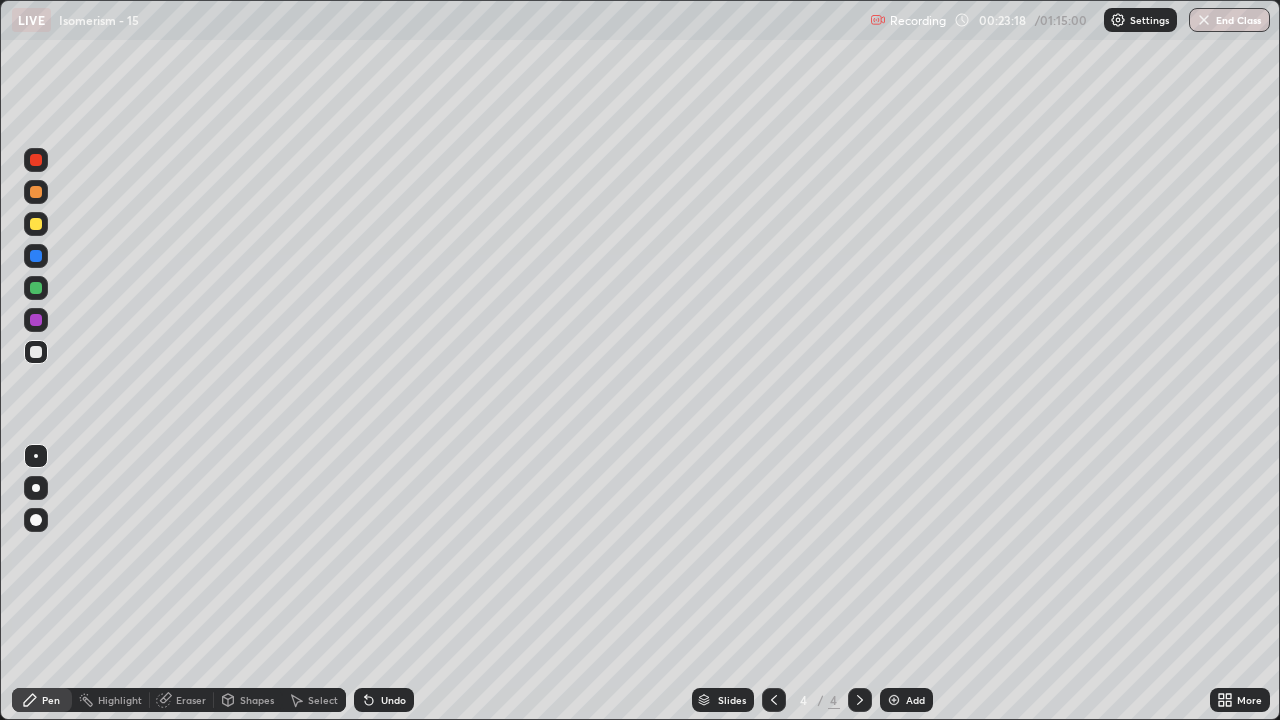 click on "Undo" at bounding box center [384, 700] 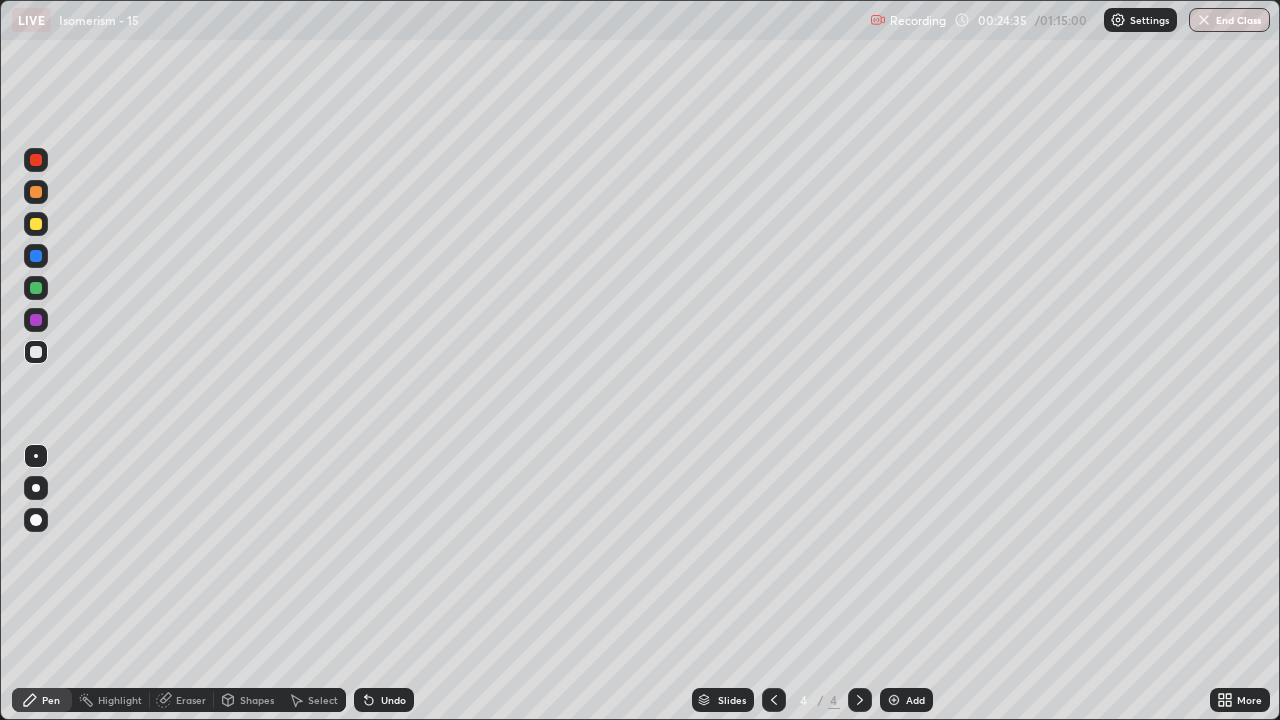 click on "Eraser" at bounding box center (191, 700) 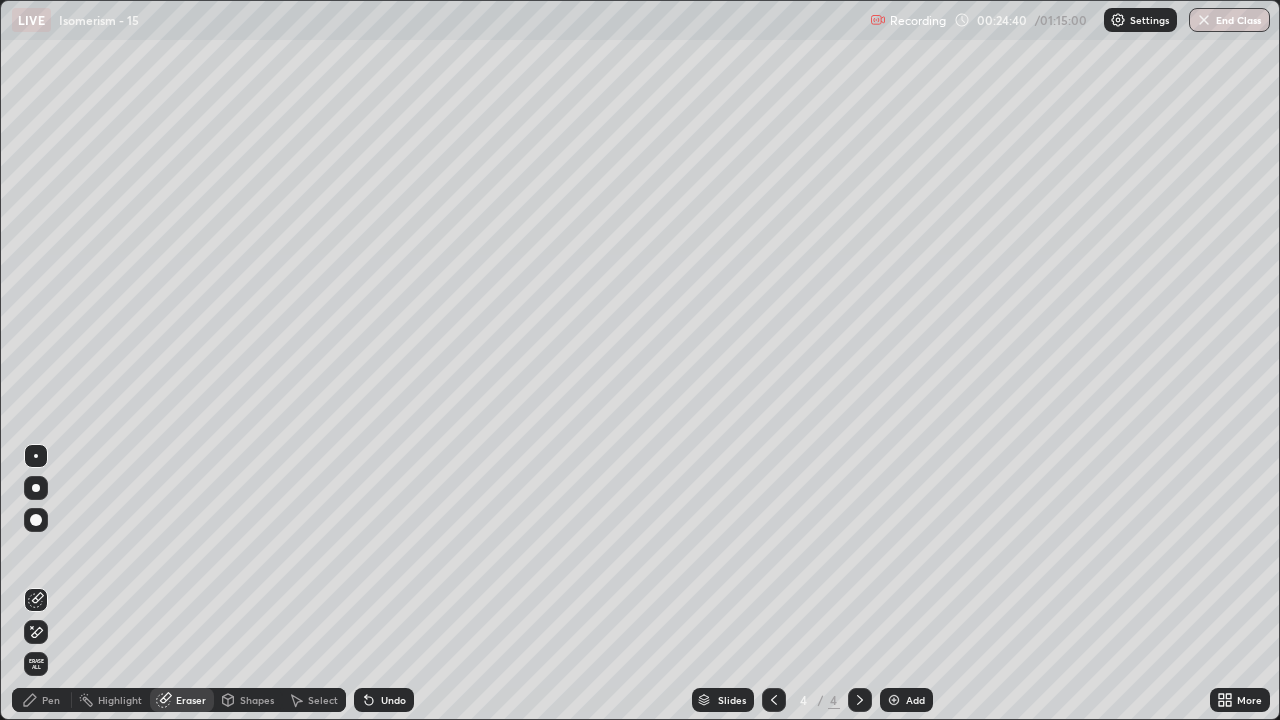 click on "Pen" at bounding box center [51, 700] 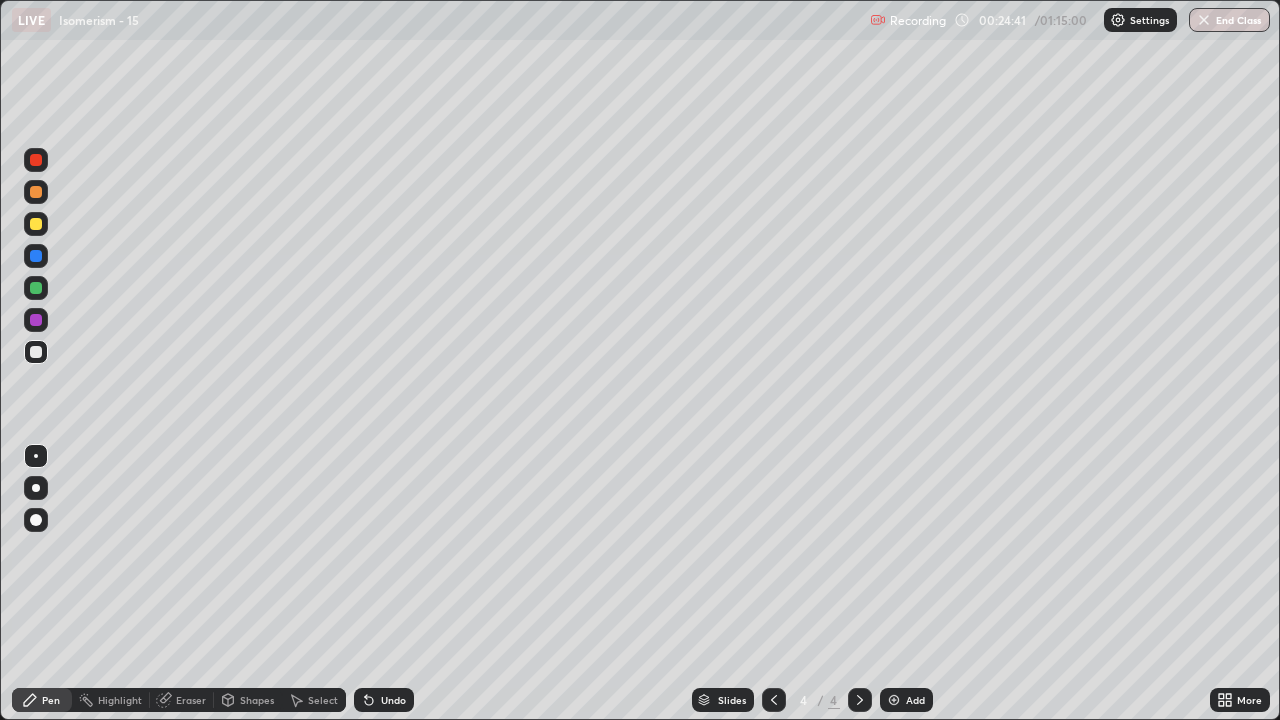click at bounding box center [36, 224] 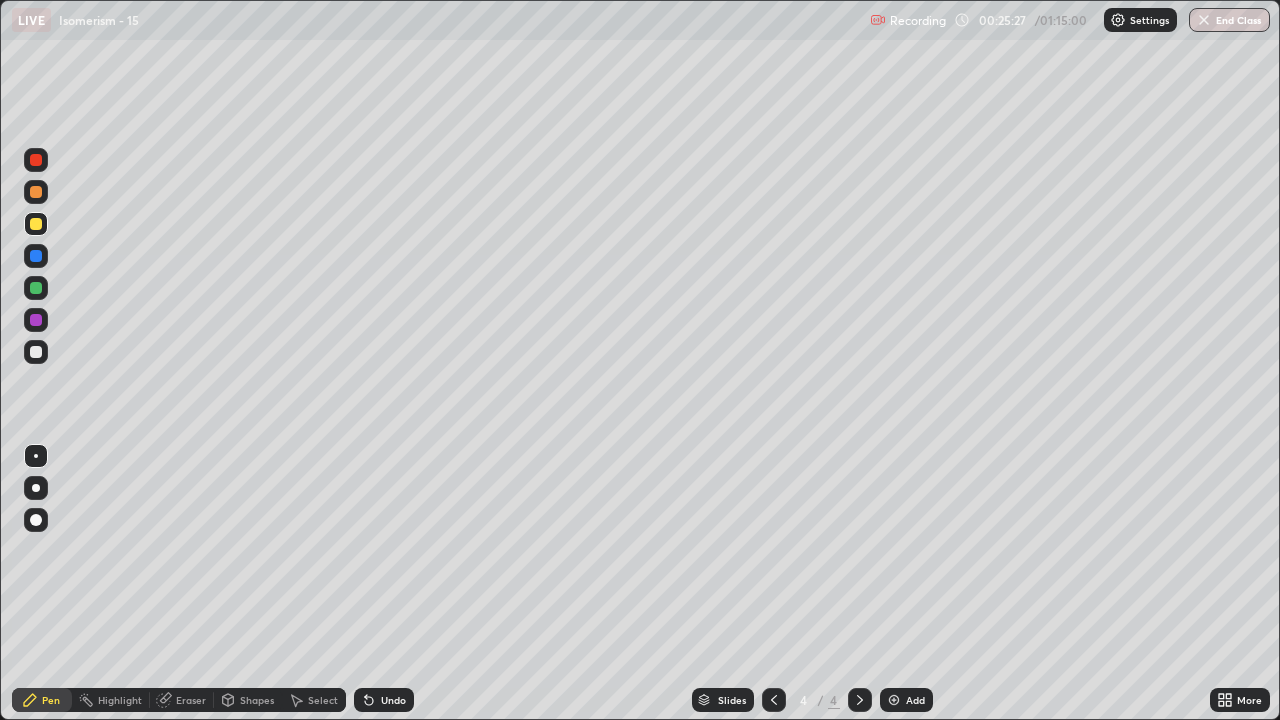 click on "Select" at bounding box center [314, 700] 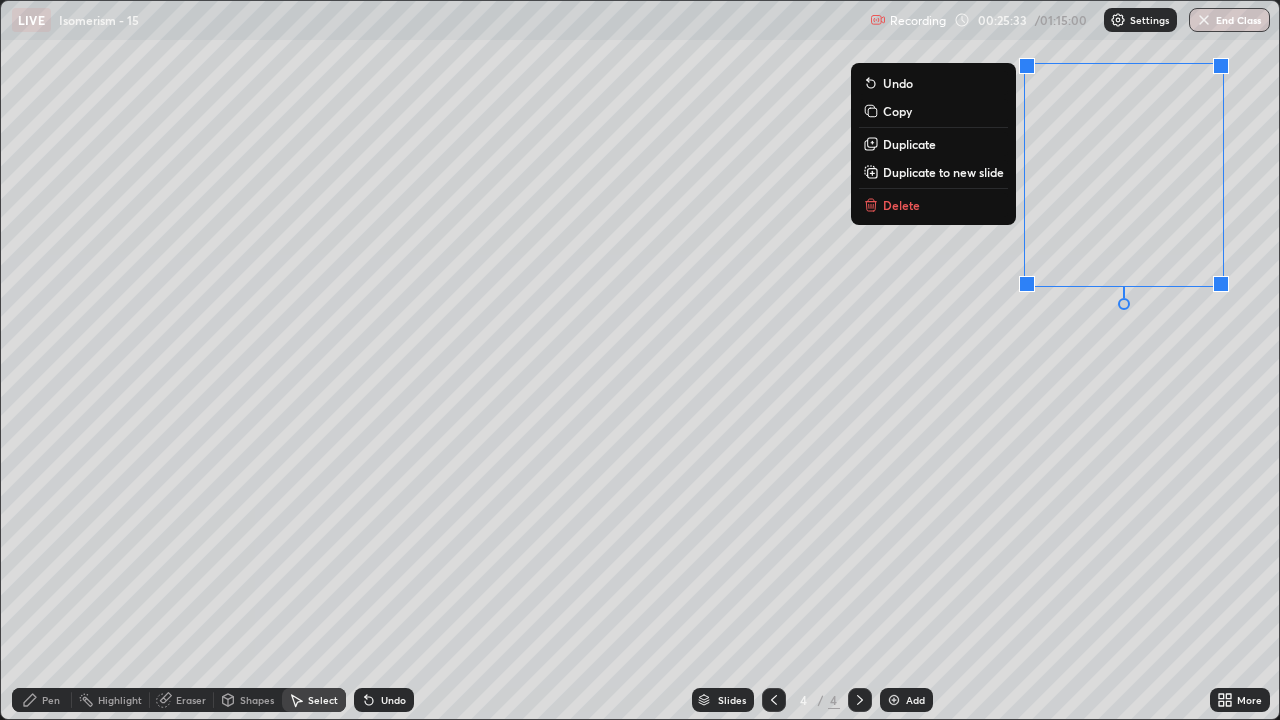 click on "0 ° Undo Copy Duplicate Duplicate to new slide Delete" at bounding box center (640, 360) 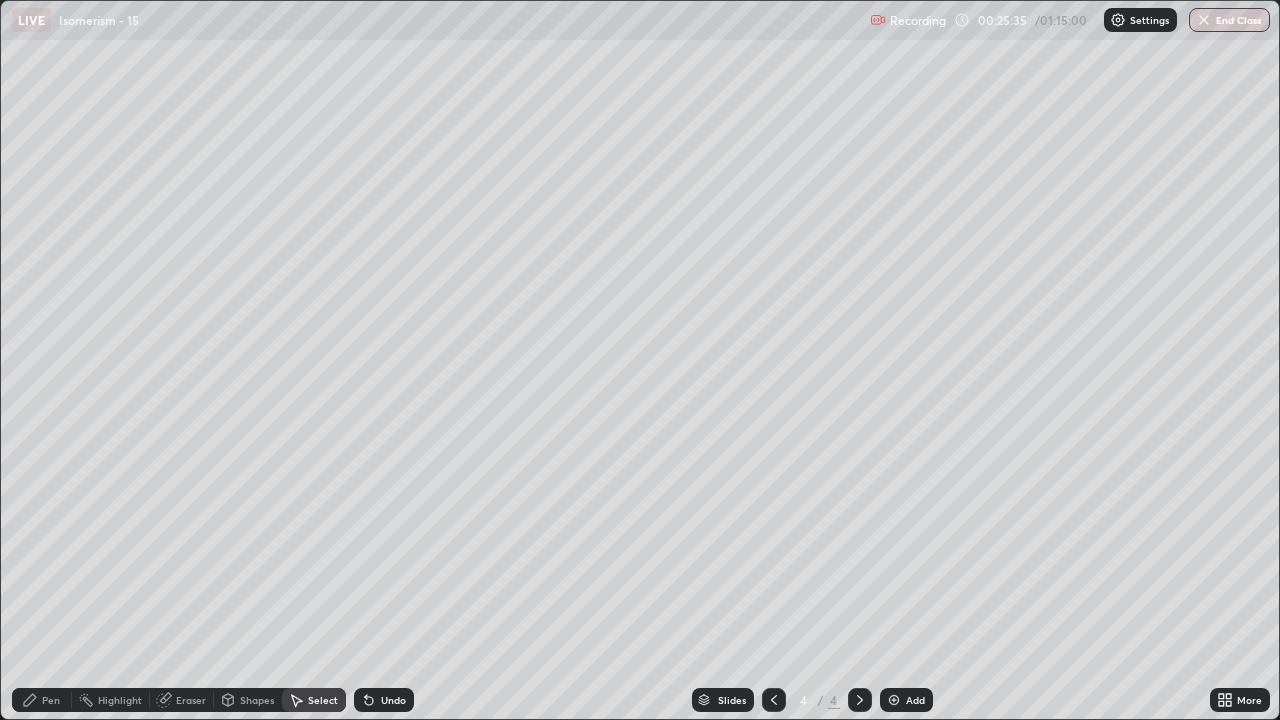 click on "Pen" at bounding box center (51, 700) 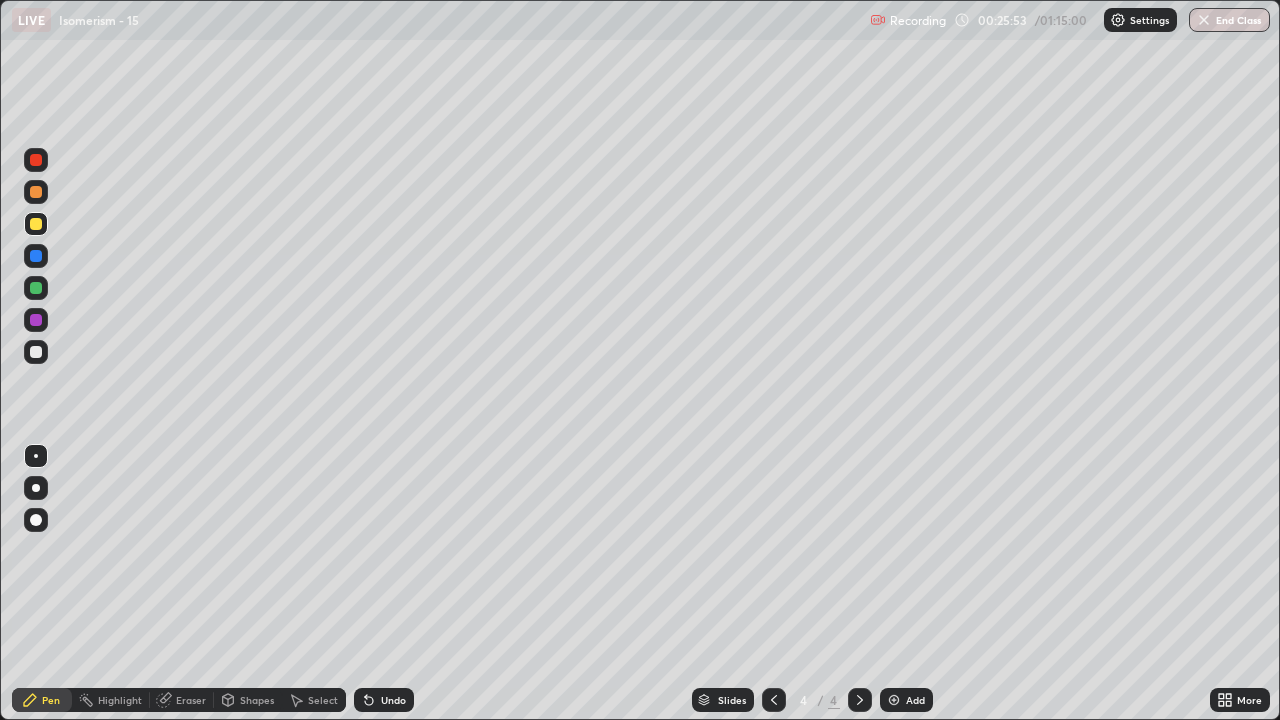 click at bounding box center (36, 352) 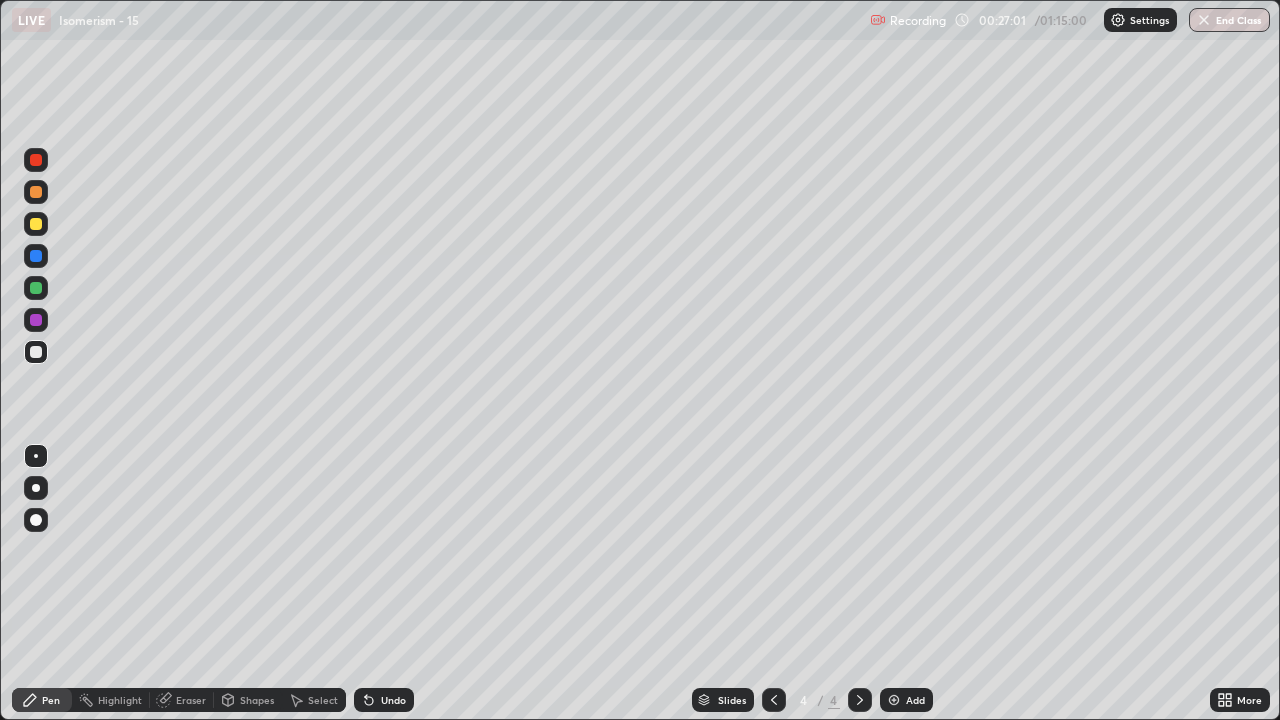 click on "Add" at bounding box center (906, 700) 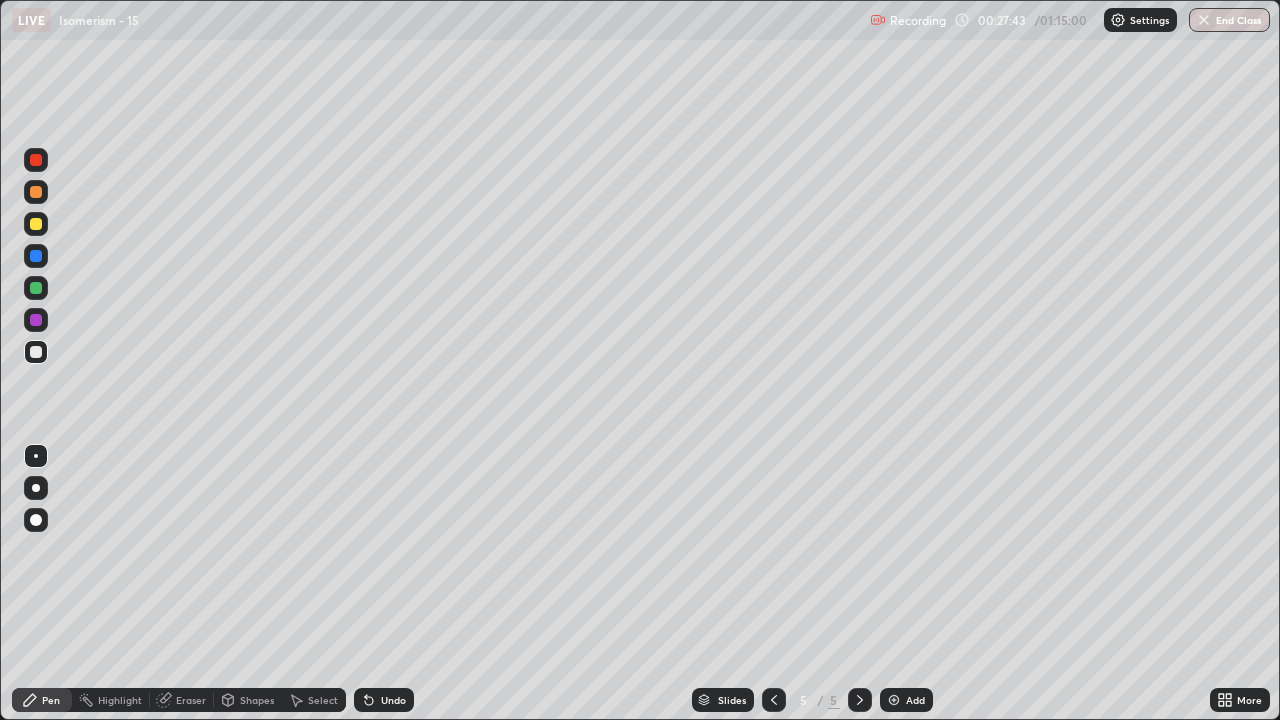 click on "Eraser" at bounding box center (182, 700) 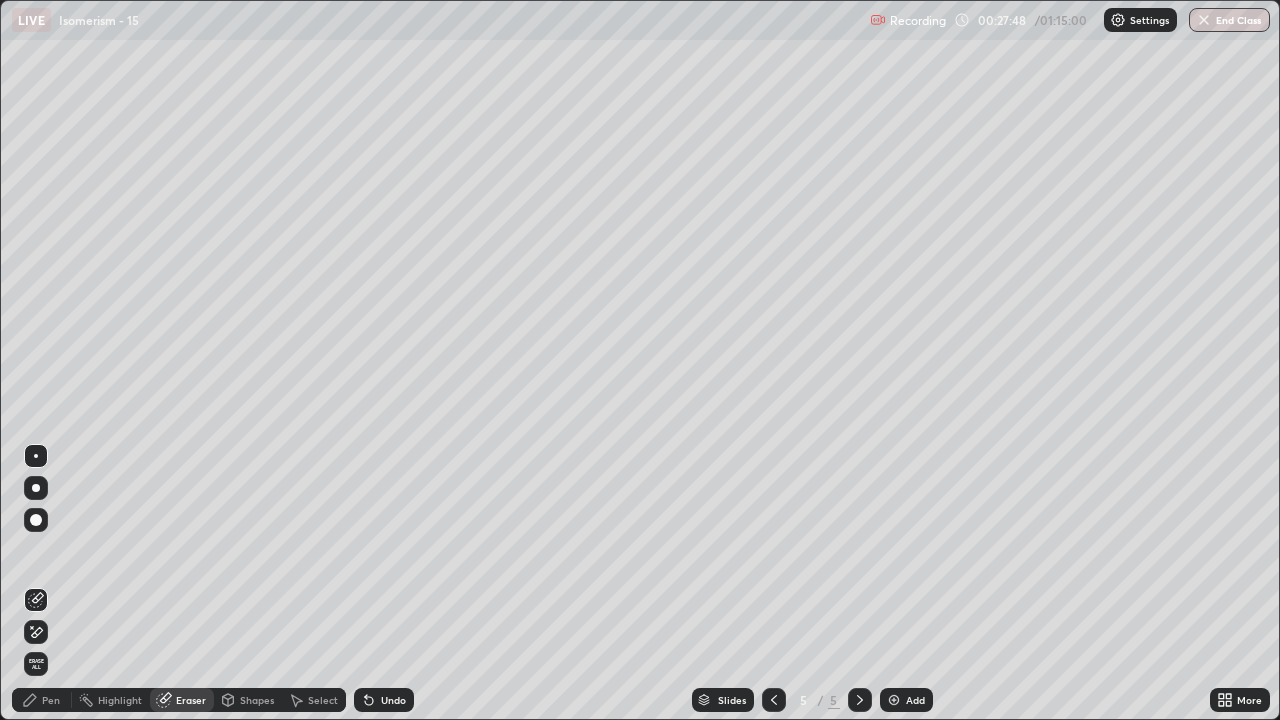 click on "Pen" at bounding box center (42, 700) 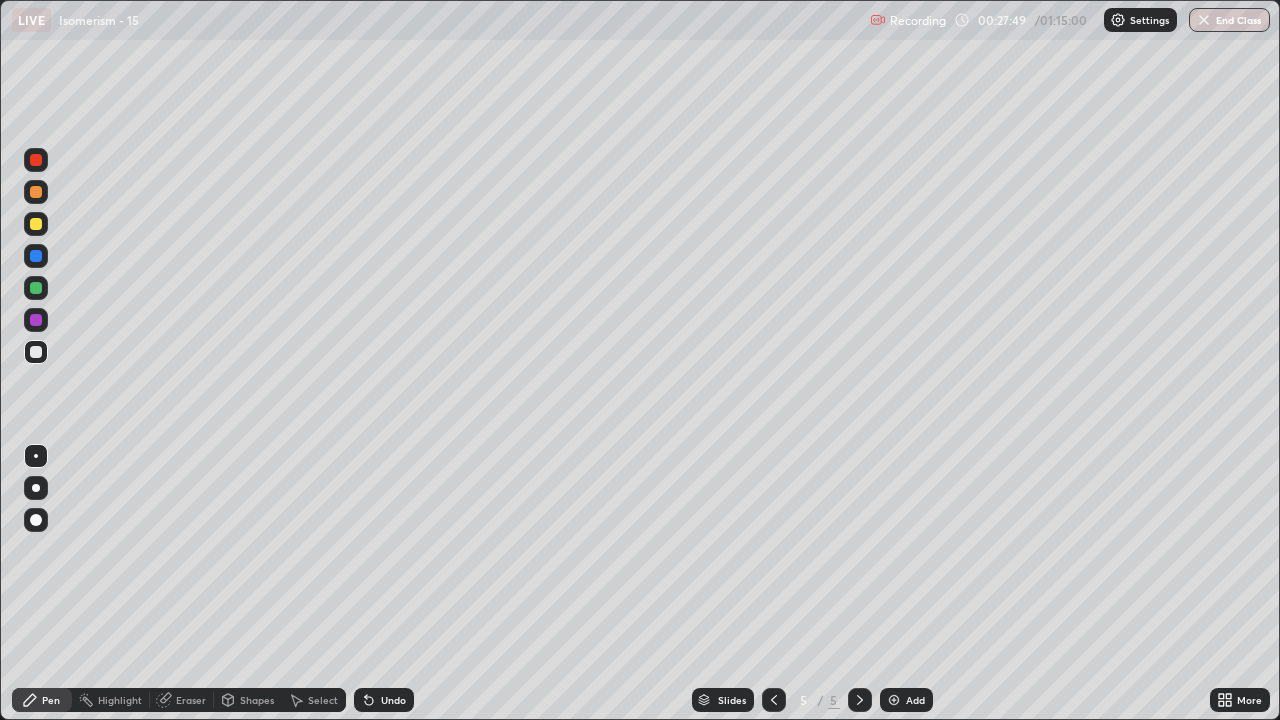 click 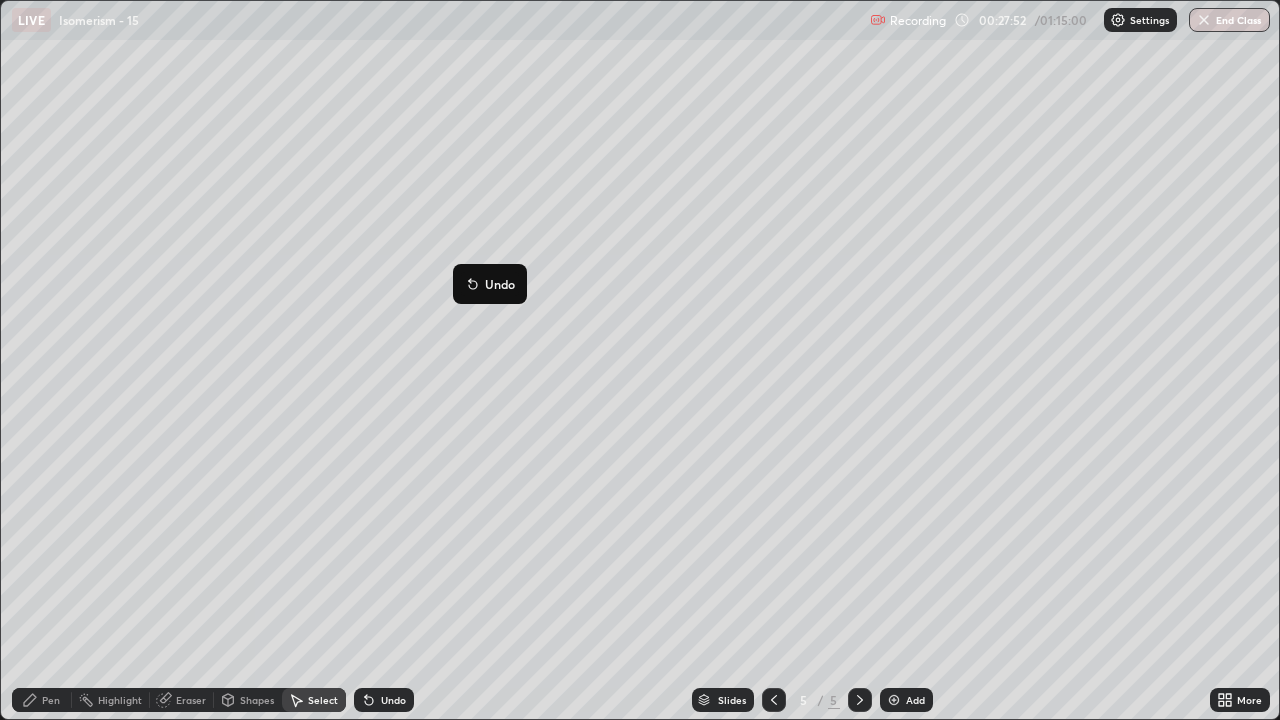 click on "0 ° Undo Copy Duplicate Duplicate to new slide Delete" at bounding box center (640, 360) 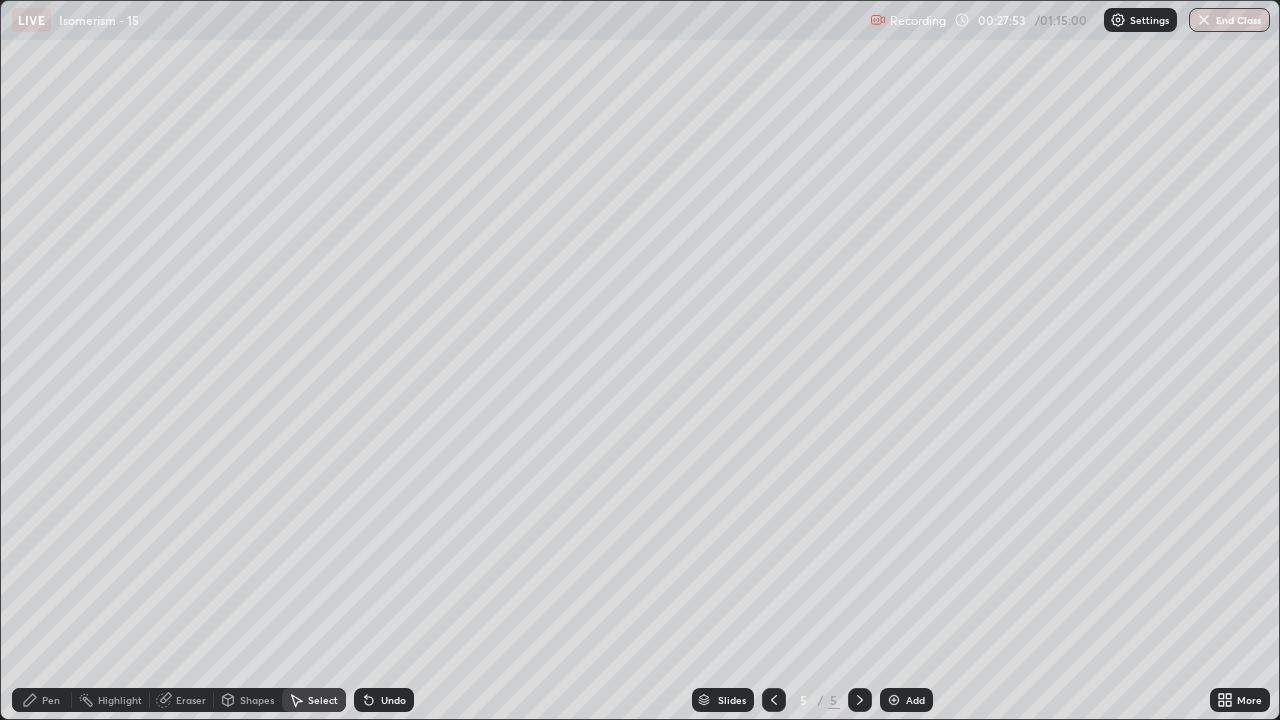 click on "Pen" at bounding box center [42, 700] 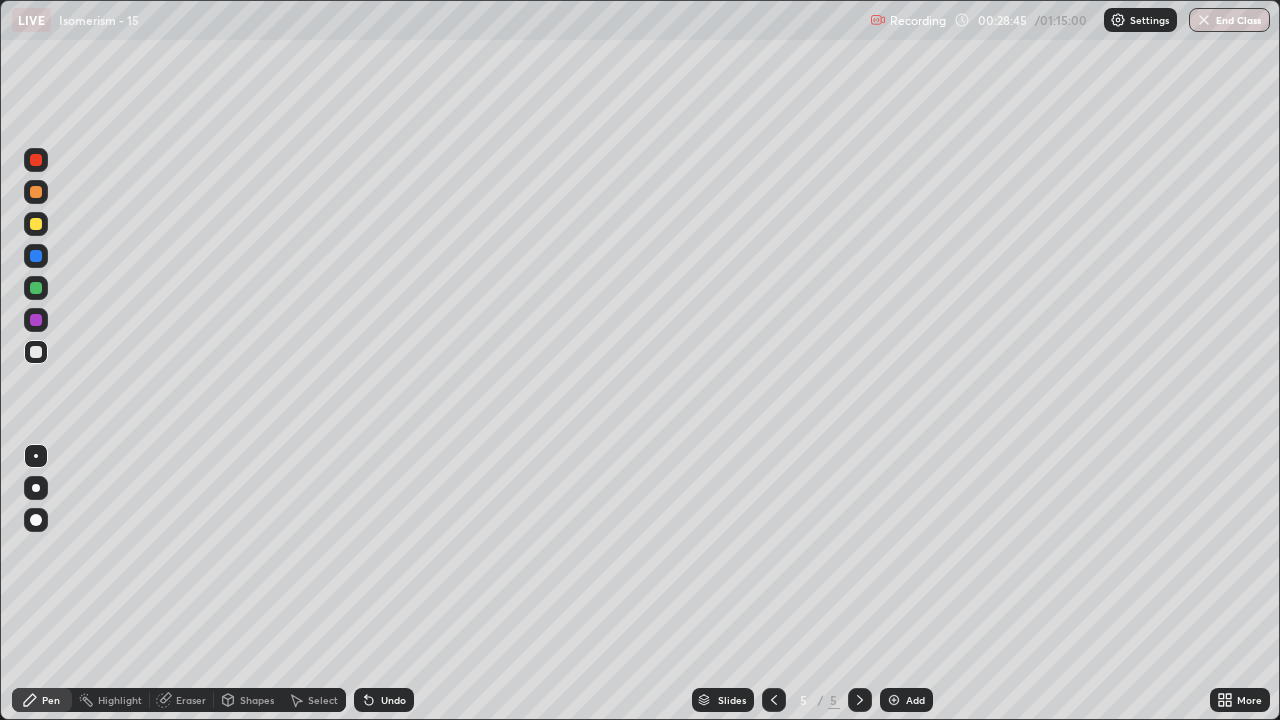click at bounding box center [36, 224] 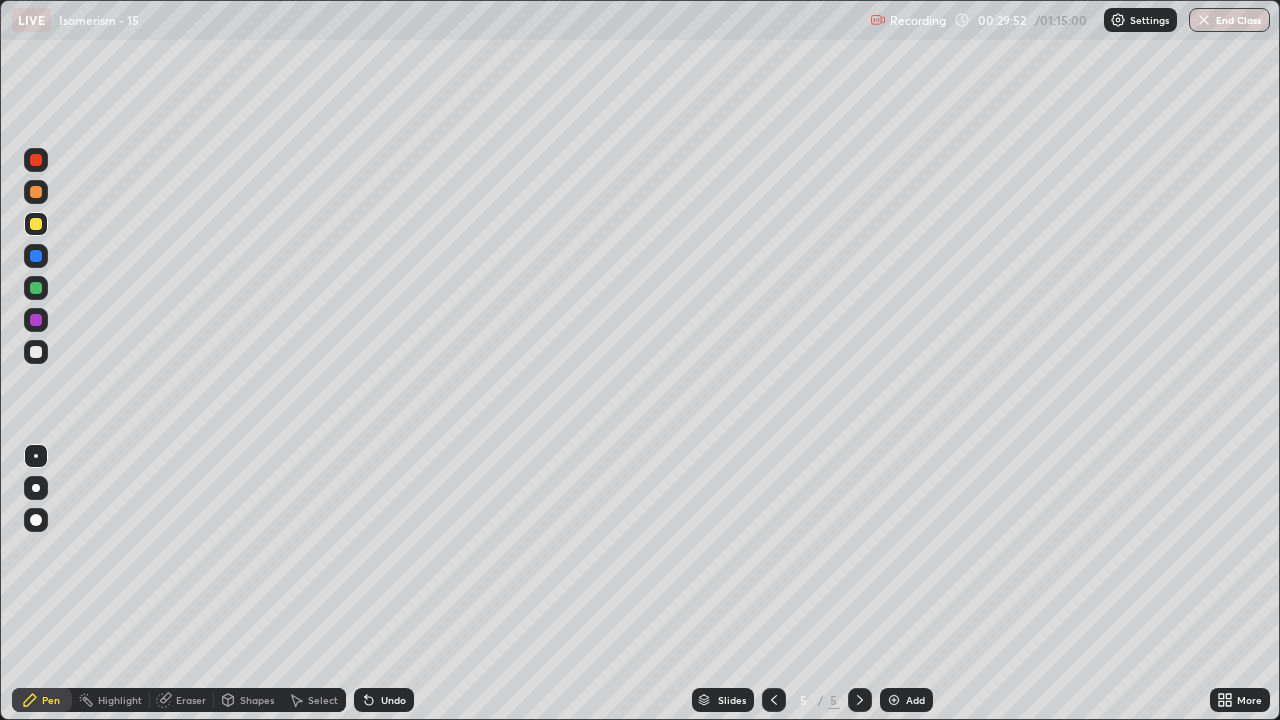 click on "Eraser" at bounding box center [191, 700] 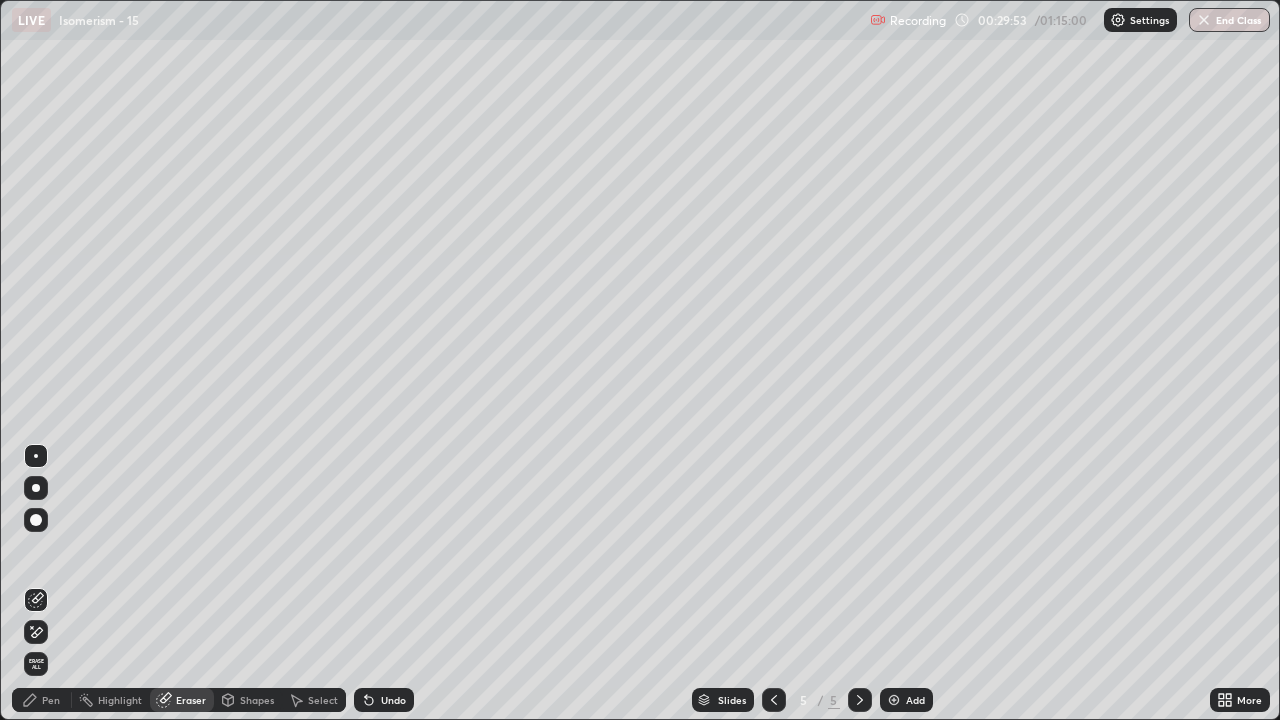 click 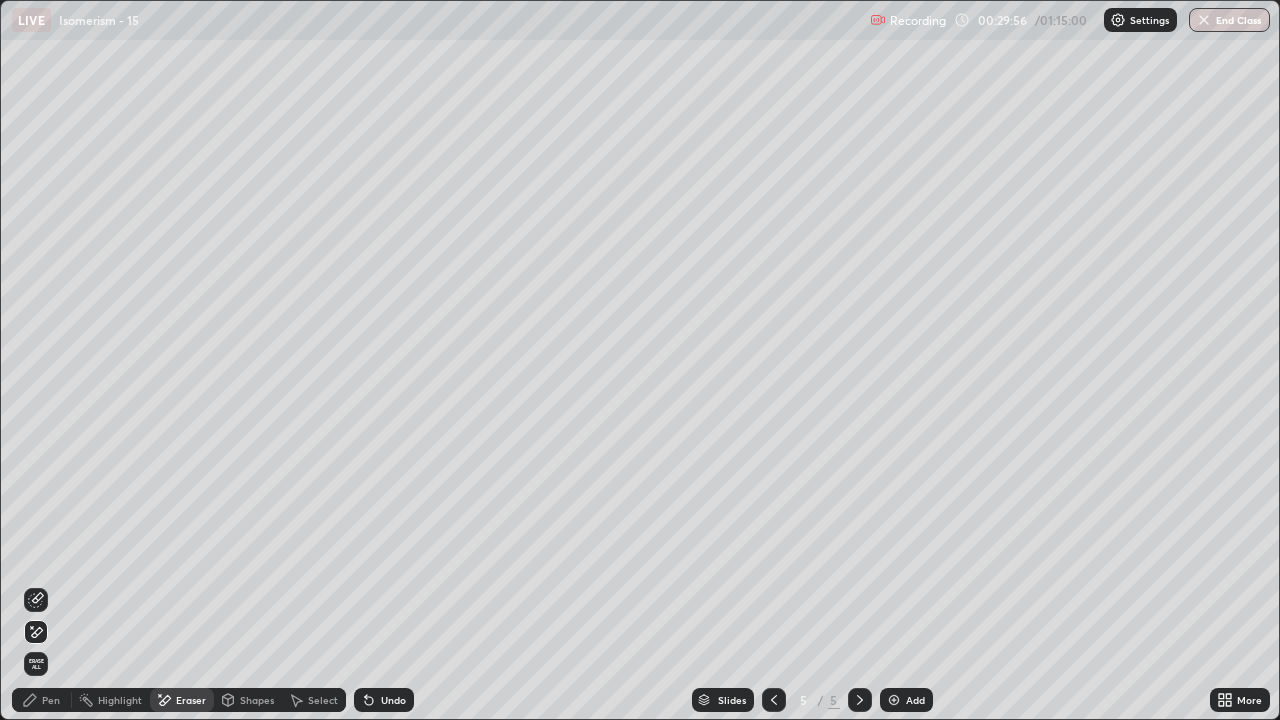 click at bounding box center (36, 600) 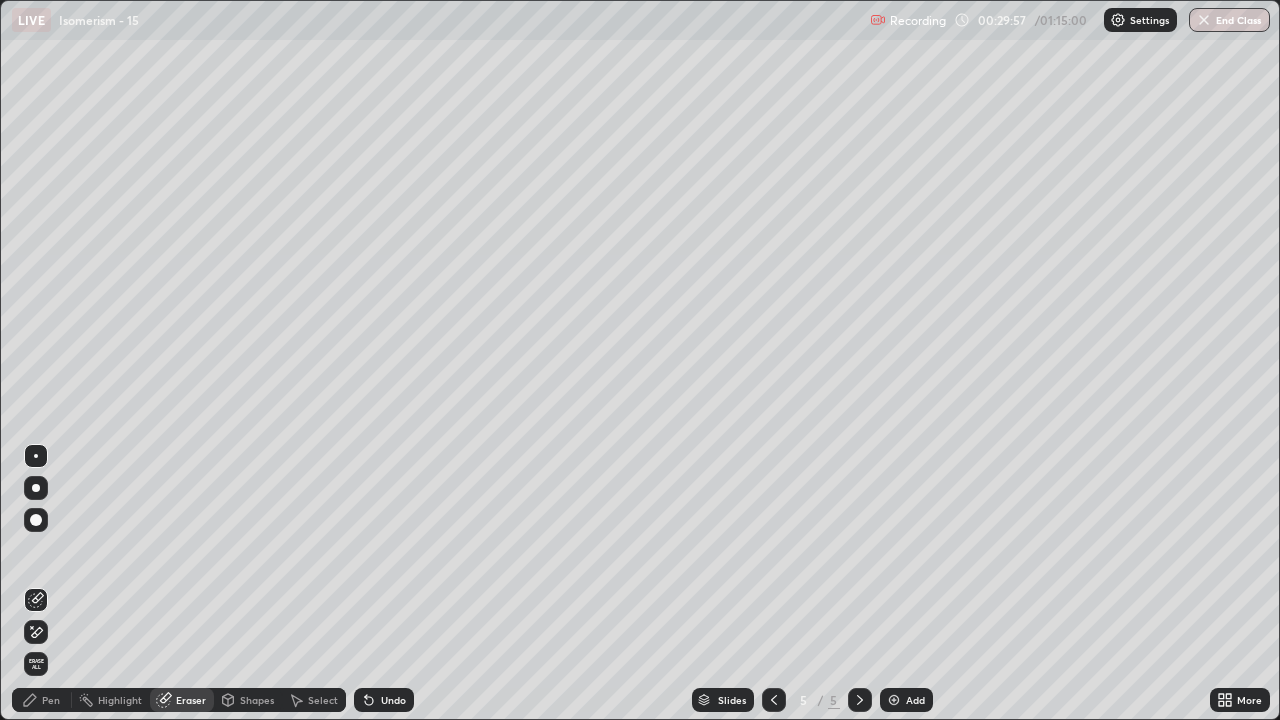 click on "Pen" at bounding box center [51, 700] 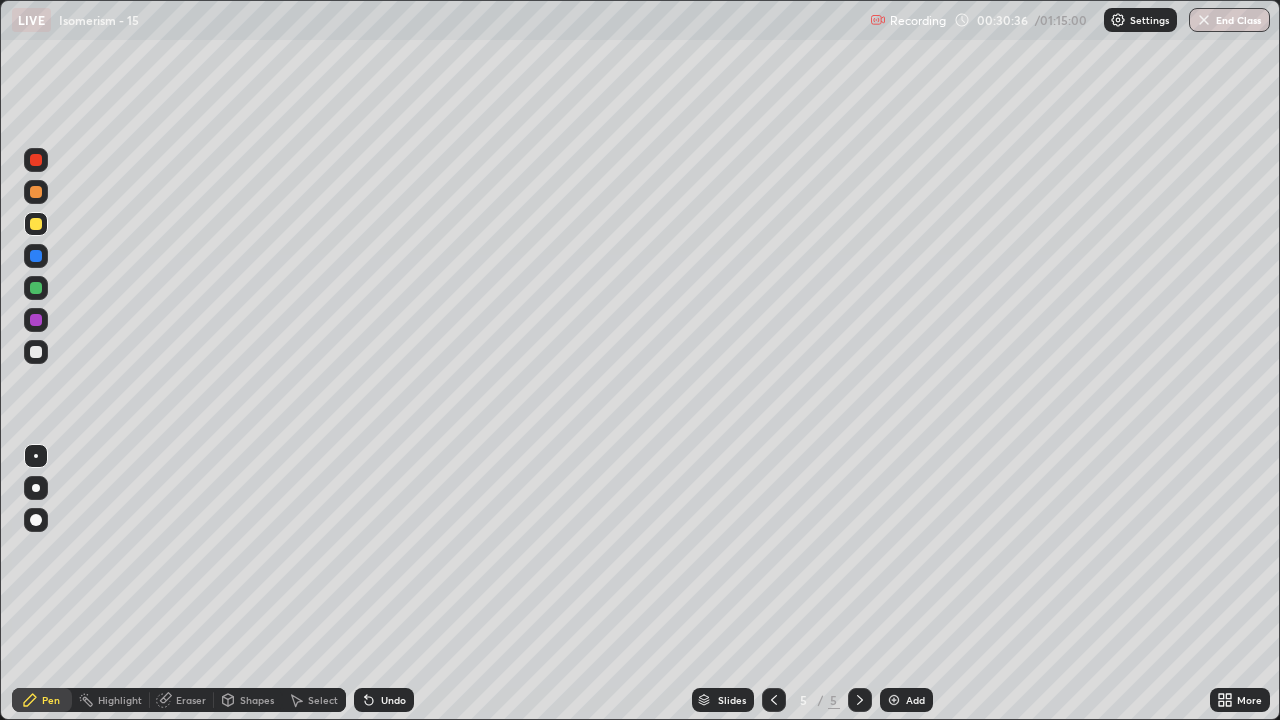 click on "Select" at bounding box center [323, 700] 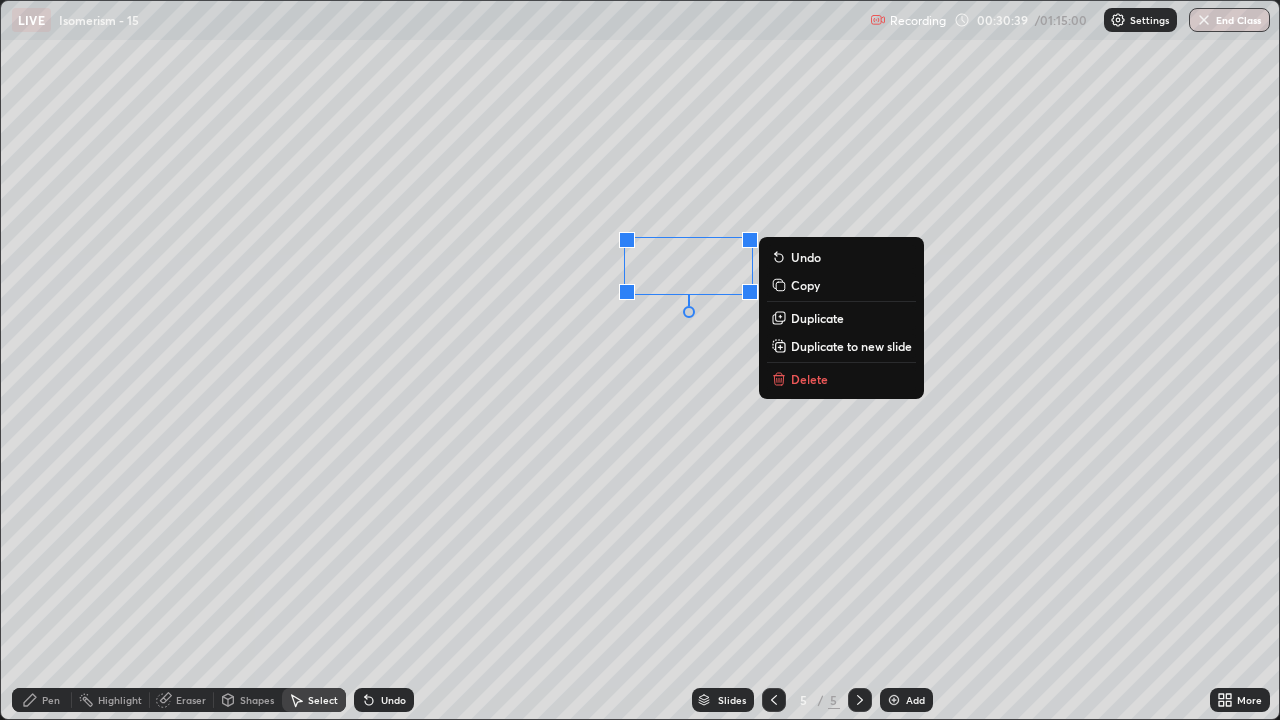 click on "0 ° Undo Copy Duplicate Duplicate to new slide Delete" at bounding box center [640, 360] 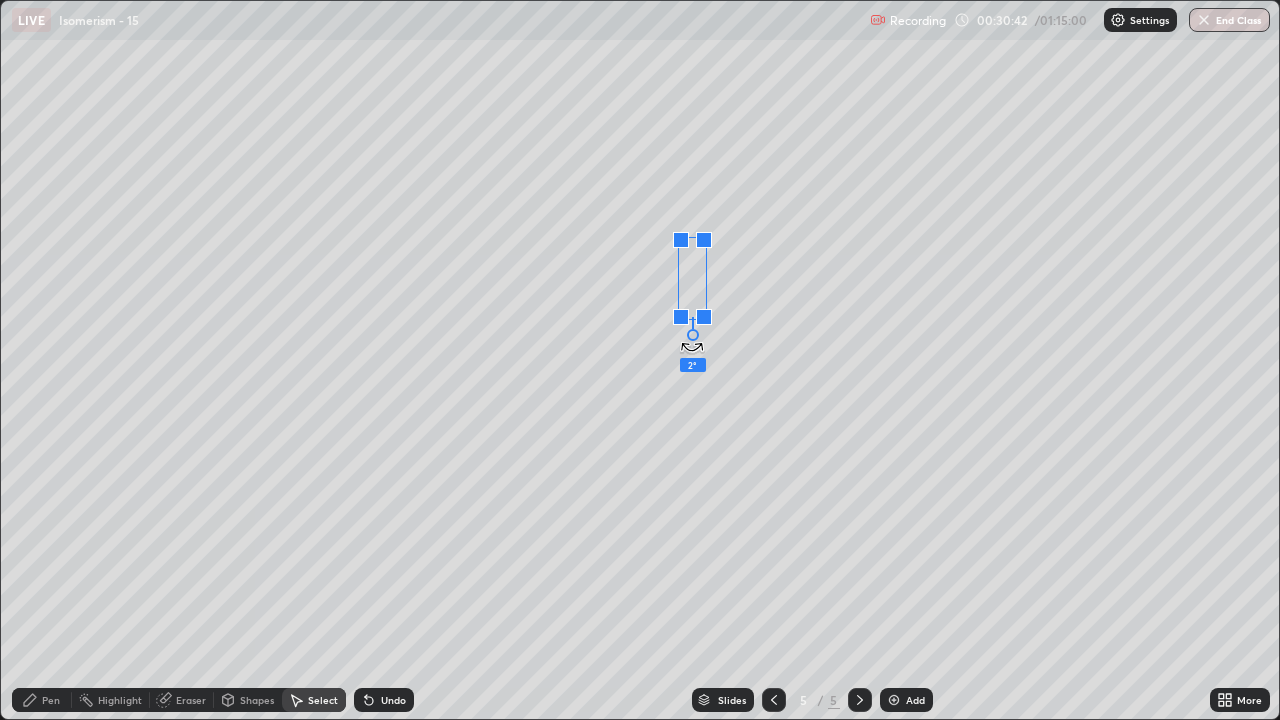 click on "2 ° Undo Copy Duplicate Duplicate to new slide Delete" at bounding box center (640, 360) 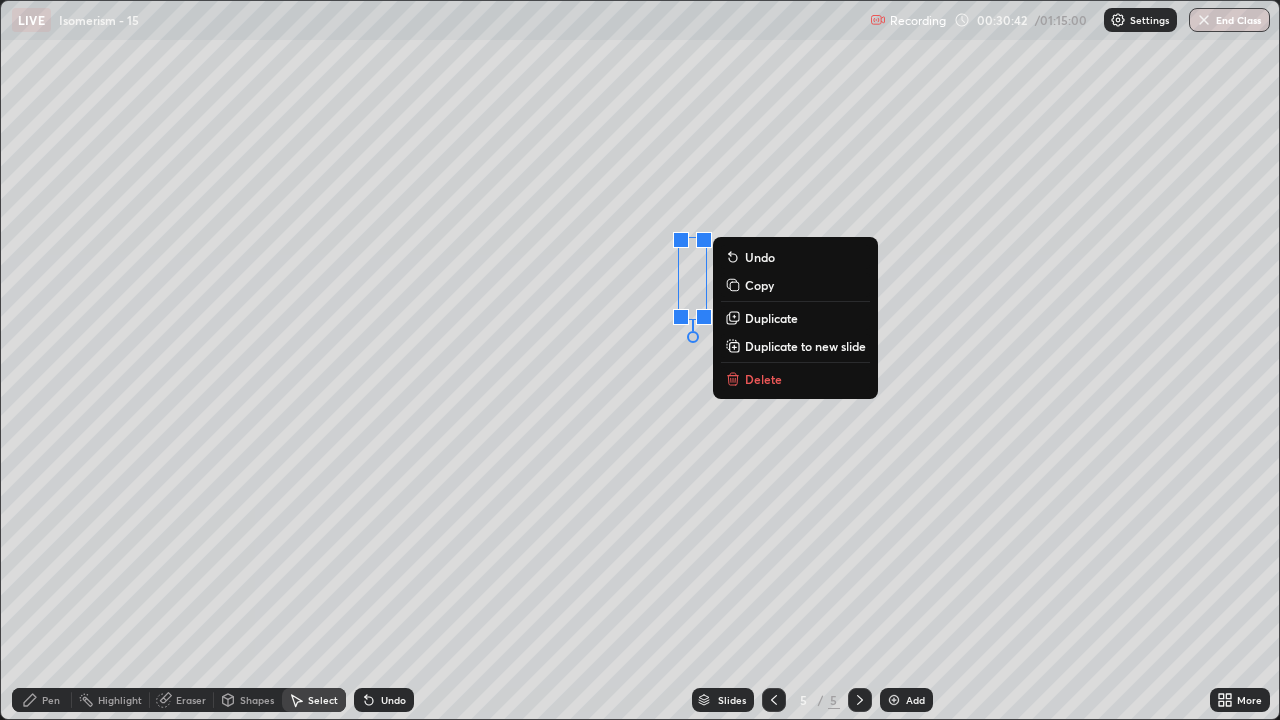 click on "0 ° Undo Copy Duplicate Duplicate to new slide Delete" at bounding box center [640, 360] 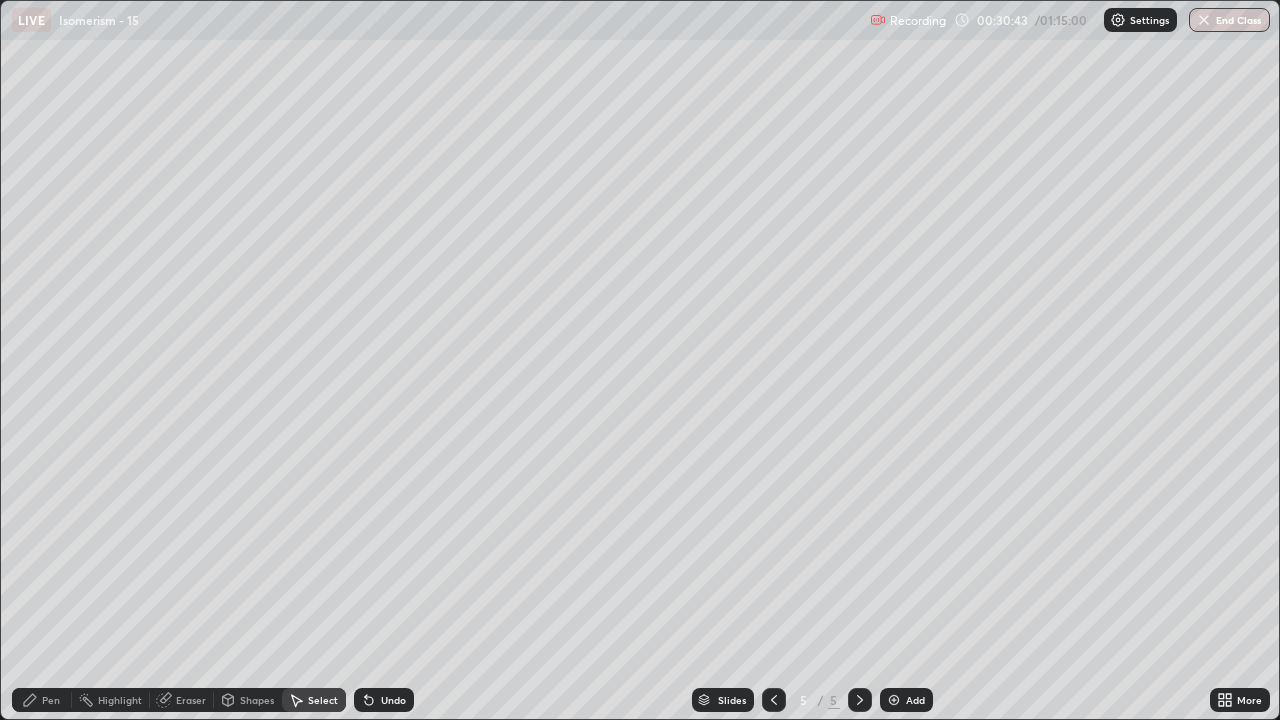 click on "Pen" at bounding box center (42, 700) 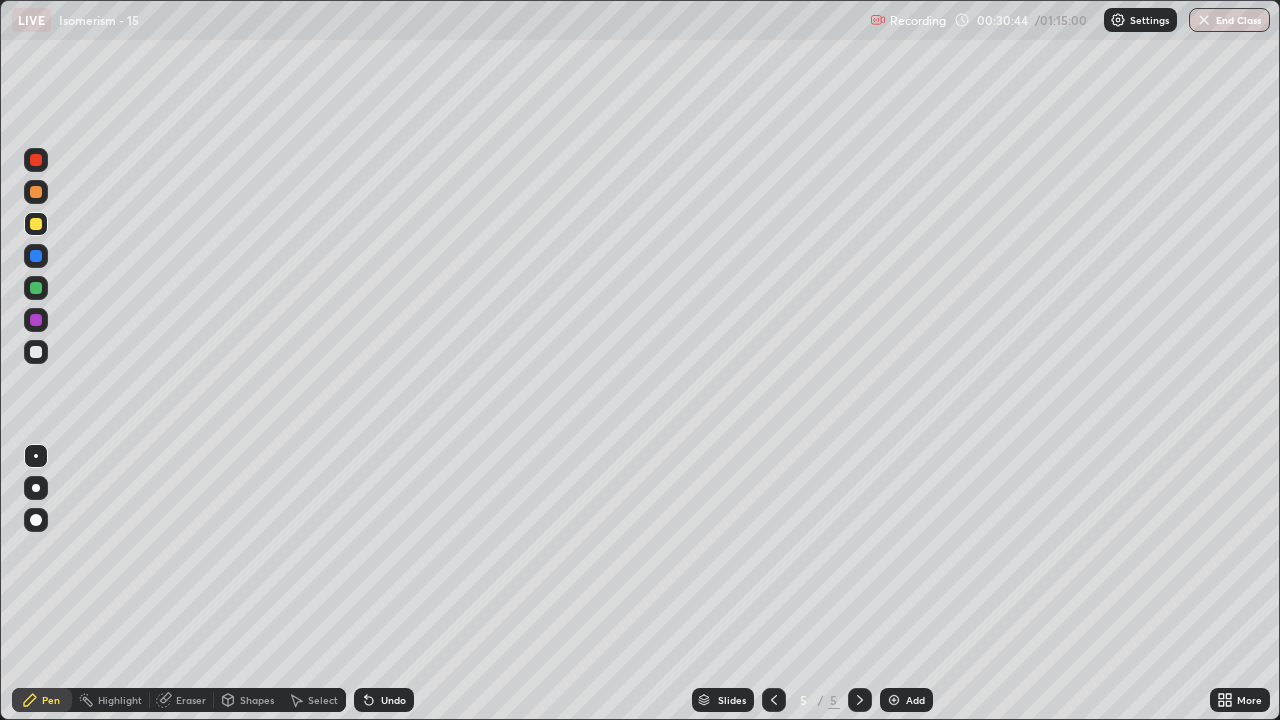 click on "Eraser" at bounding box center [191, 700] 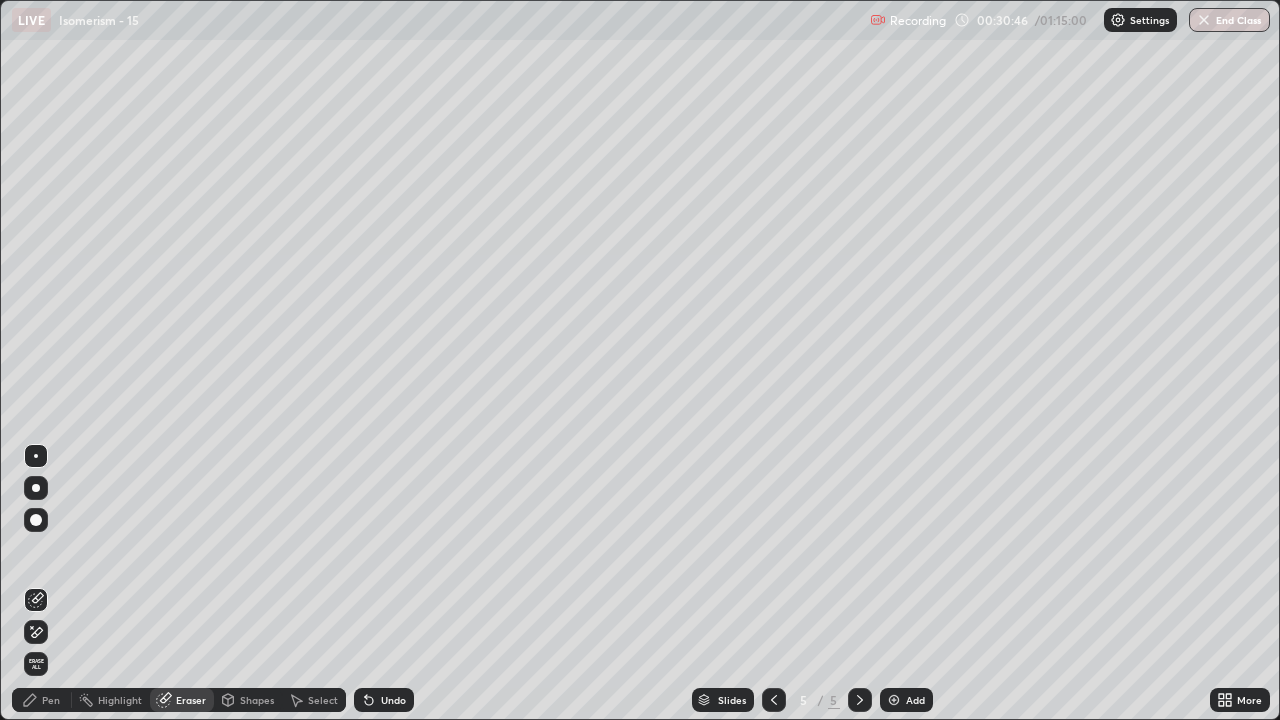 click on "Pen" at bounding box center (51, 700) 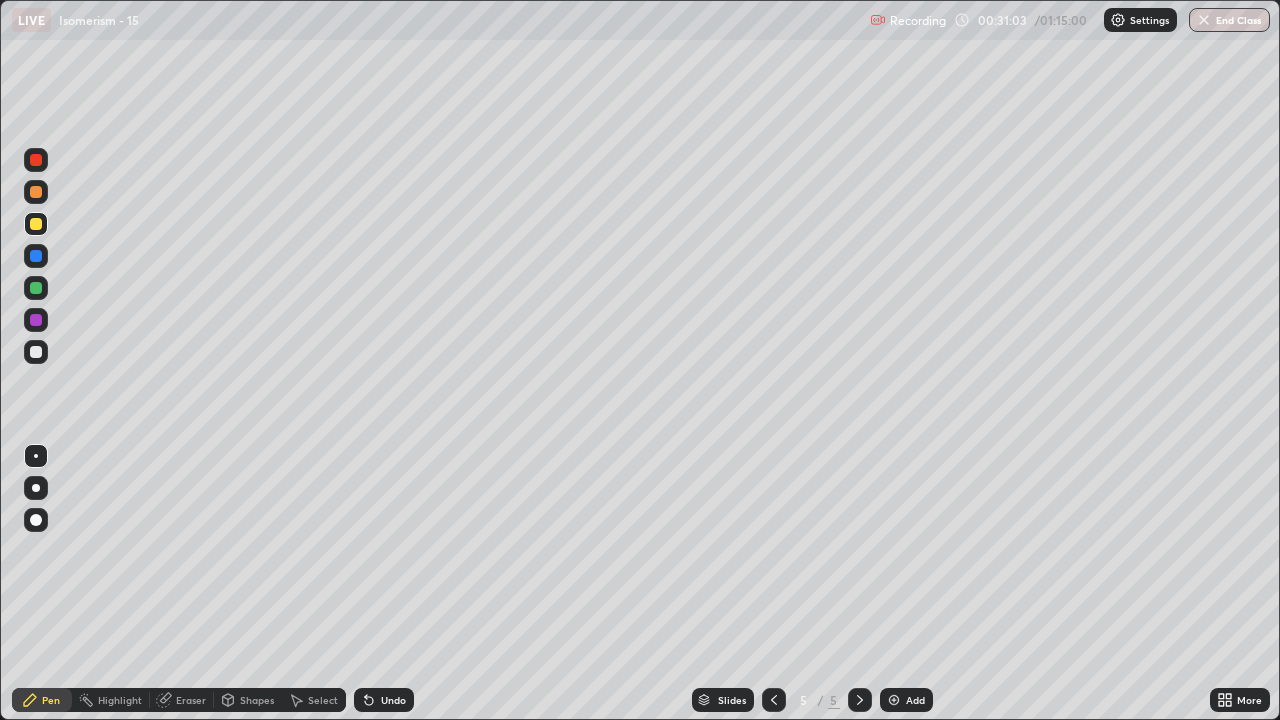 click on "Undo" at bounding box center (384, 700) 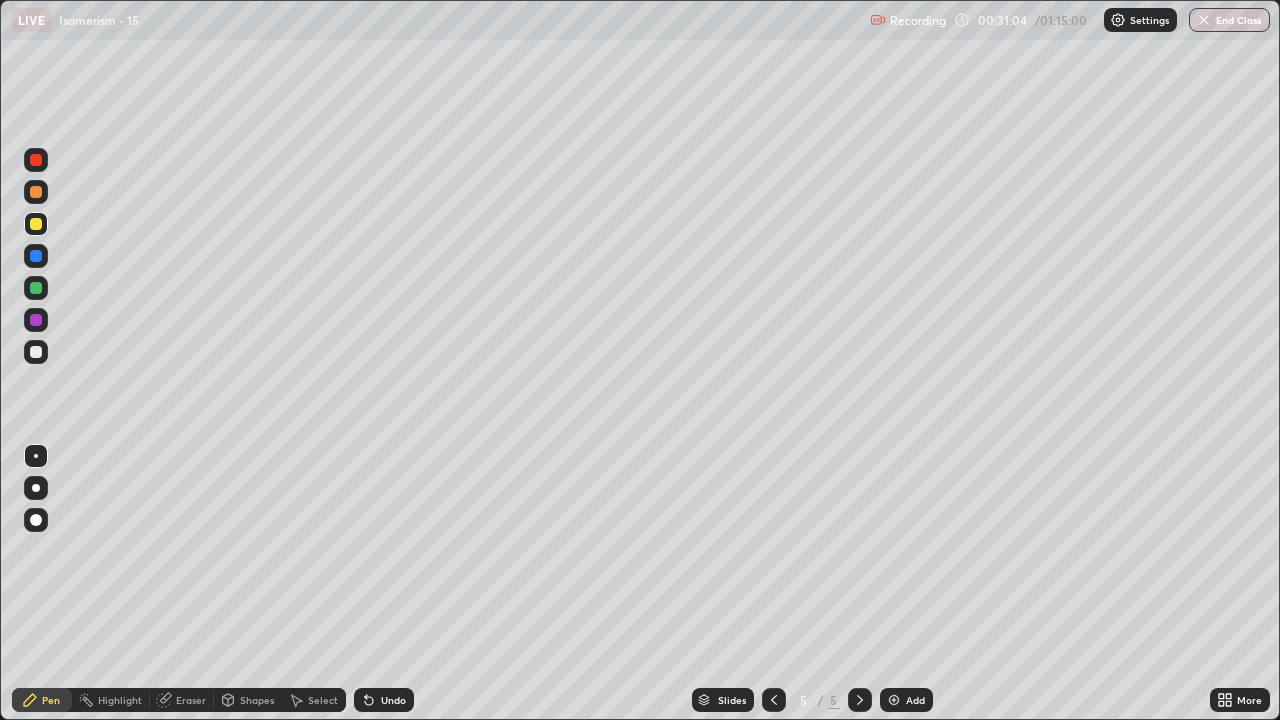 click on "Undo" at bounding box center (393, 700) 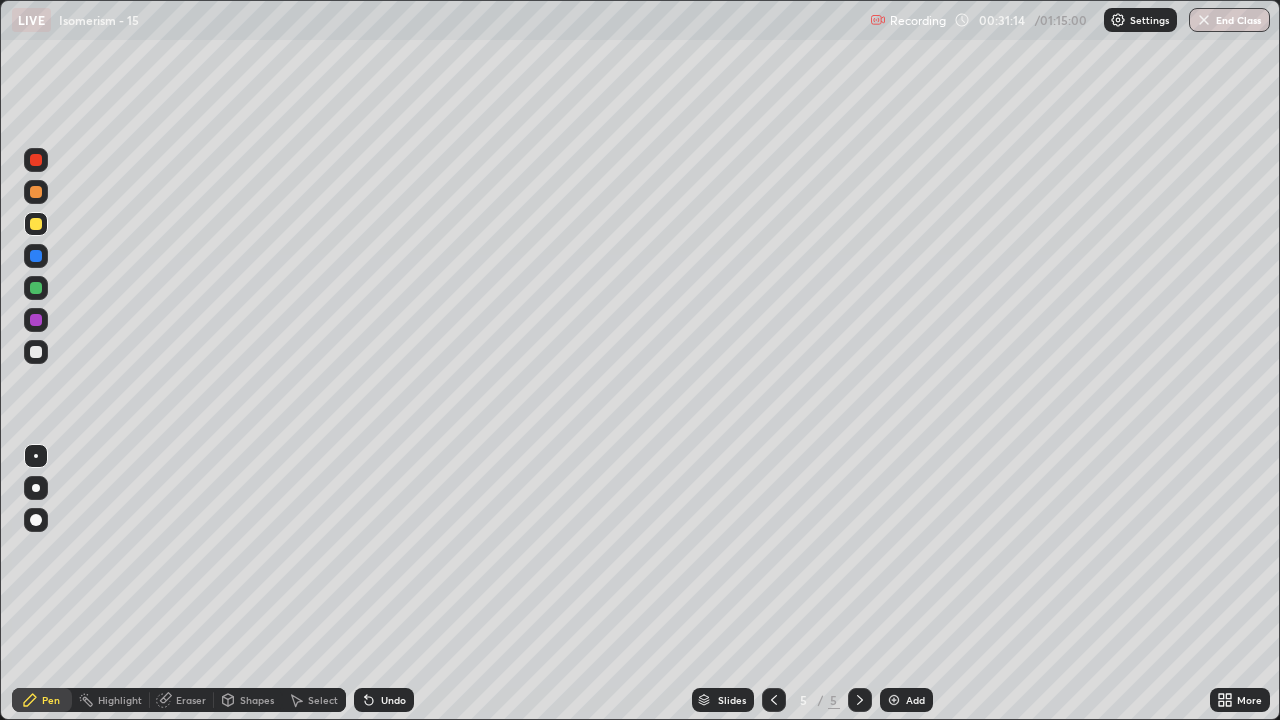 click on "Eraser" at bounding box center (182, 700) 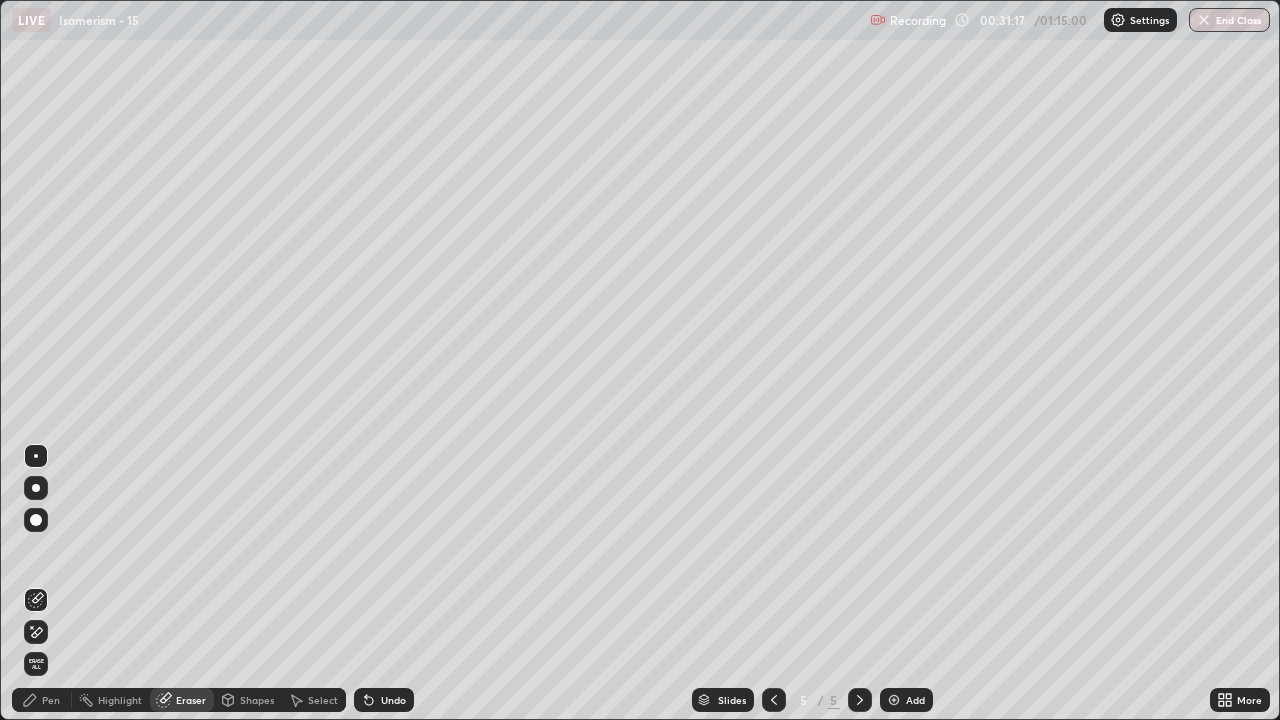 click on "Pen" at bounding box center (42, 700) 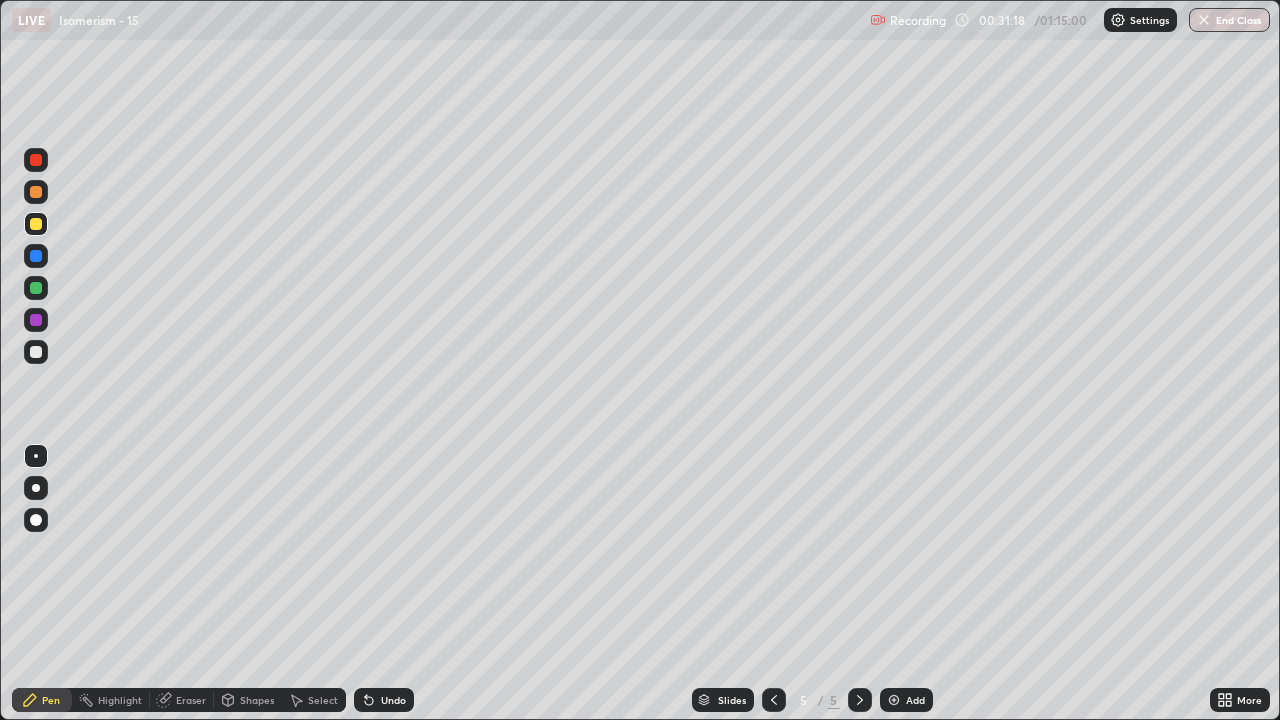 click at bounding box center [36, 352] 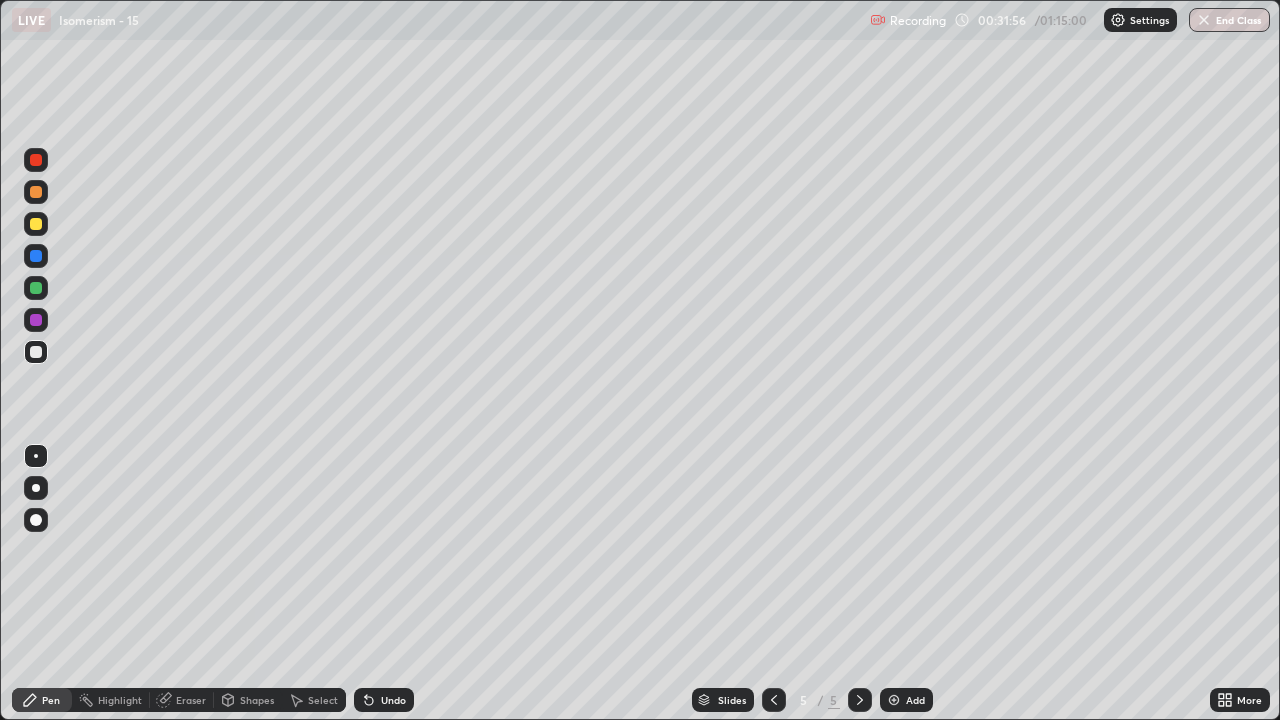 click on "Add" at bounding box center [915, 700] 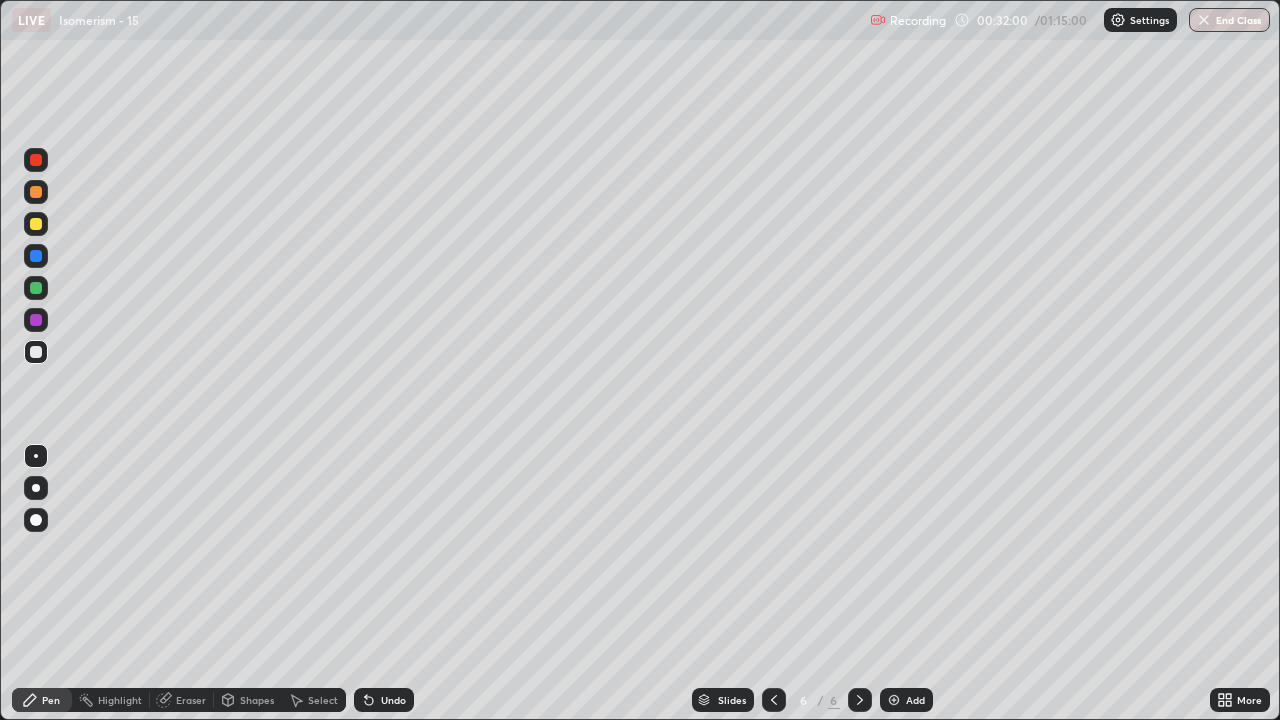 click on "Undo" at bounding box center (393, 700) 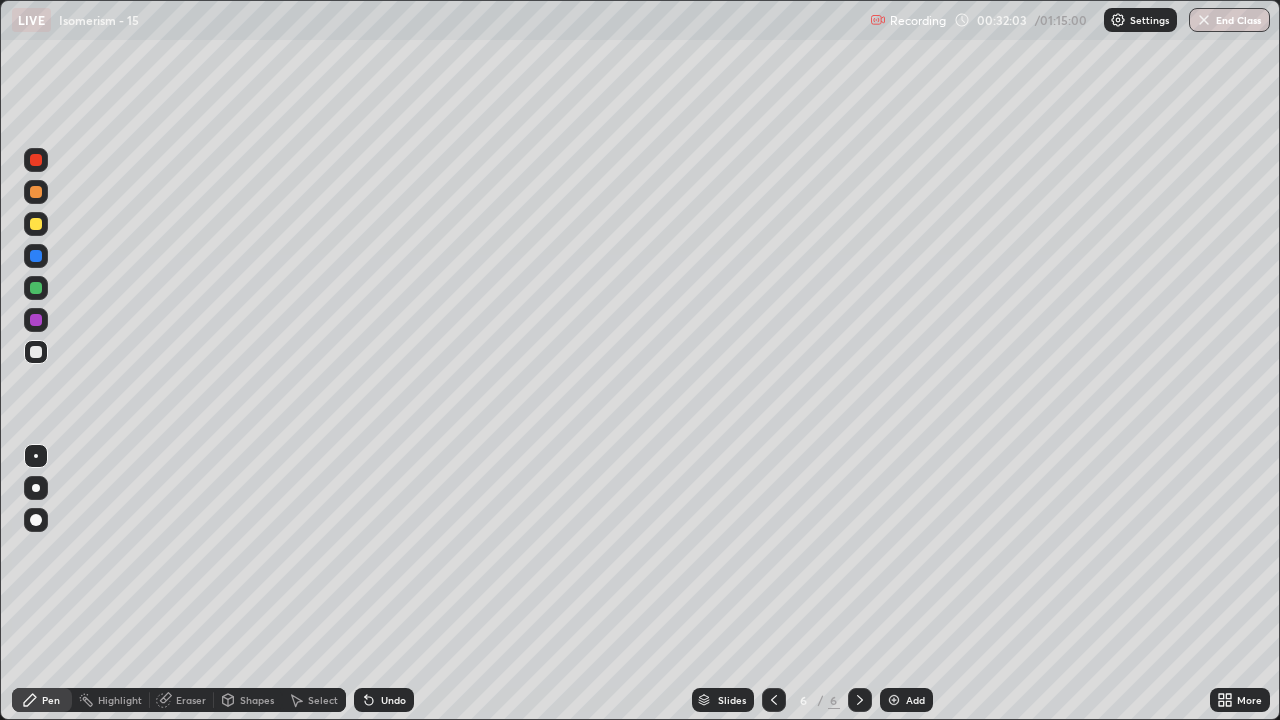 click on "Undo" at bounding box center [384, 700] 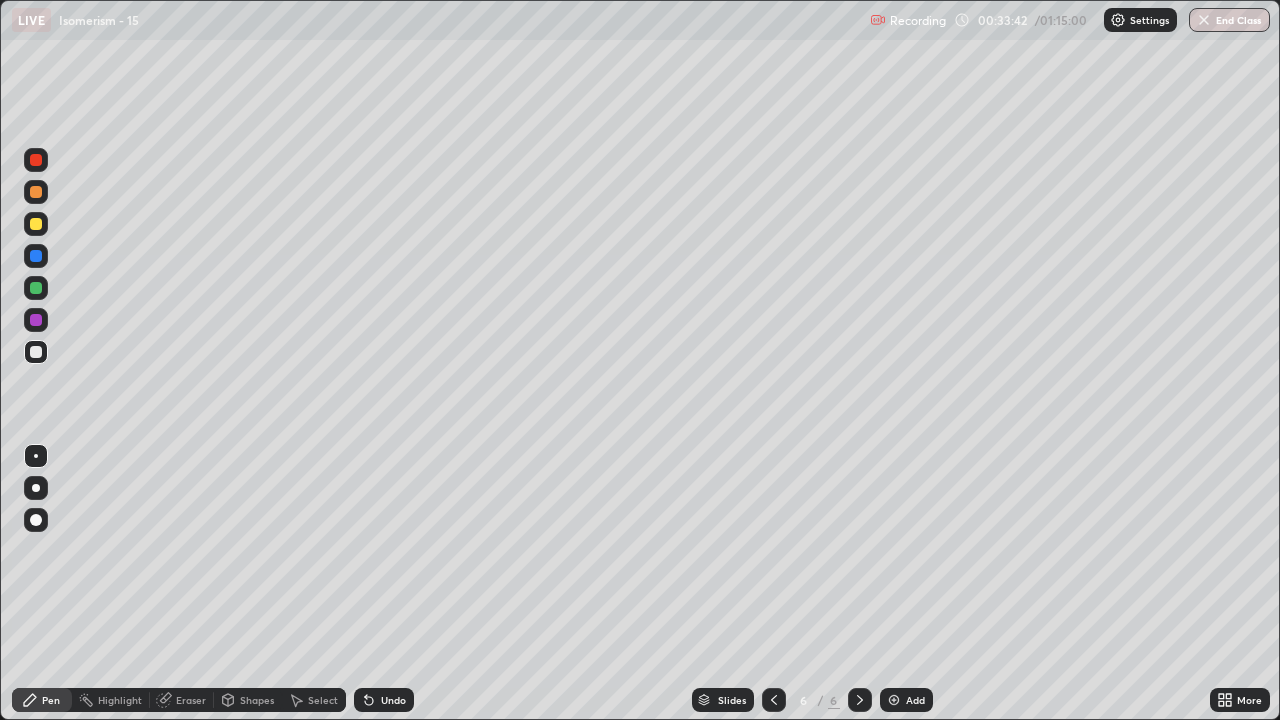 click on "Select" at bounding box center (323, 700) 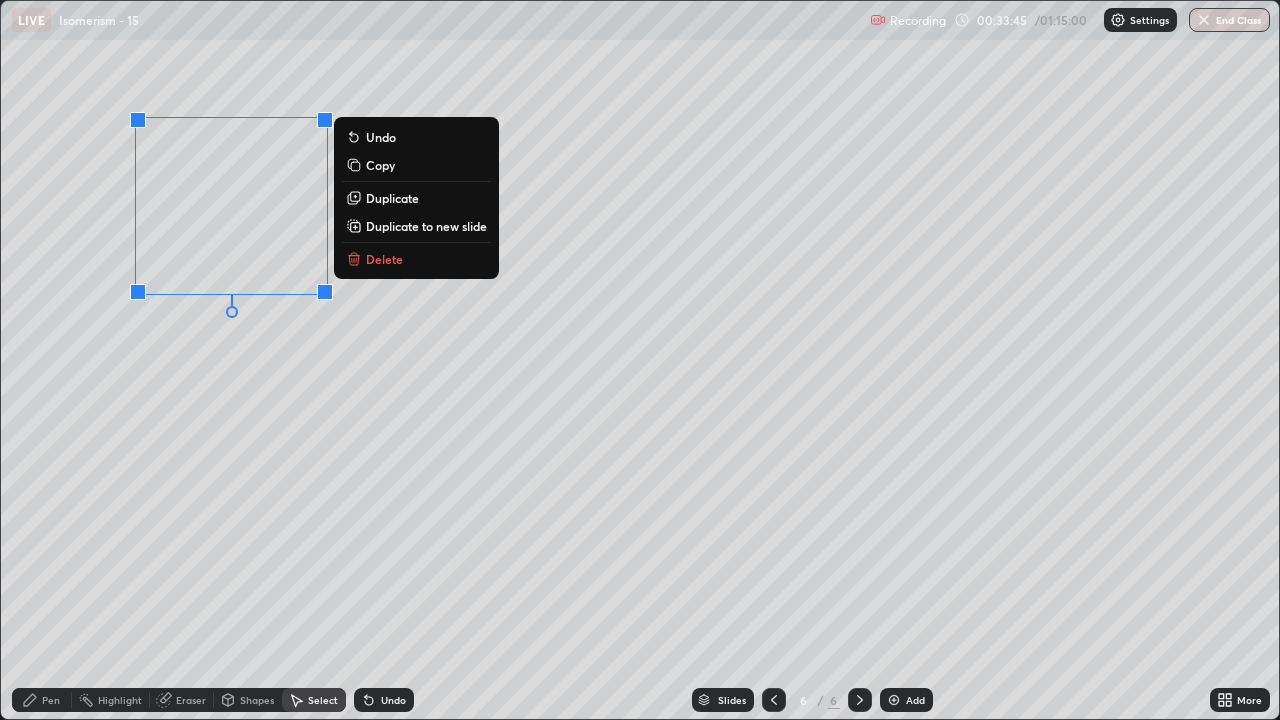 click on "0 ° Undo Copy Duplicate Duplicate to new slide Delete" at bounding box center (640, 360) 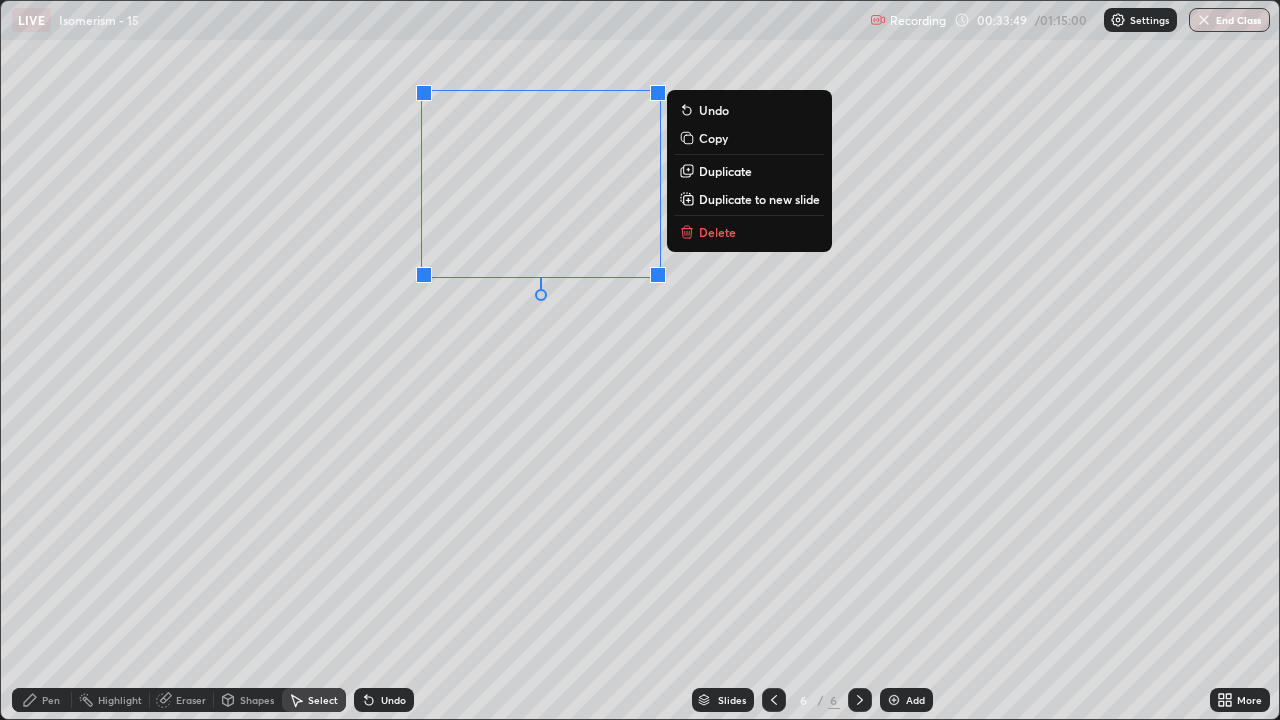 click on "0 ° Undo Copy Duplicate Duplicate to new slide Delete" at bounding box center (640, 360) 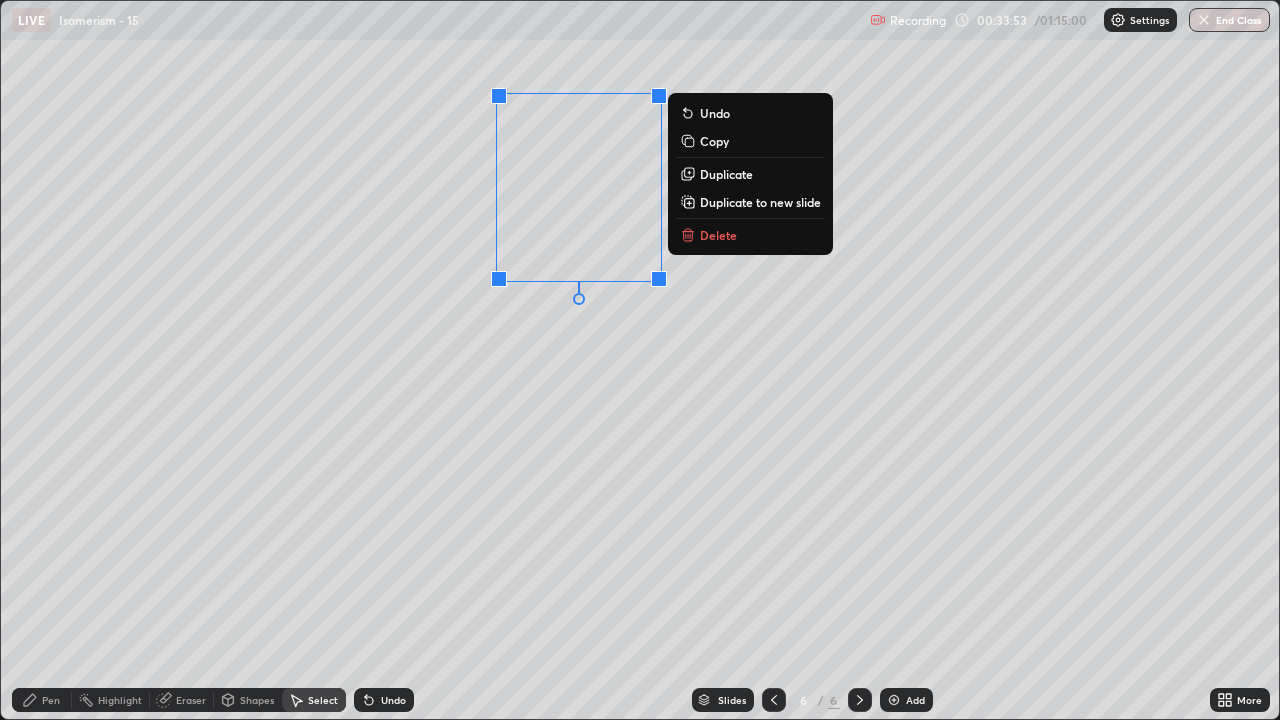 click on "0 ° Undo Copy Duplicate Duplicate to new slide Delete" at bounding box center [640, 360] 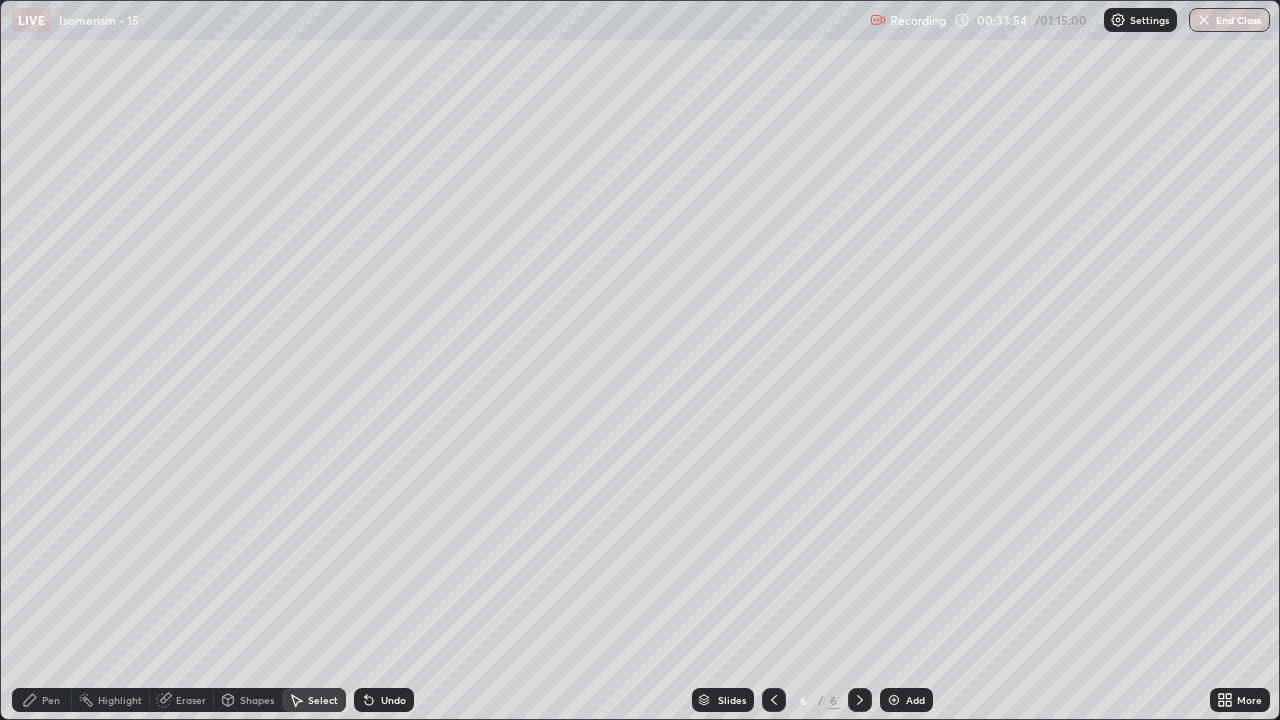 click 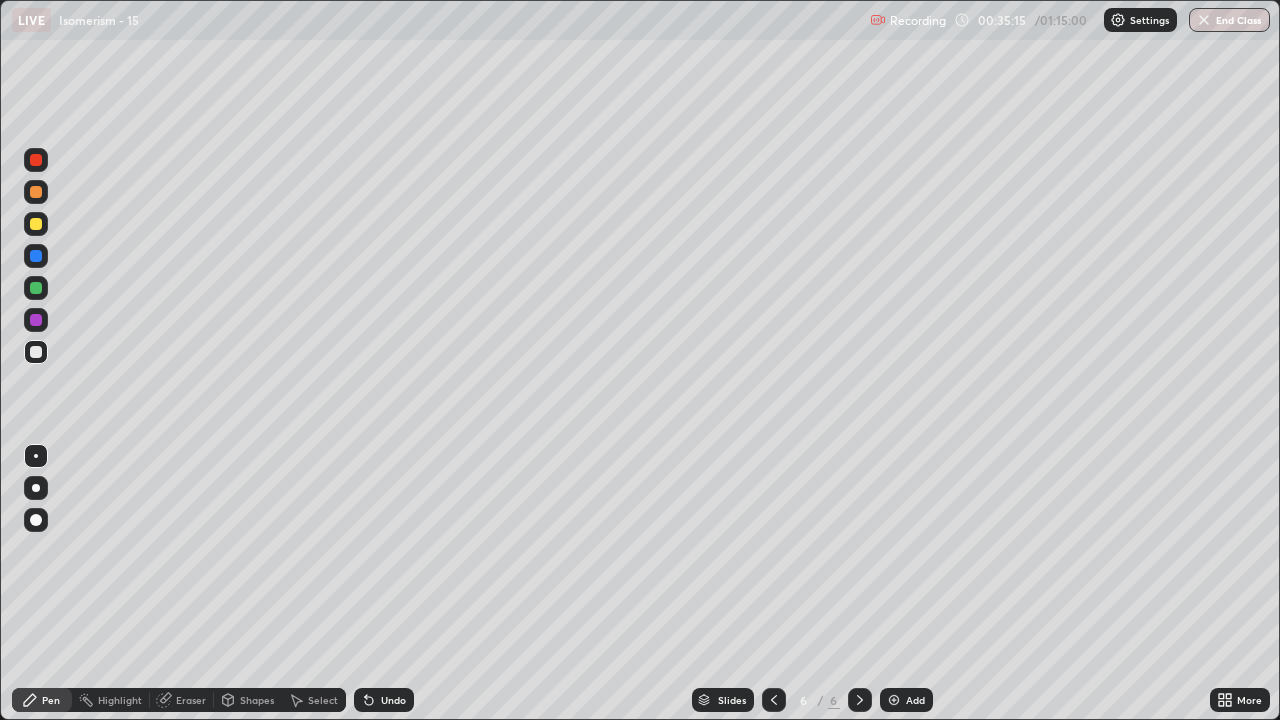click on "Select" at bounding box center (314, 700) 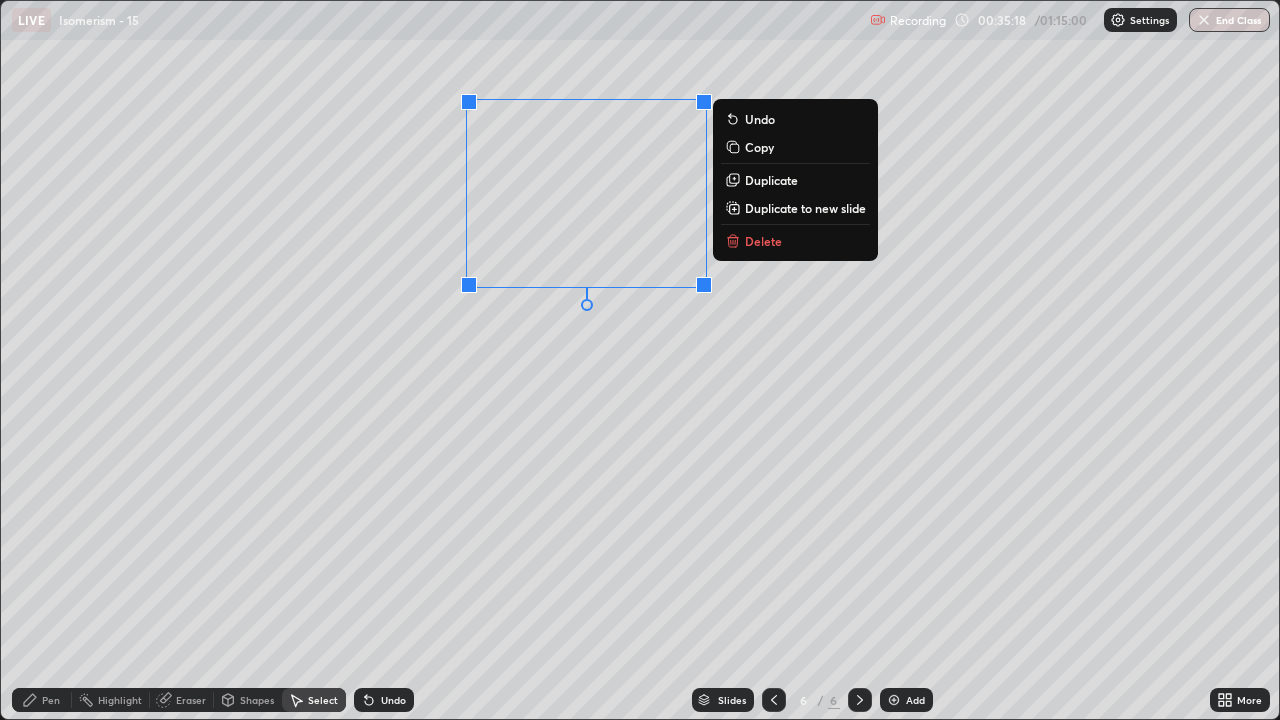 click on "0 ° Undo Copy Duplicate Duplicate to new slide Delete" at bounding box center [640, 360] 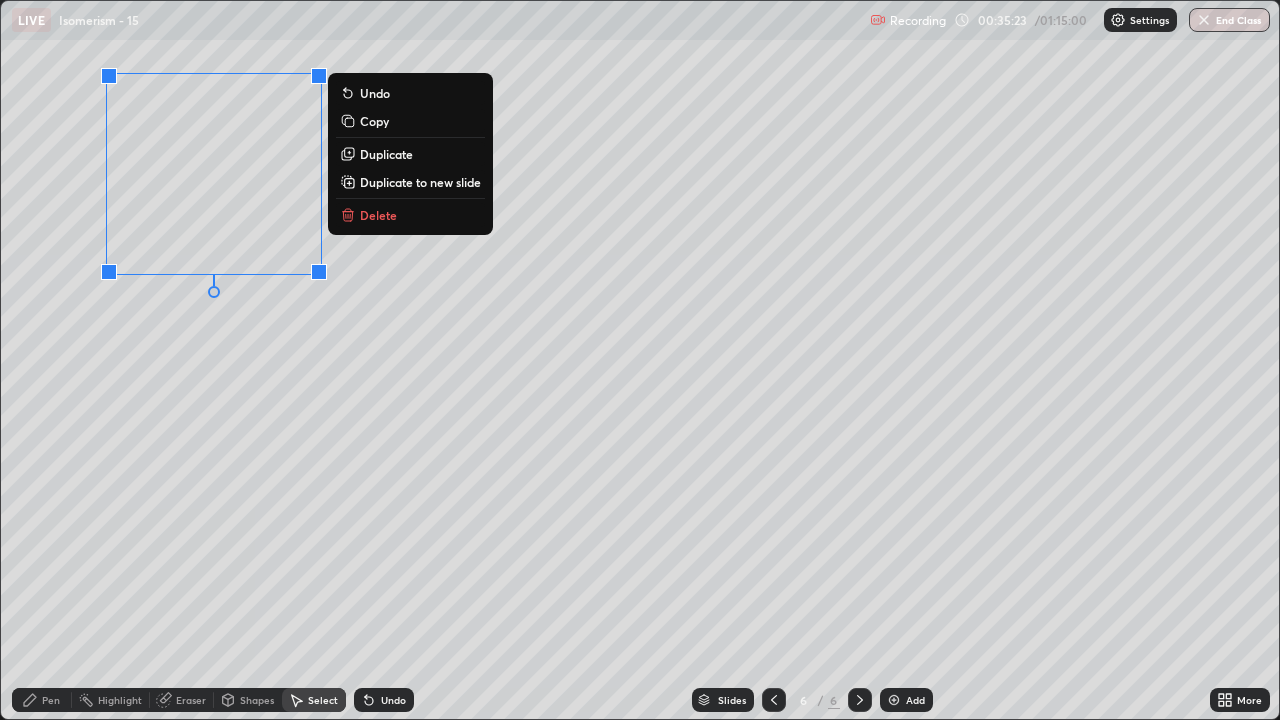 click on "0 ° Undo Copy Duplicate Duplicate to new slide Delete" at bounding box center [640, 360] 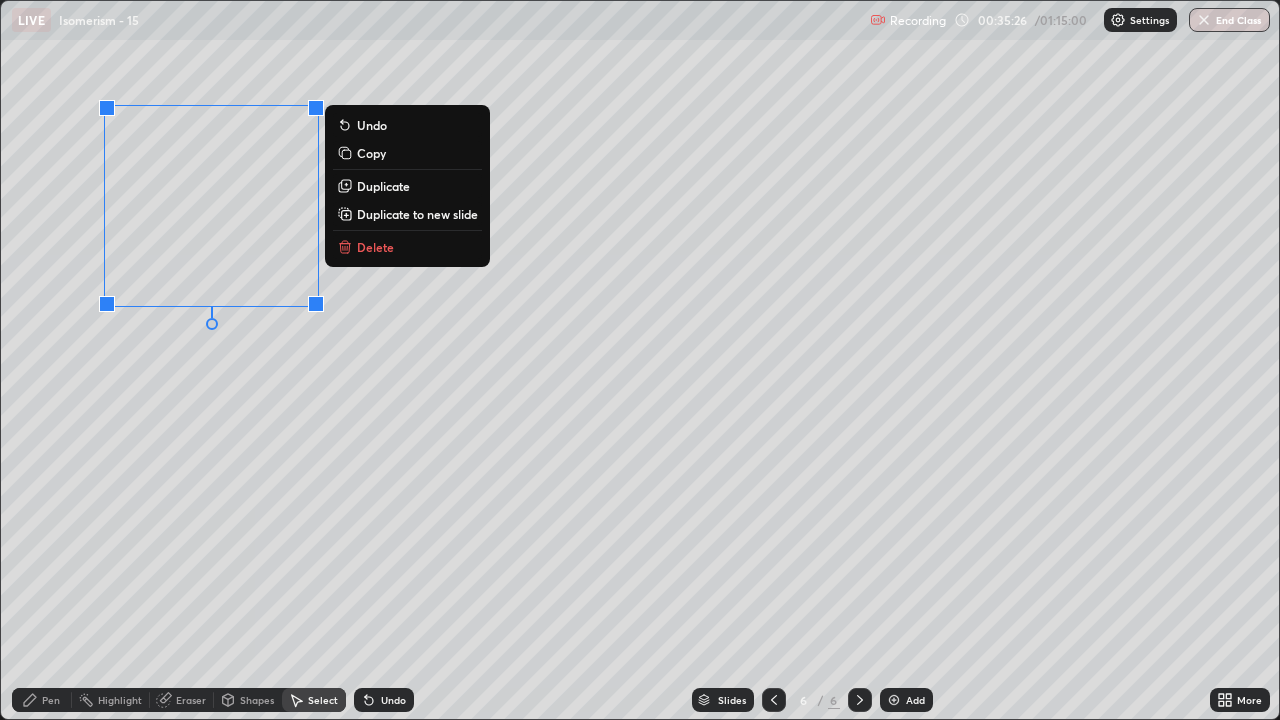 click on "0 ° Undo Copy Duplicate Duplicate to new slide Delete" at bounding box center [640, 360] 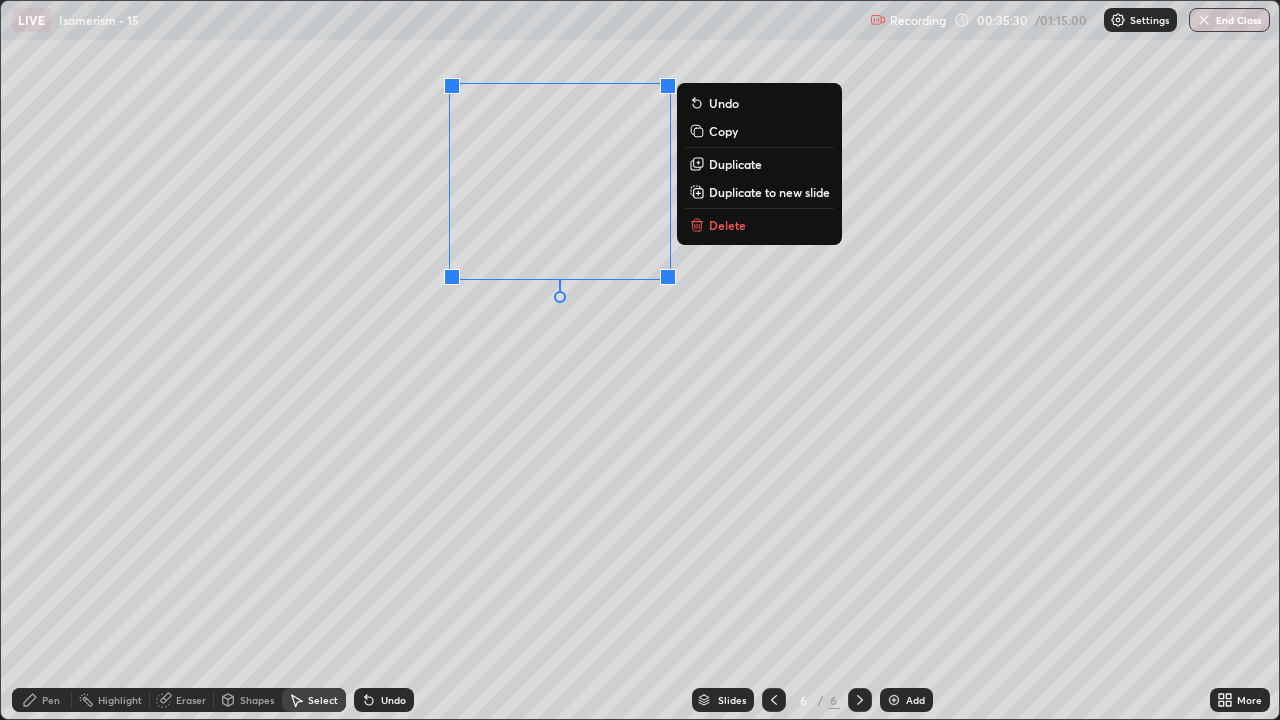click on "0 ° Undo Copy Duplicate Duplicate to new slide Delete" at bounding box center (640, 360) 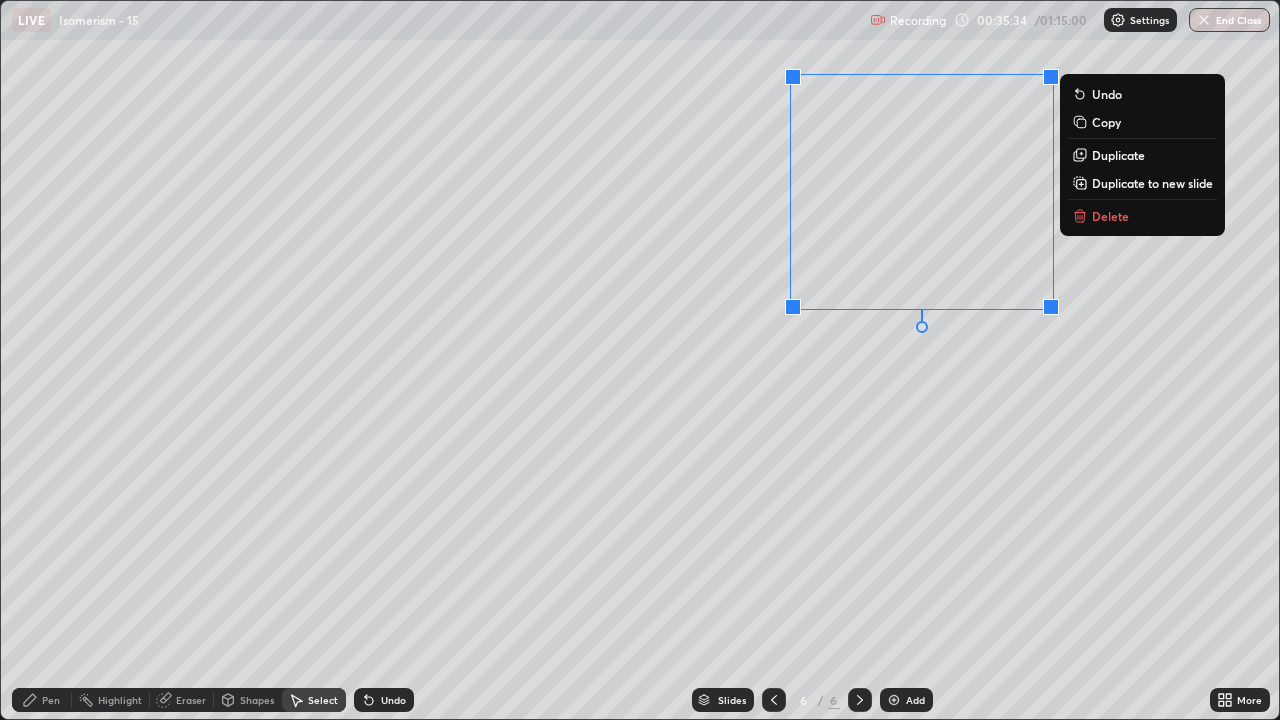 click on "0 ° Undo Copy Duplicate Duplicate to new slide Delete" at bounding box center (640, 360) 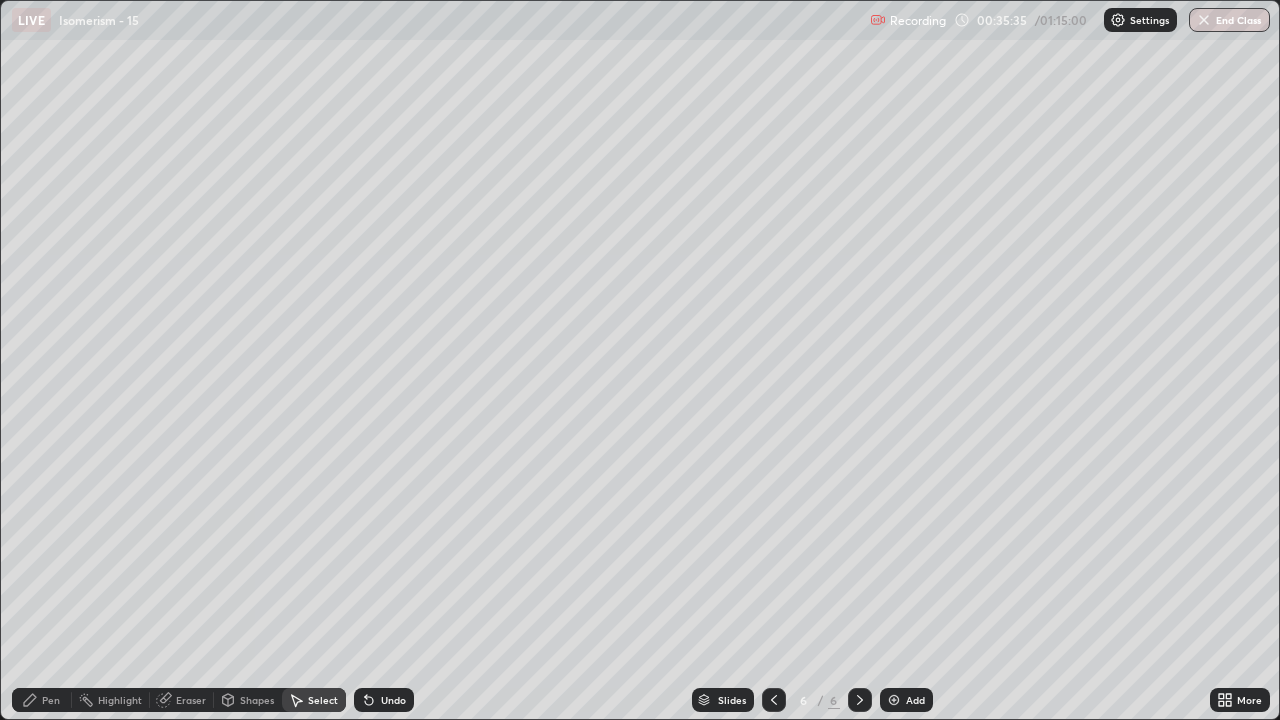 click on "Pen" at bounding box center [51, 700] 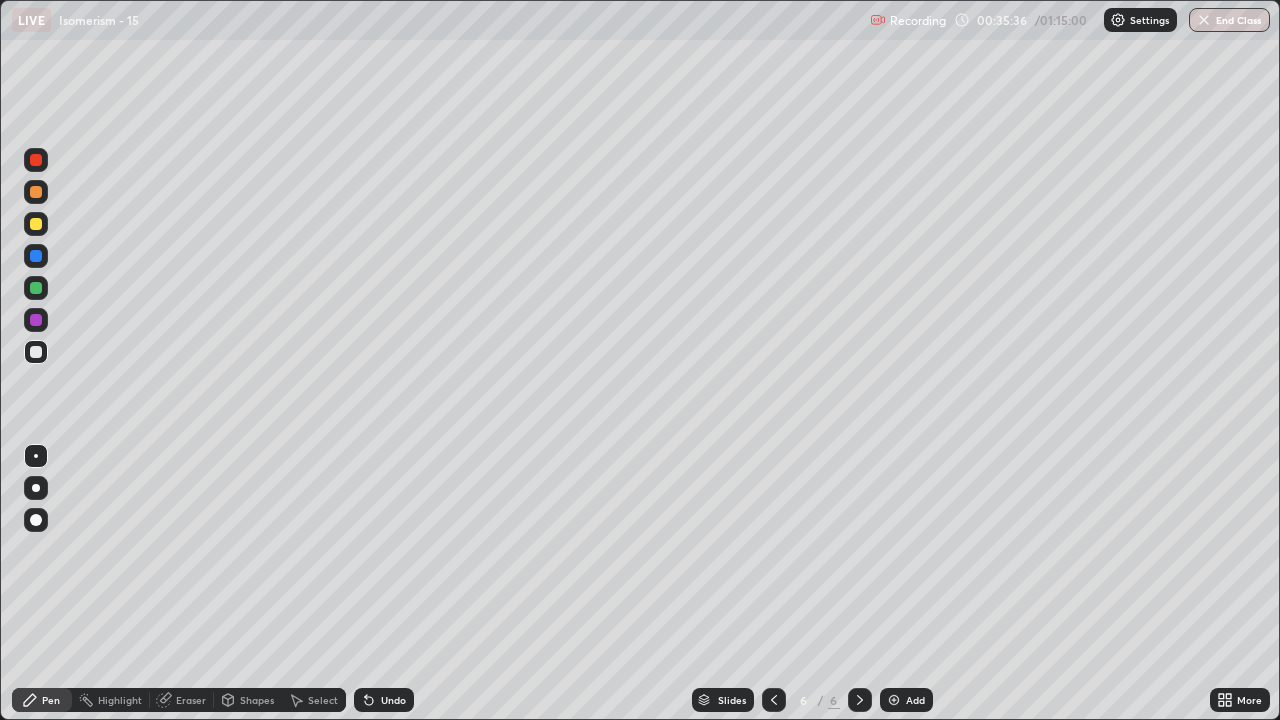 click at bounding box center (36, 224) 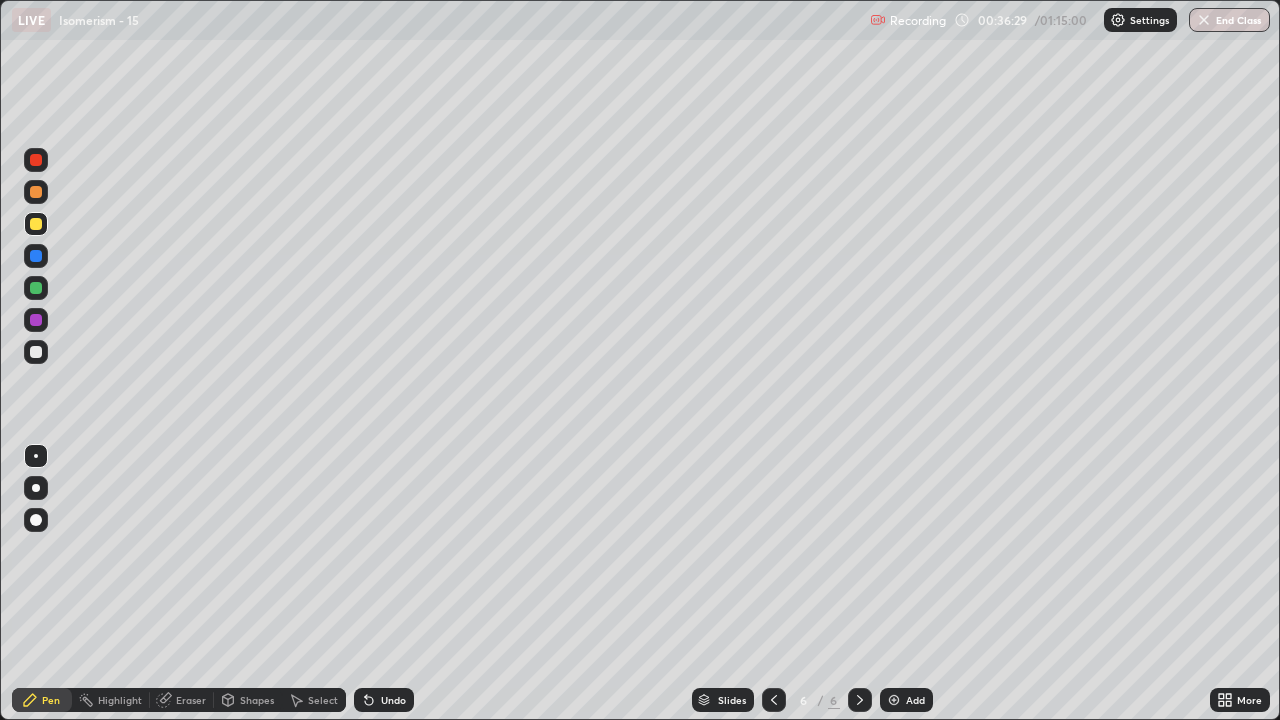 click on "Undo" at bounding box center [384, 700] 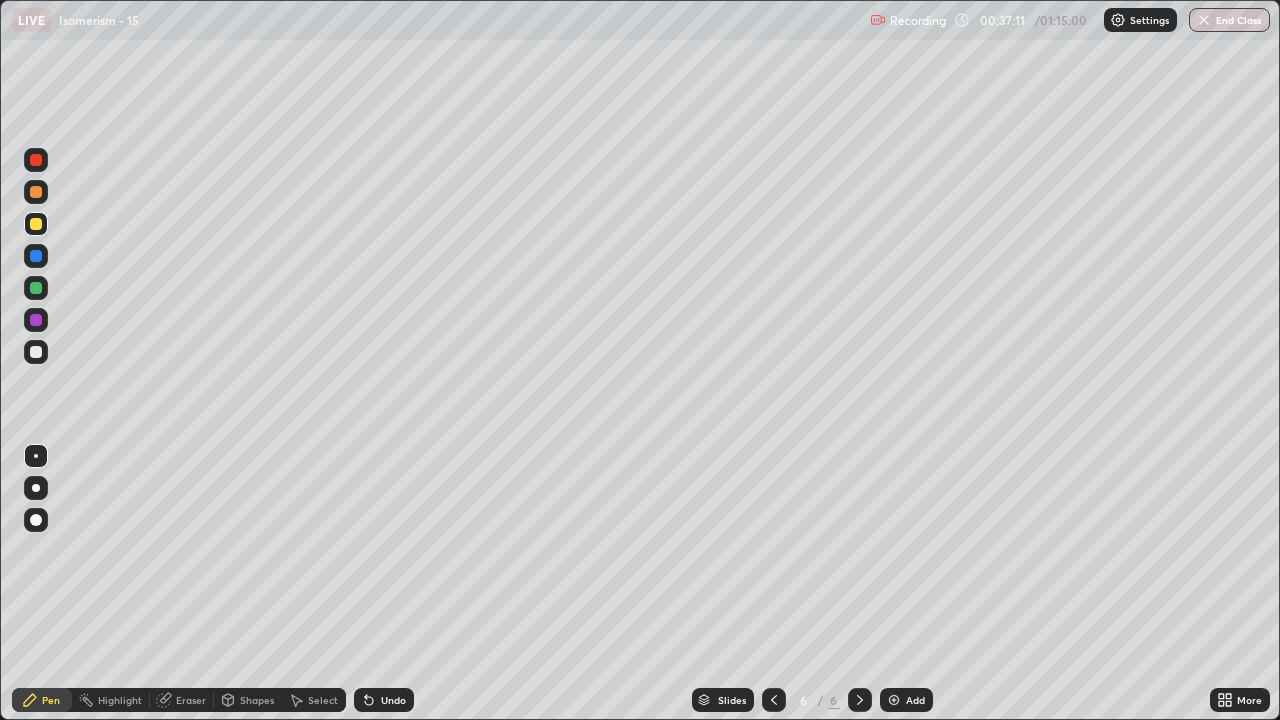click on "Highlight" at bounding box center [120, 700] 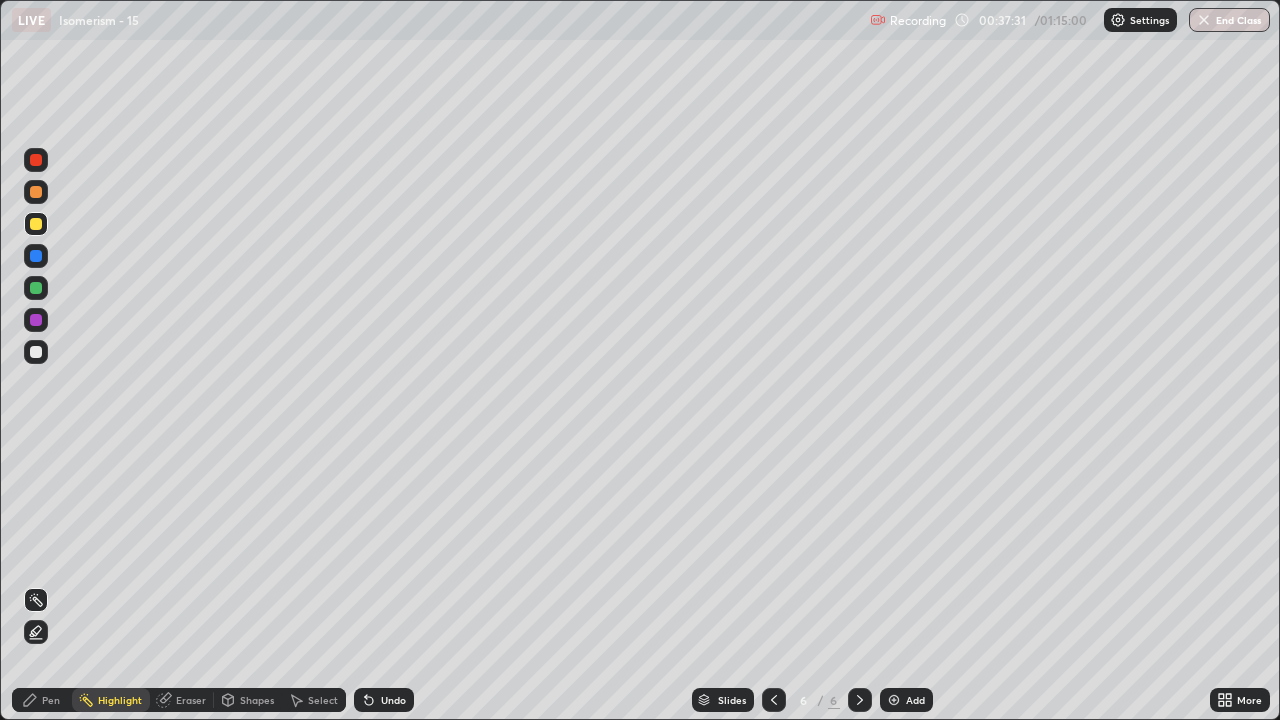 click on "Pen" at bounding box center [51, 700] 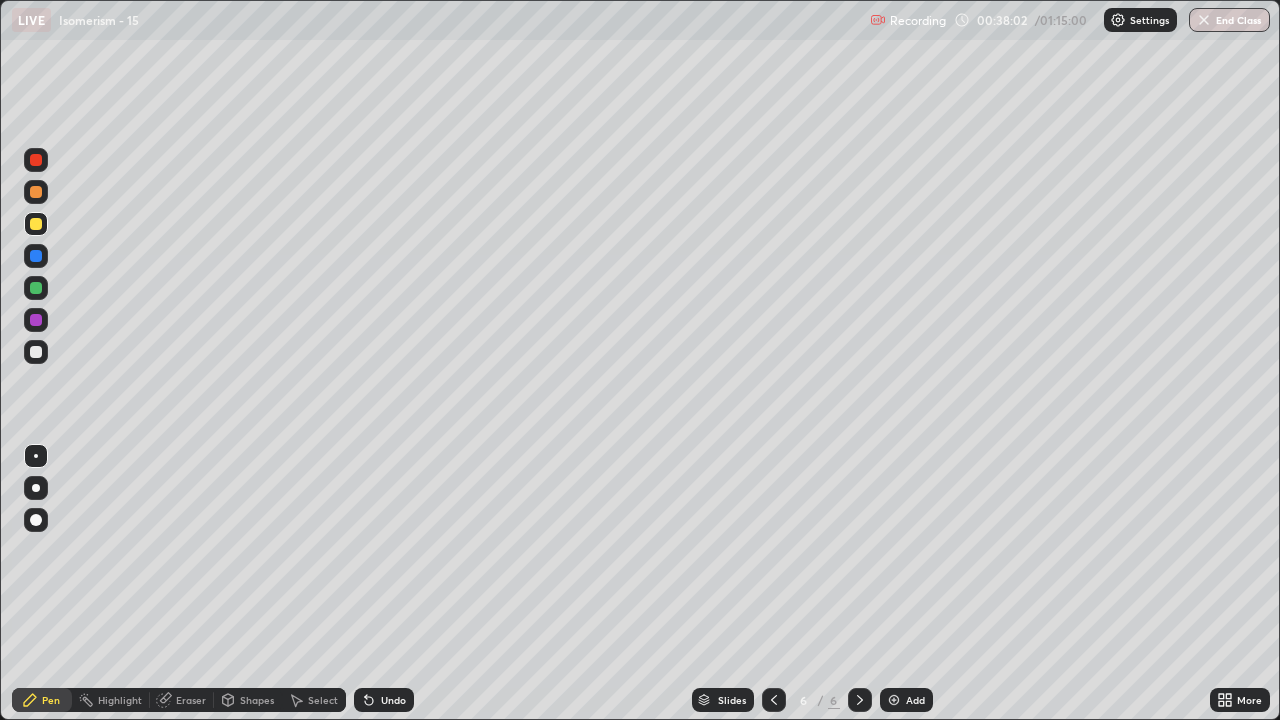 click on "Undo" at bounding box center (384, 700) 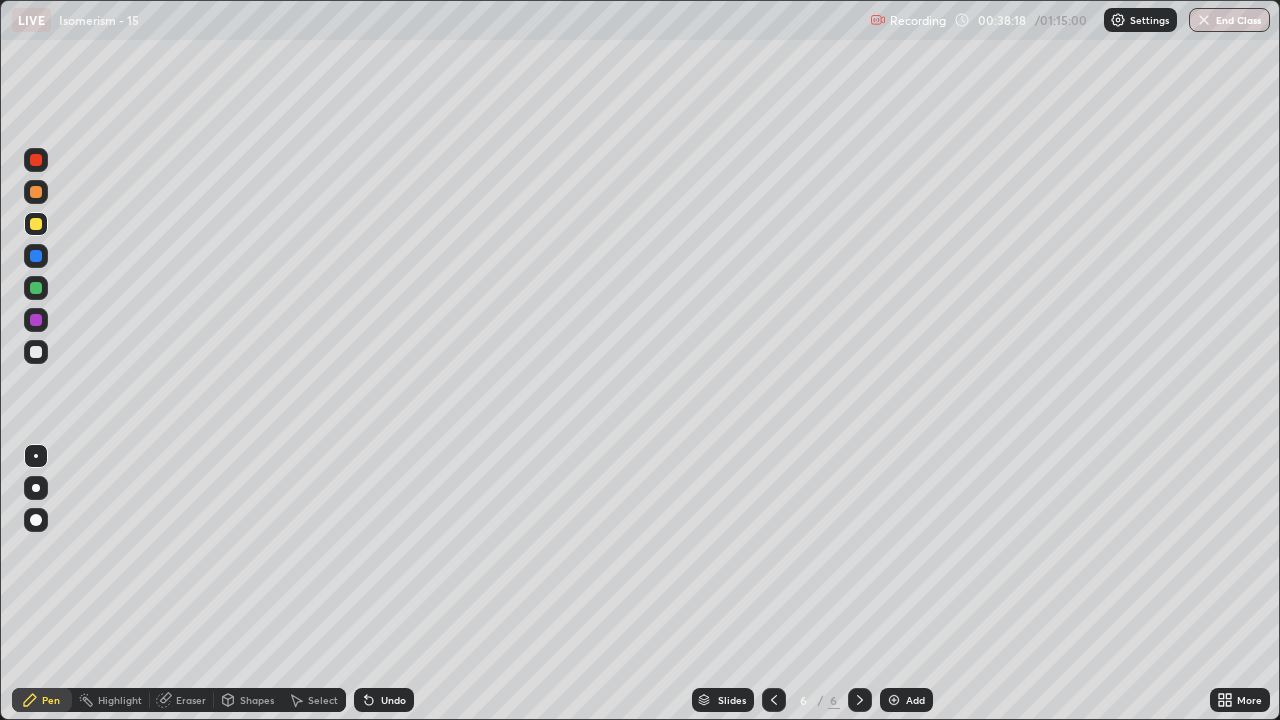 click on "Eraser" at bounding box center [191, 700] 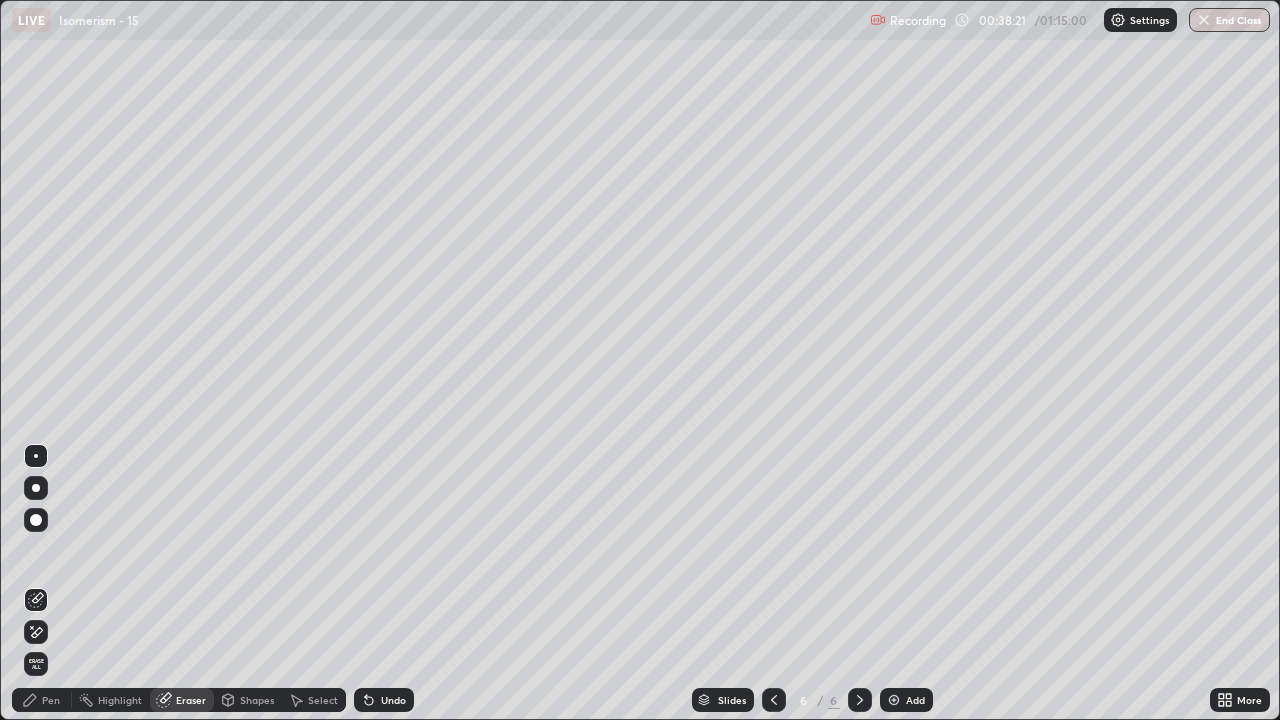 click on "Pen" at bounding box center (51, 700) 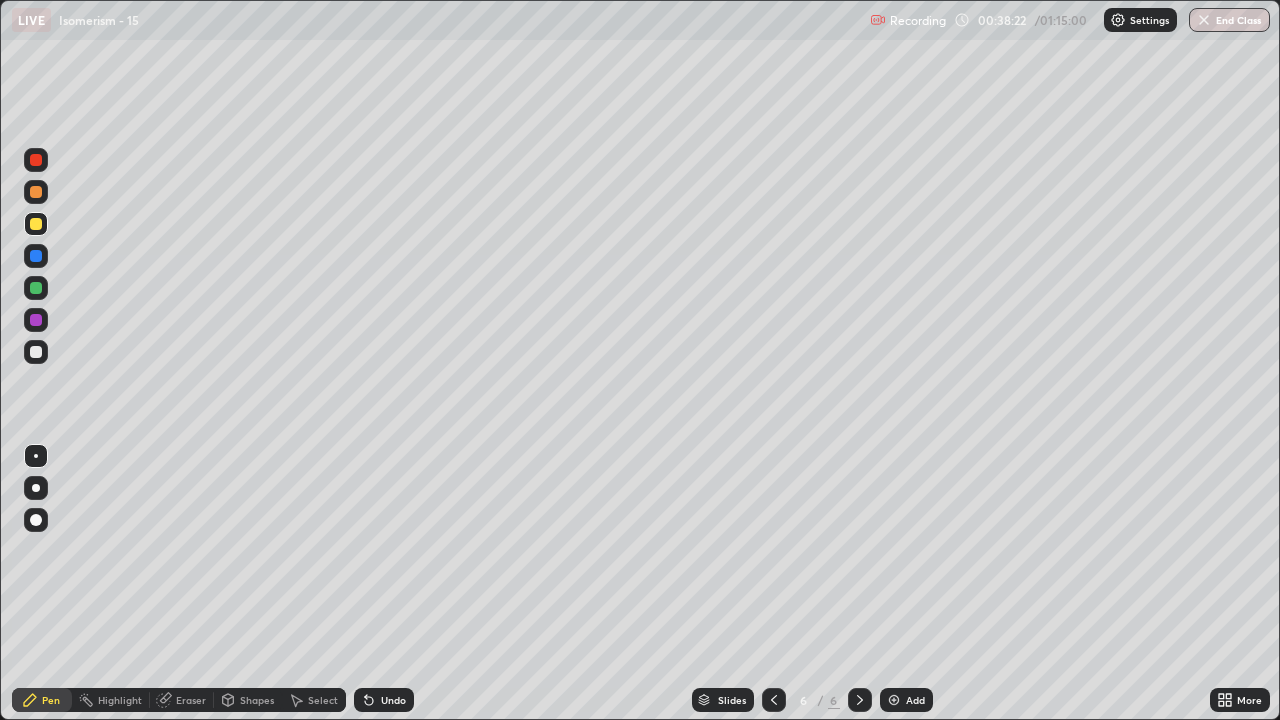click at bounding box center [36, 352] 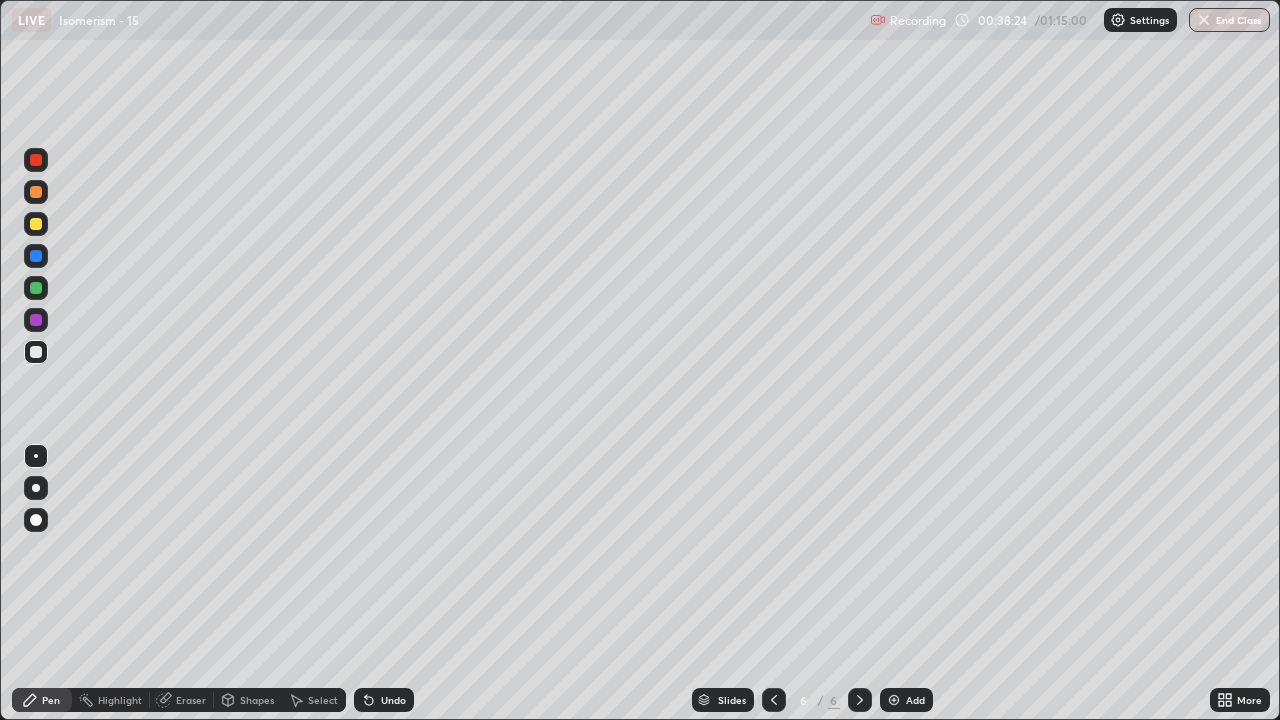 click on "Undo" at bounding box center (393, 700) 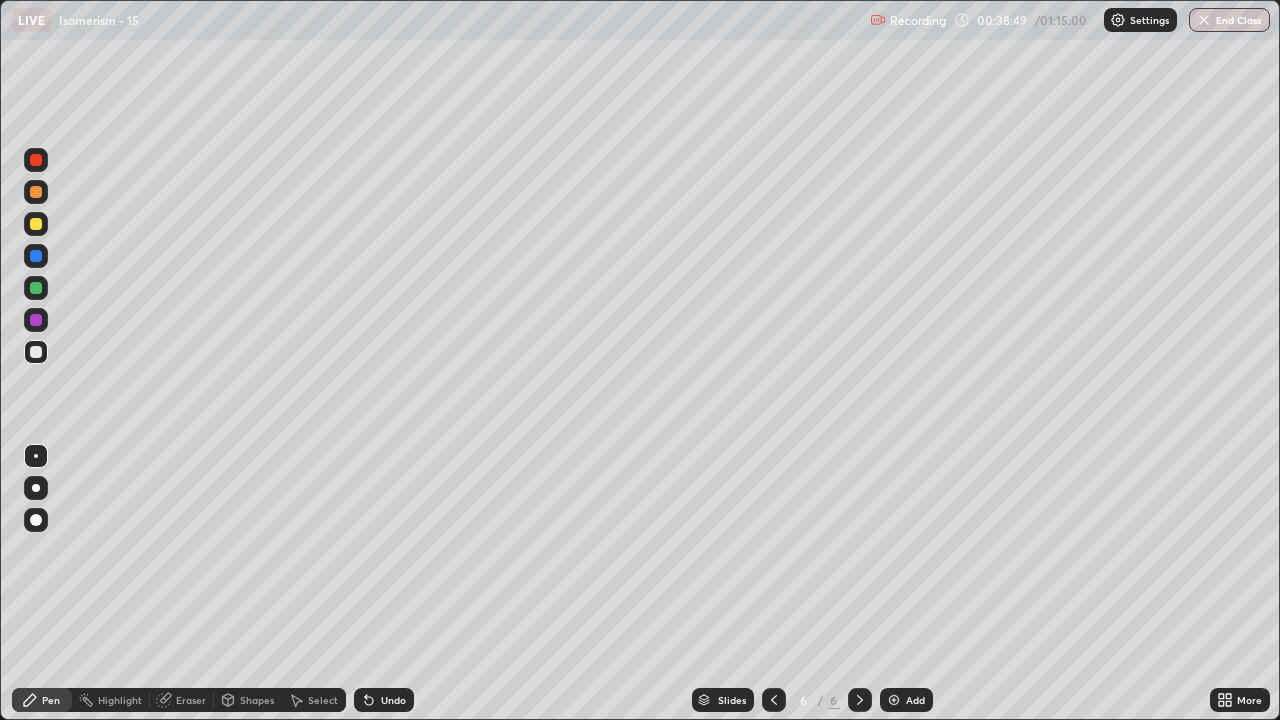click at bounding box center (36, 224) 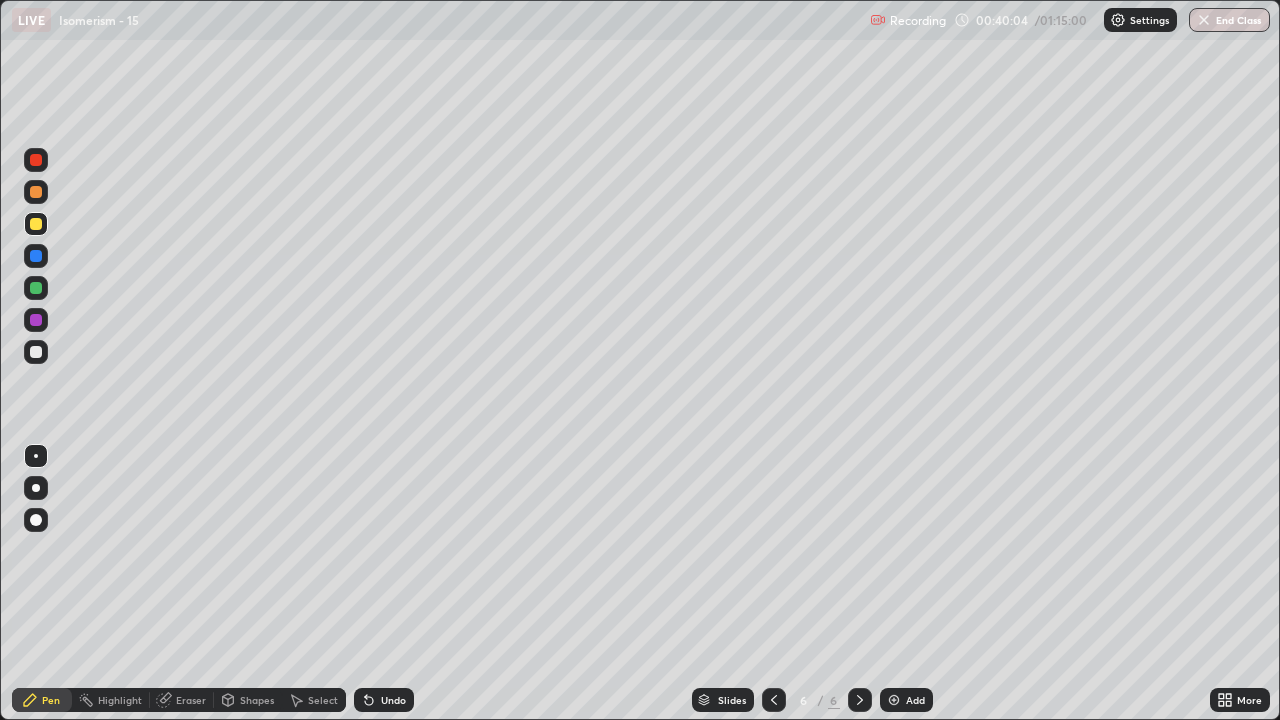 click 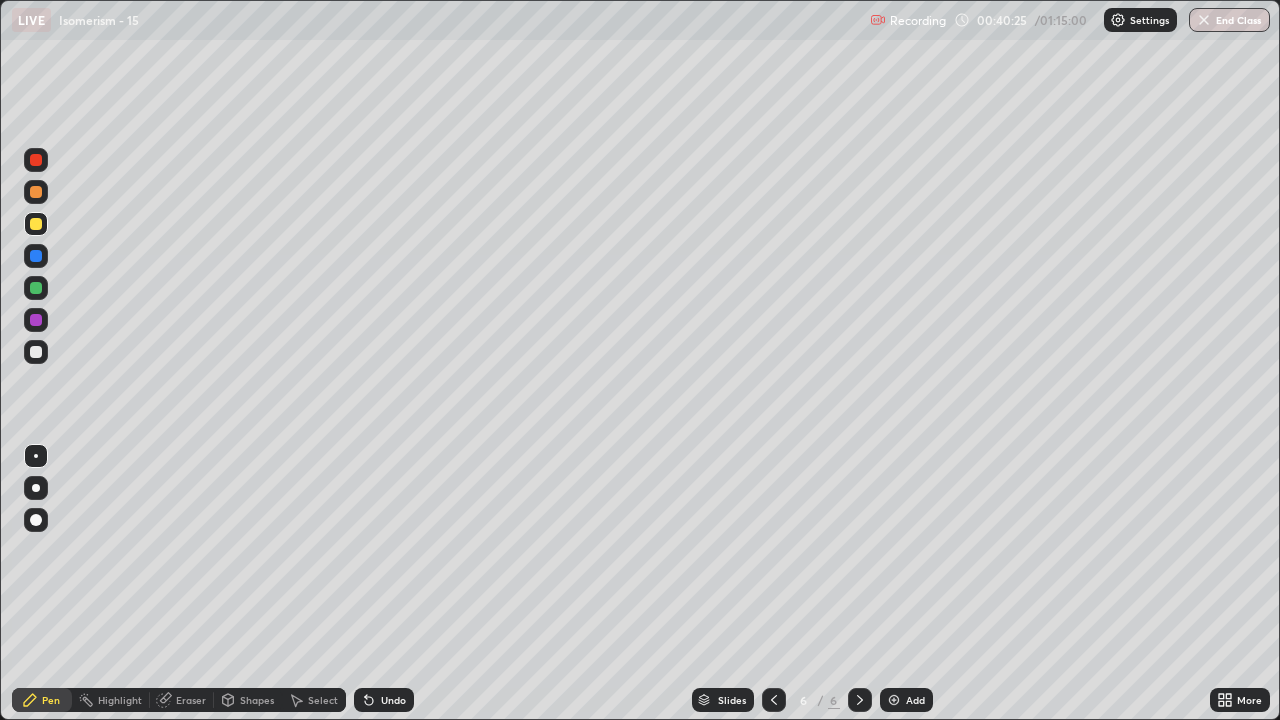 click at bounding box center [36, 352] 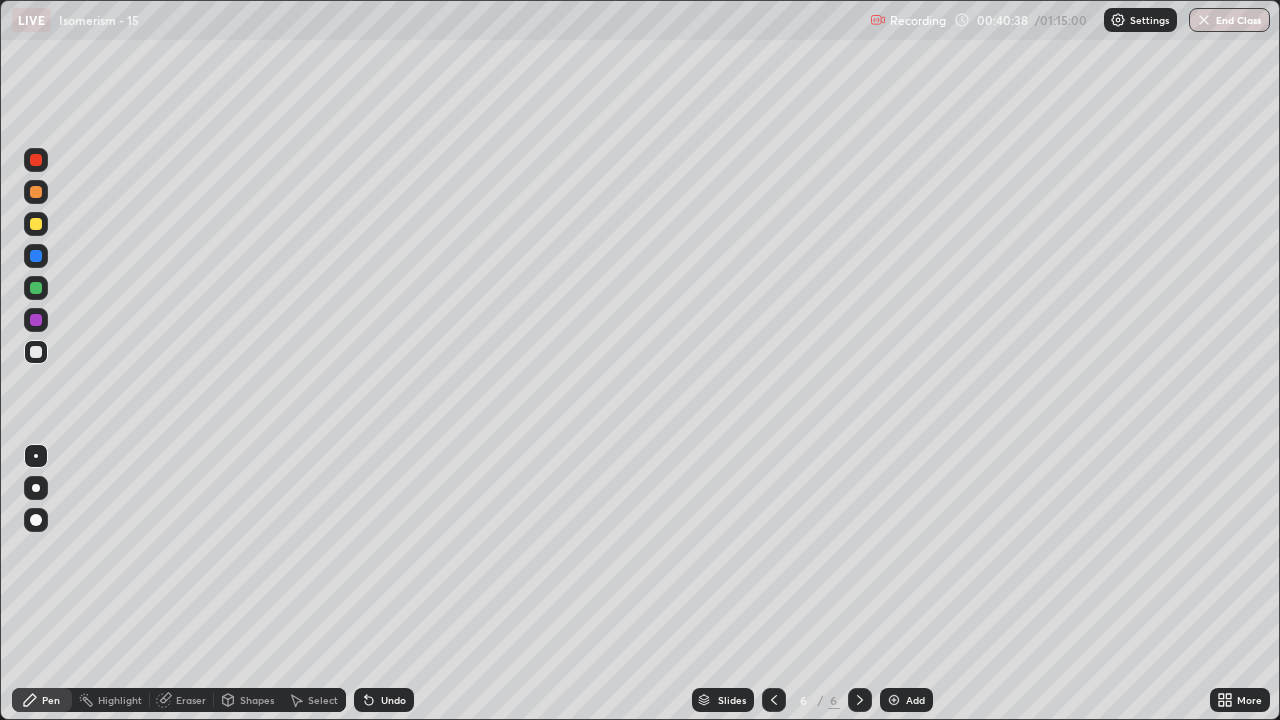 click on "Undo" at bounding box center [384, 700] 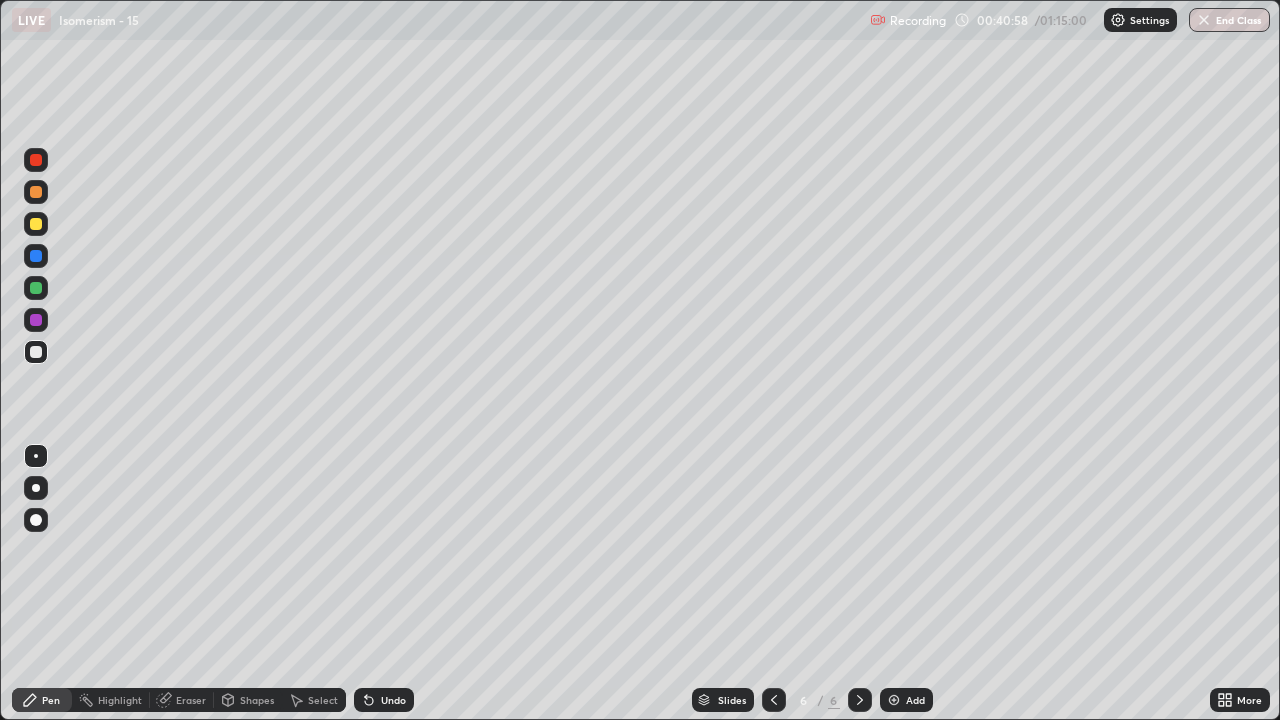 click on "Add" at bounding box center [906, 700] 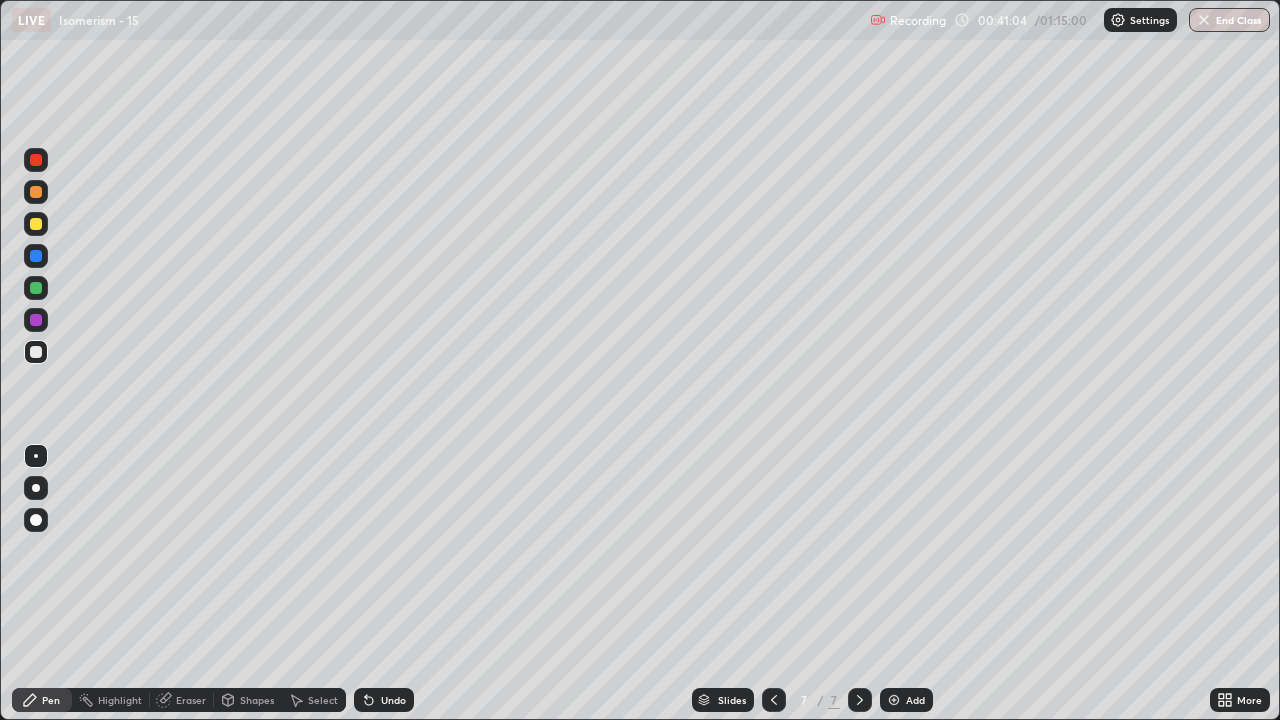 click on "Undo" at bounding box center [384, 700] 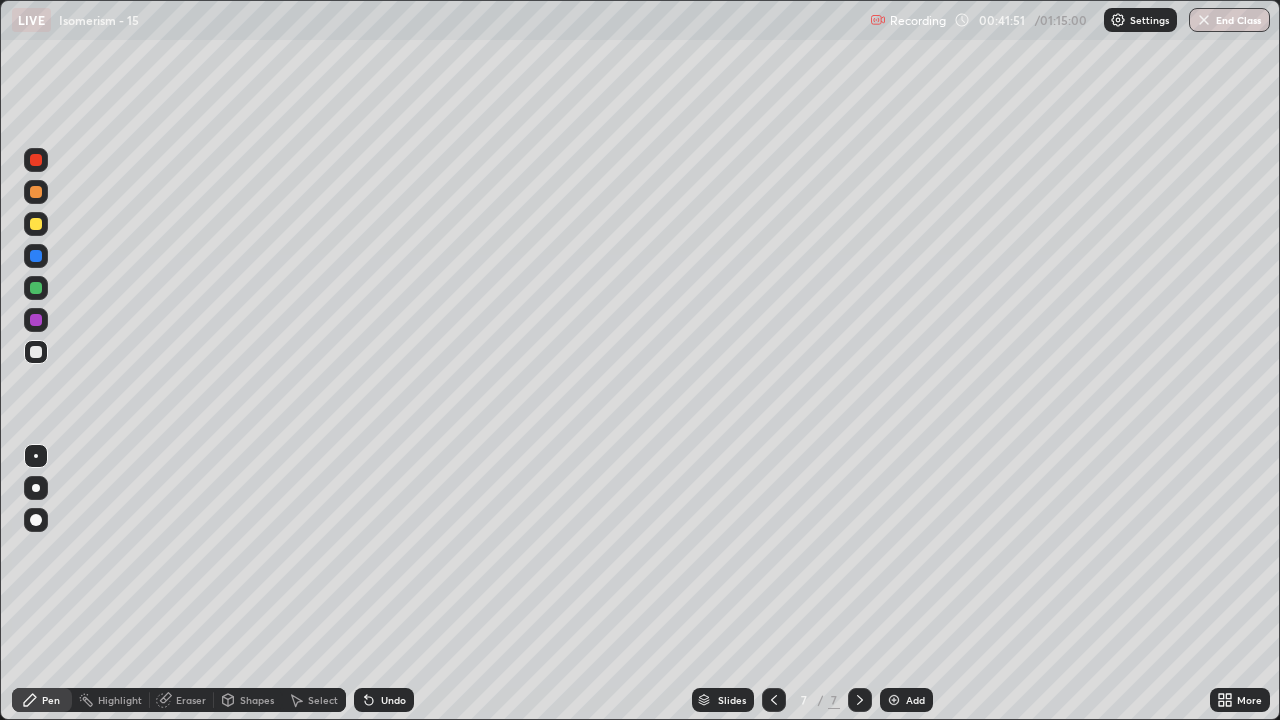 click on "Eraser" at bounding box center (191, 700) 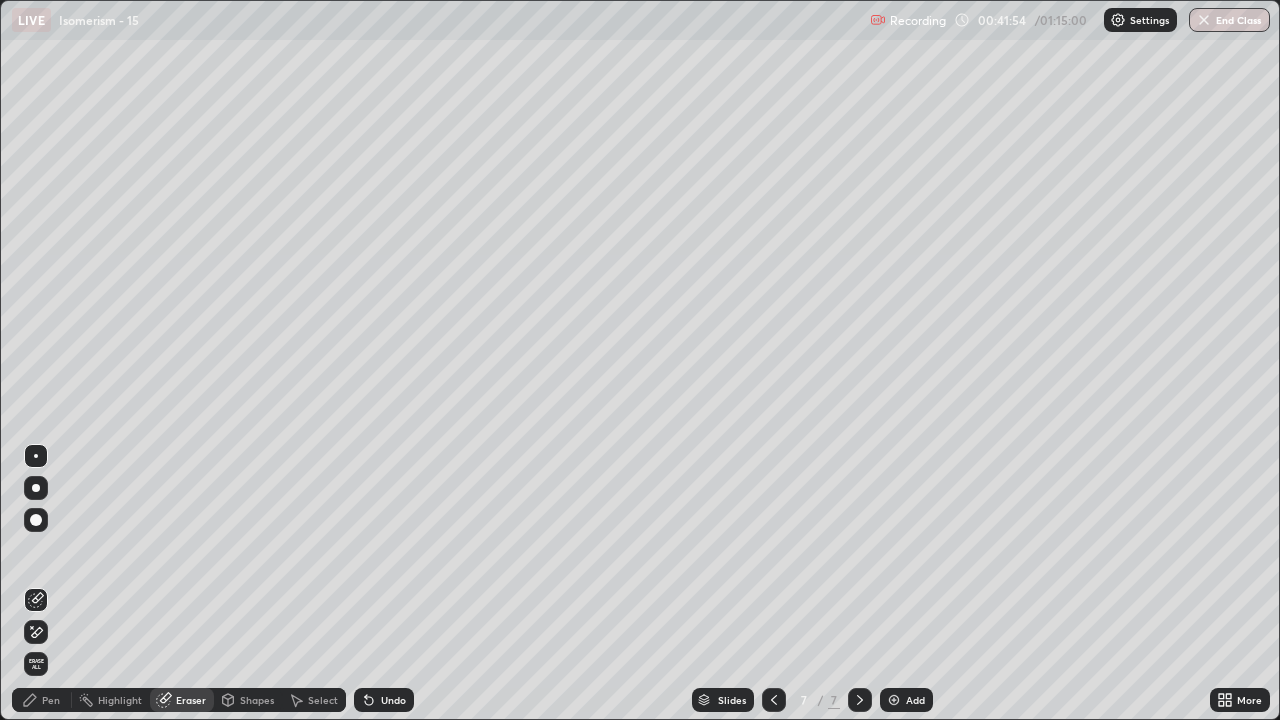 click on "Pen" at bounding box center [42, 700] 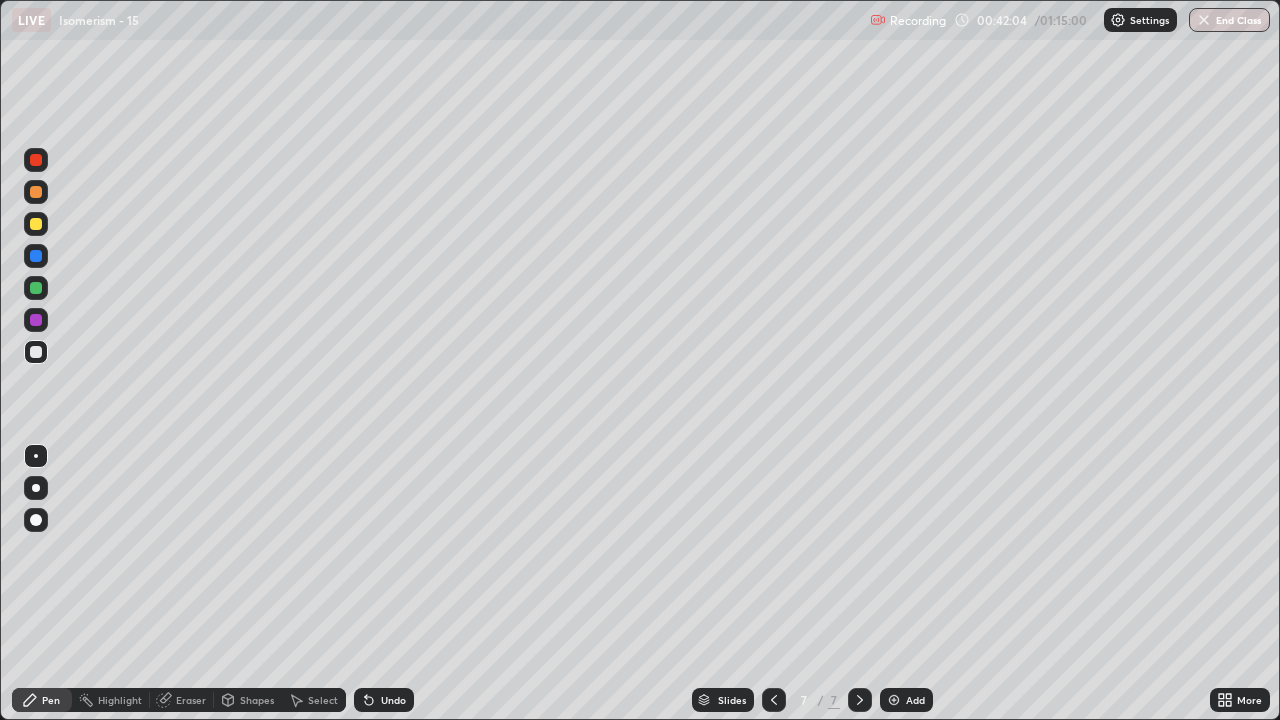 click on "Undo" at bounding box center (384, 700) 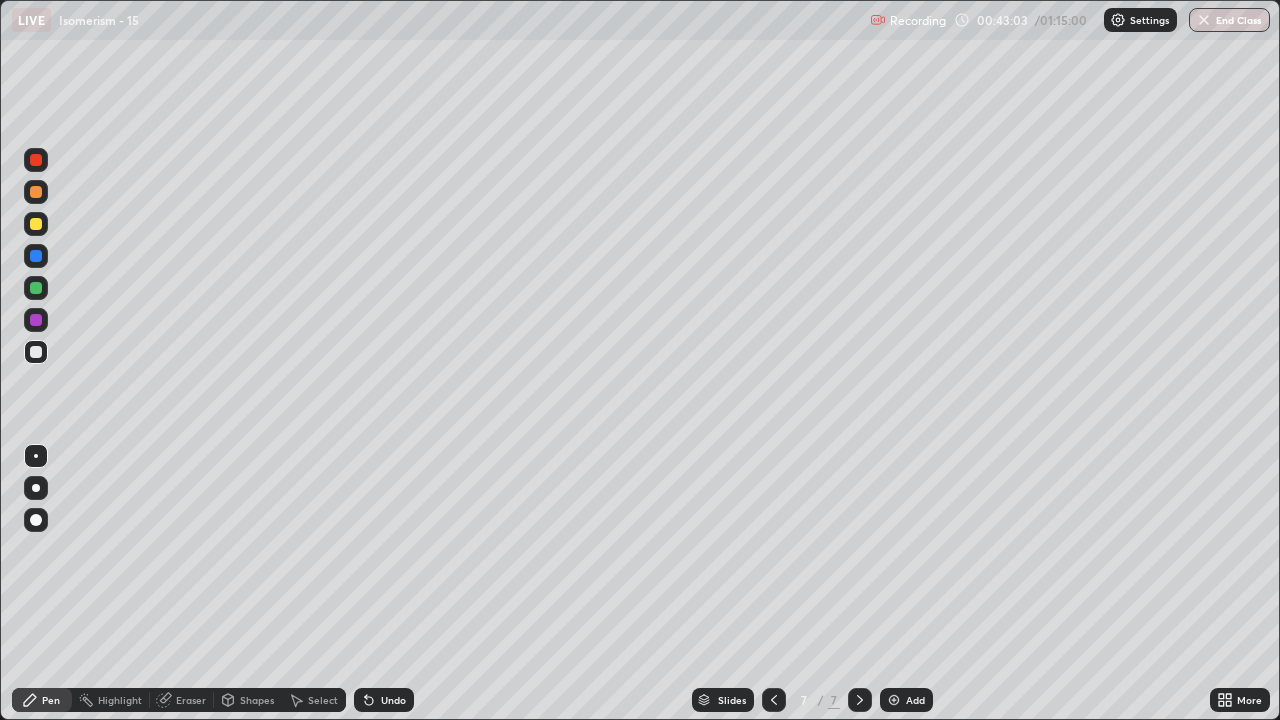 click at bounding box center [36, 224] 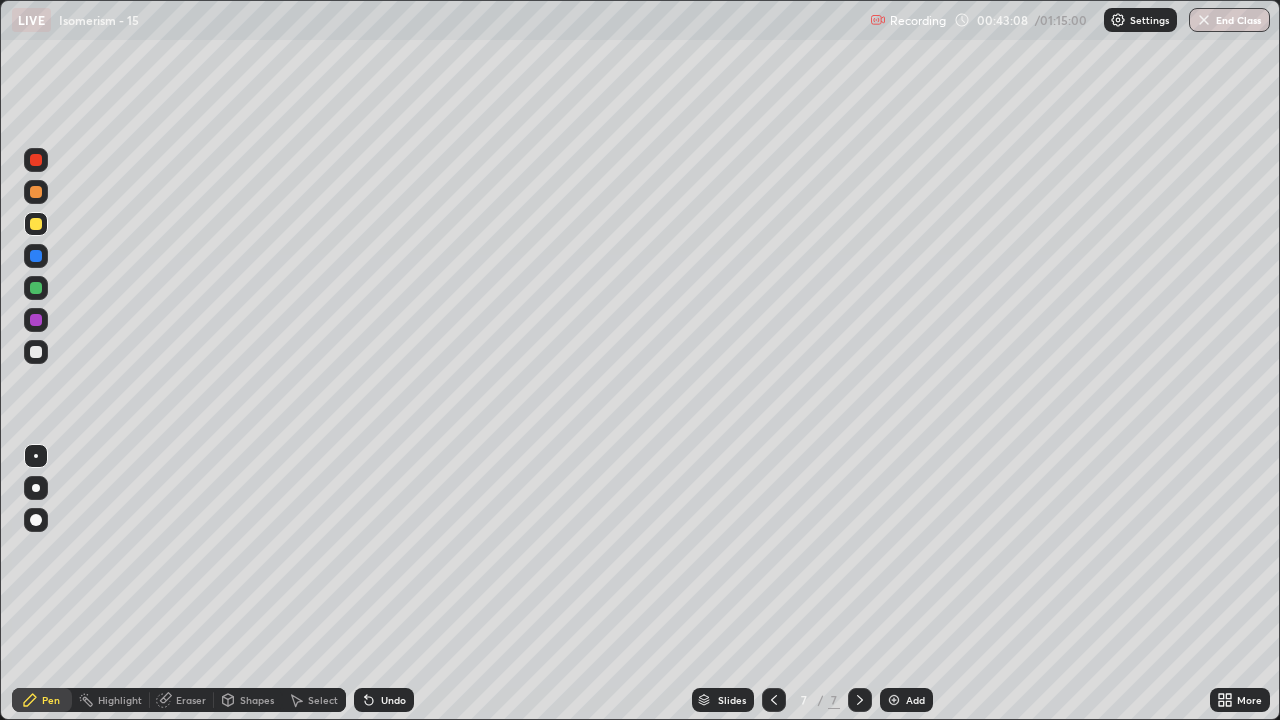 click on "Undo" at bounding box center (384, 700) 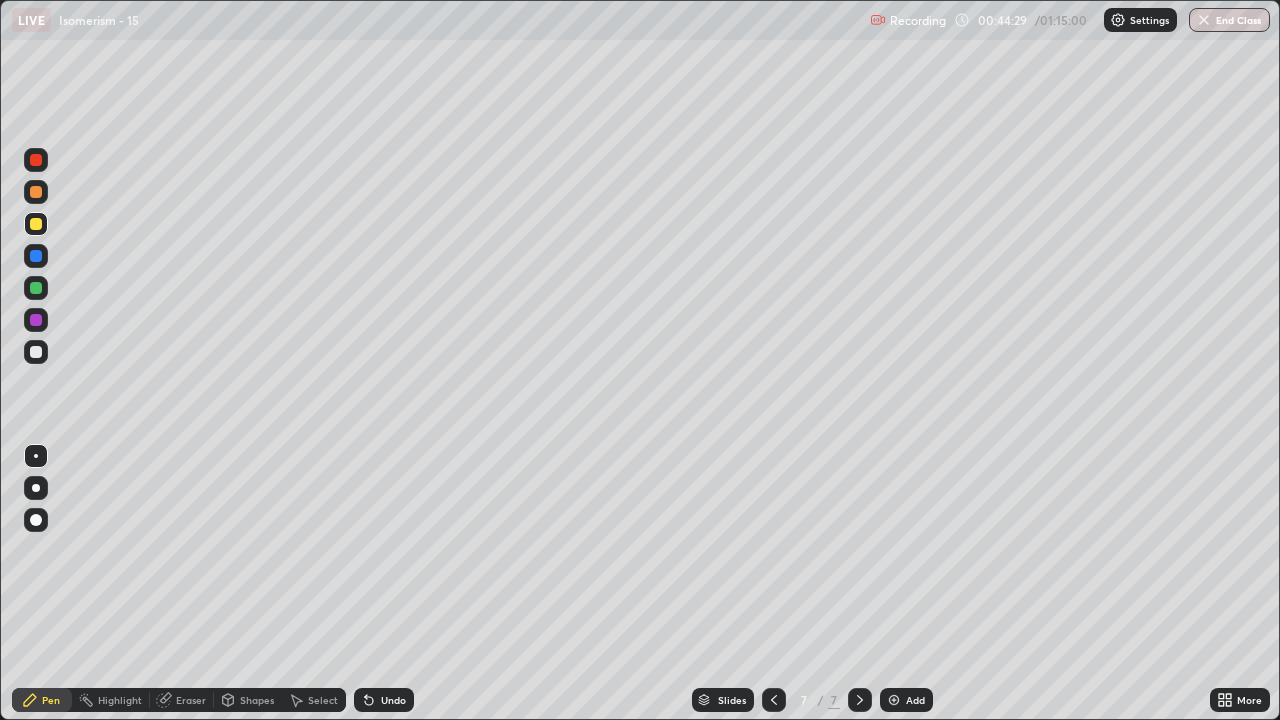 click on "Undo" at bounding box center [384, 700] 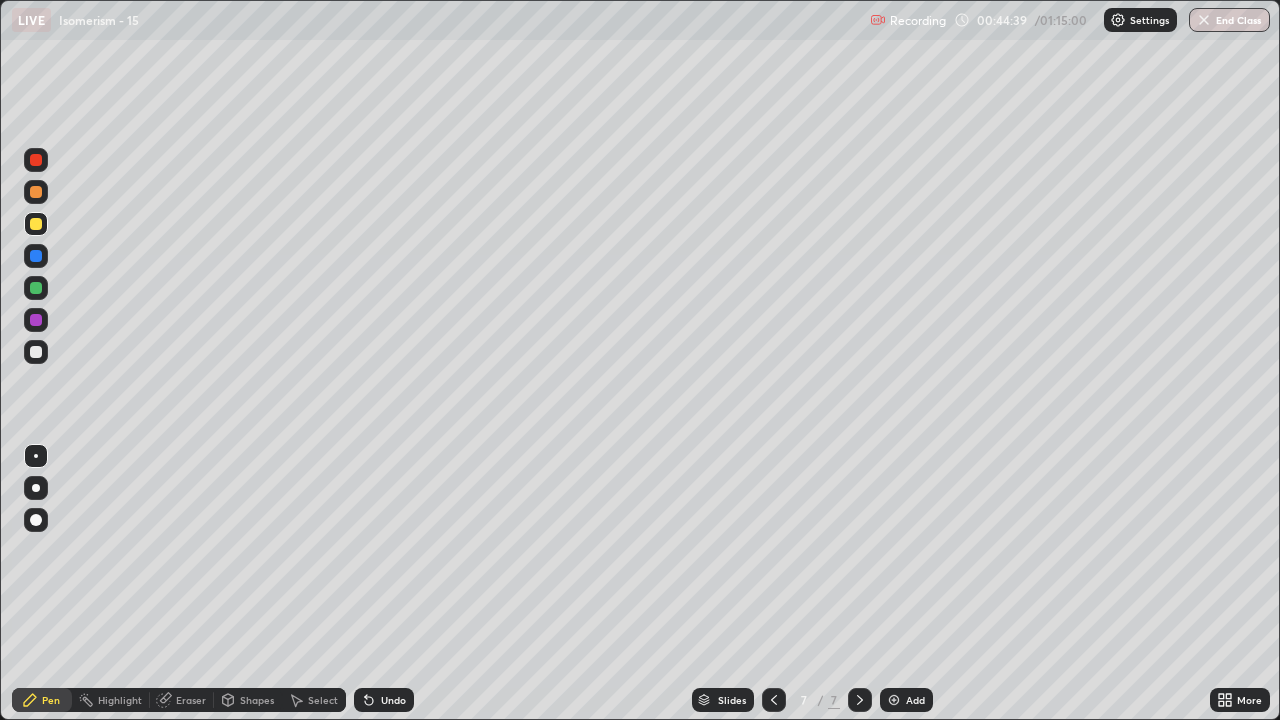 click at bounding box center (36, 352) 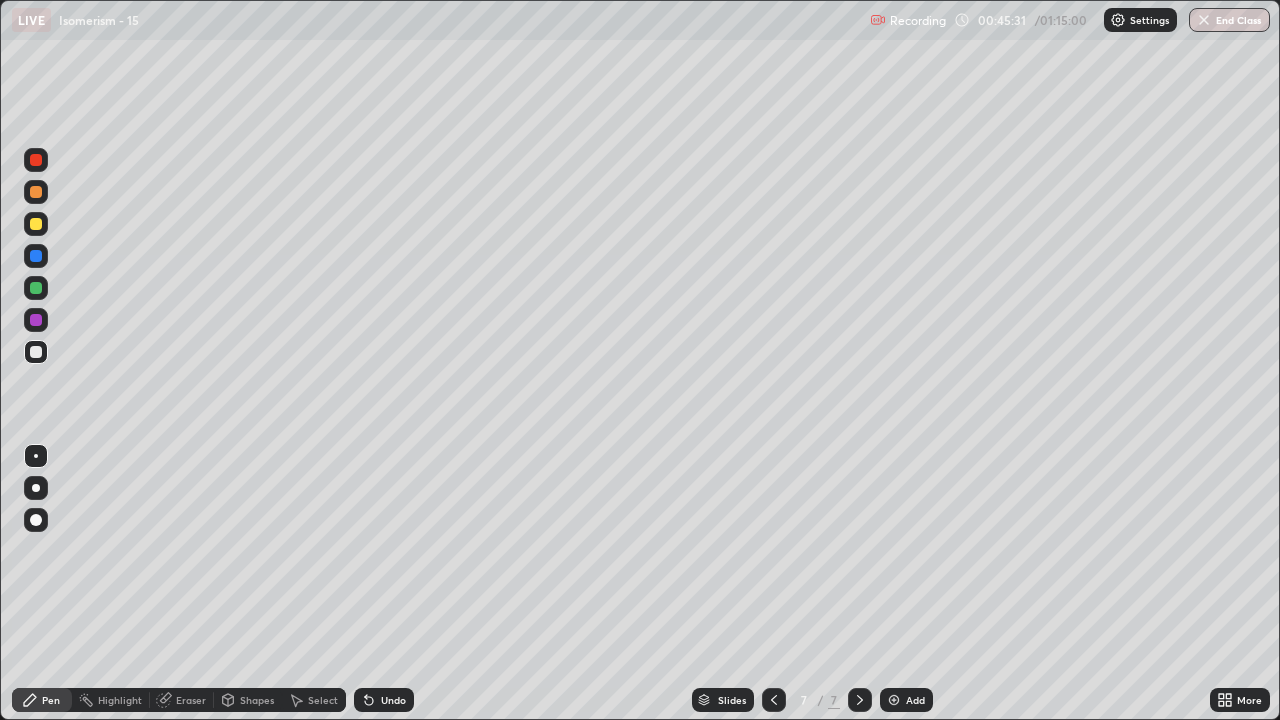 click at bounding box center [36, 224] 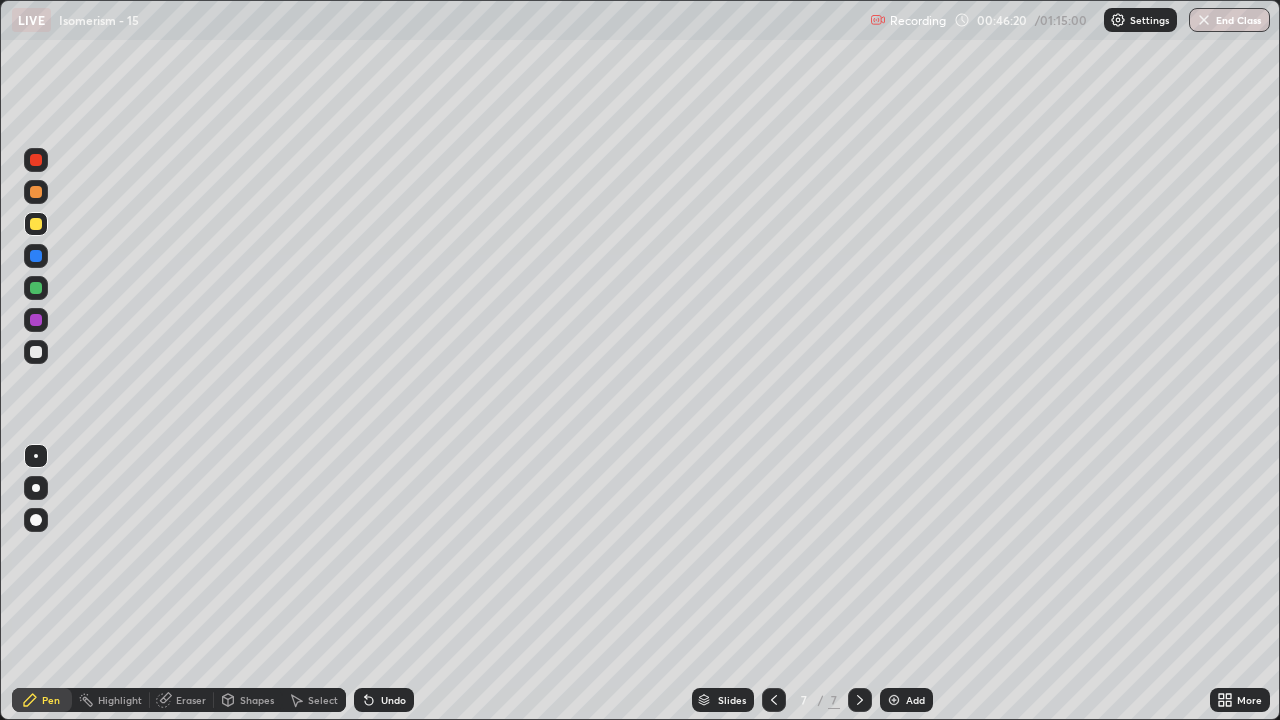 click at bounding box center (36, 352) 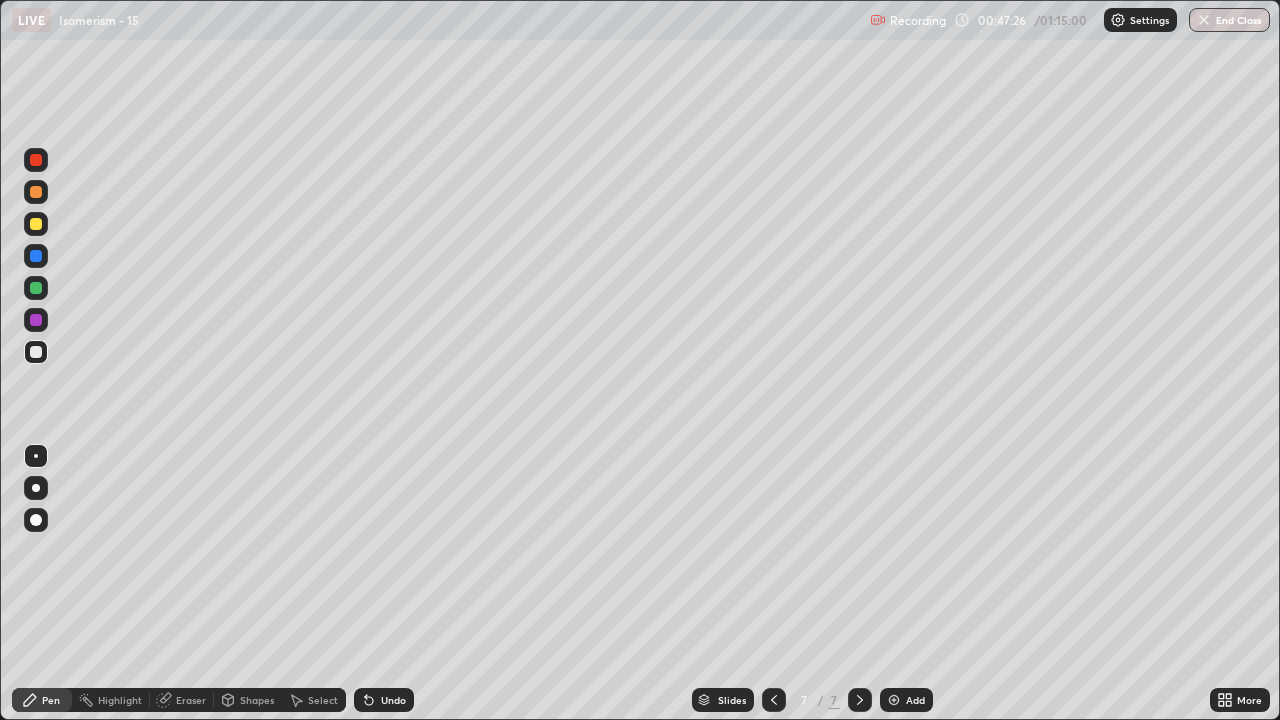 click at bounding box center (36, 224) 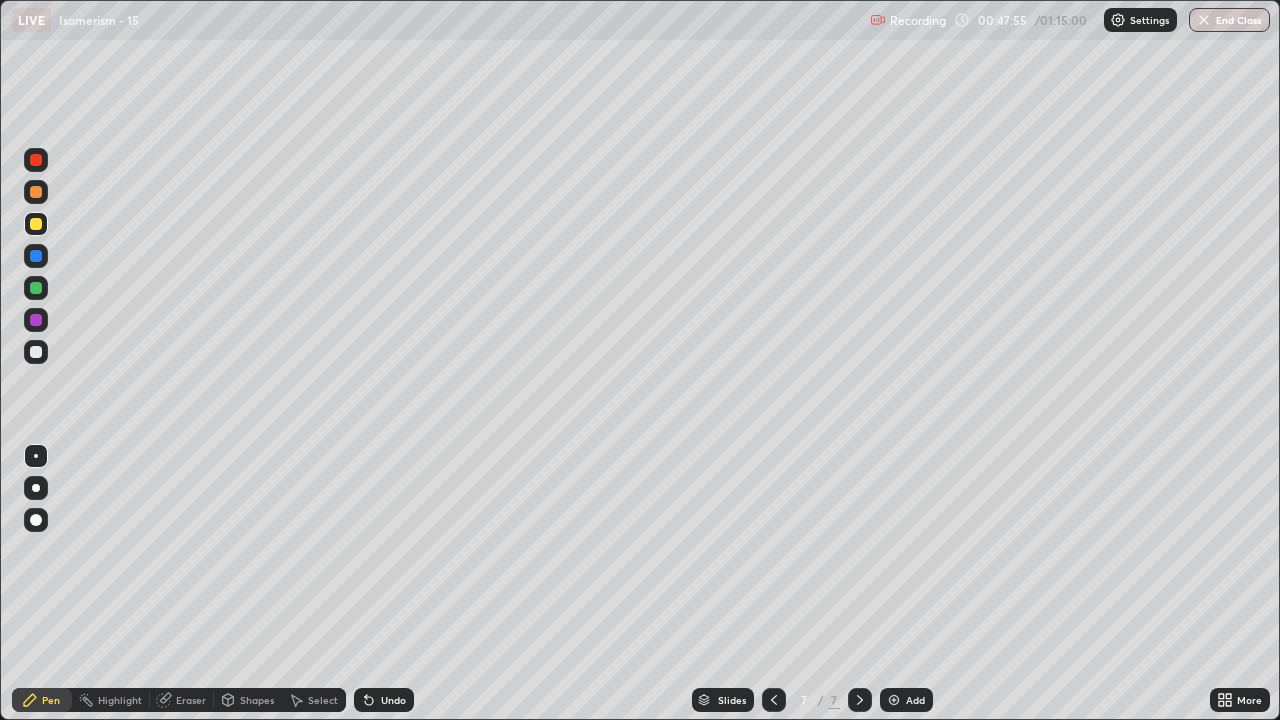 click at bounding box center [36, 352] 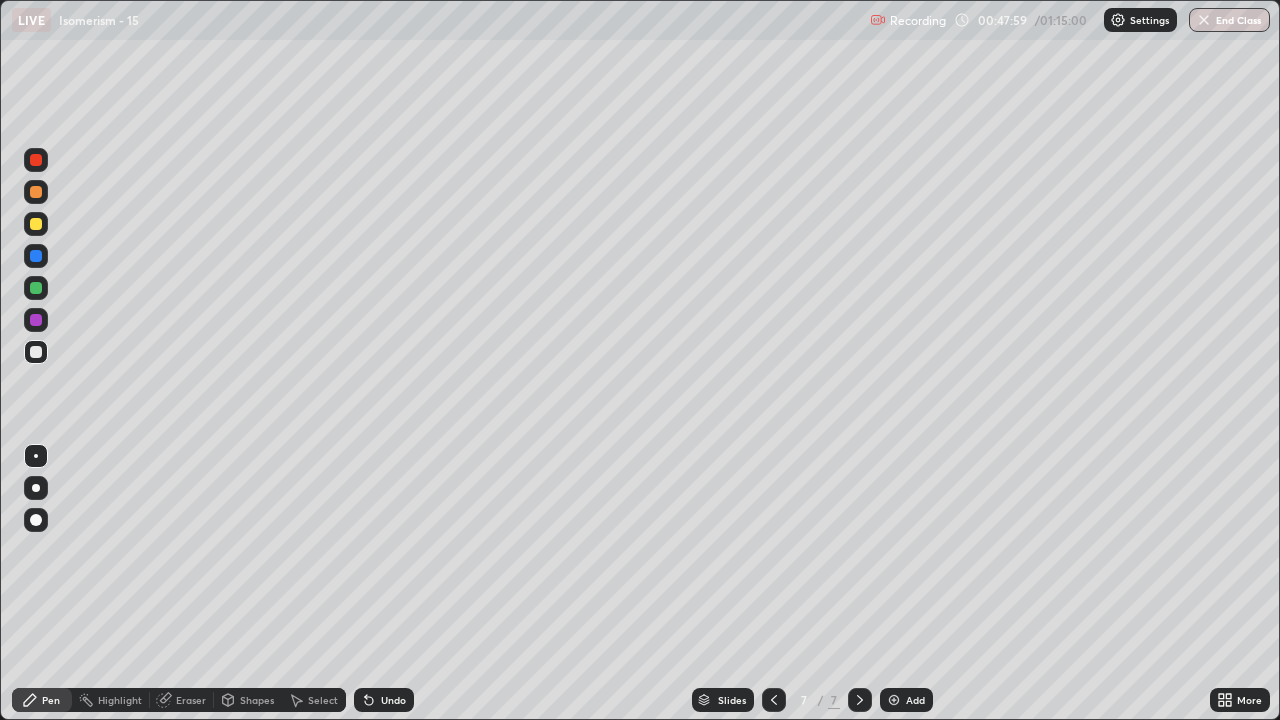 click on "Add" at bounding box center [906, 700] 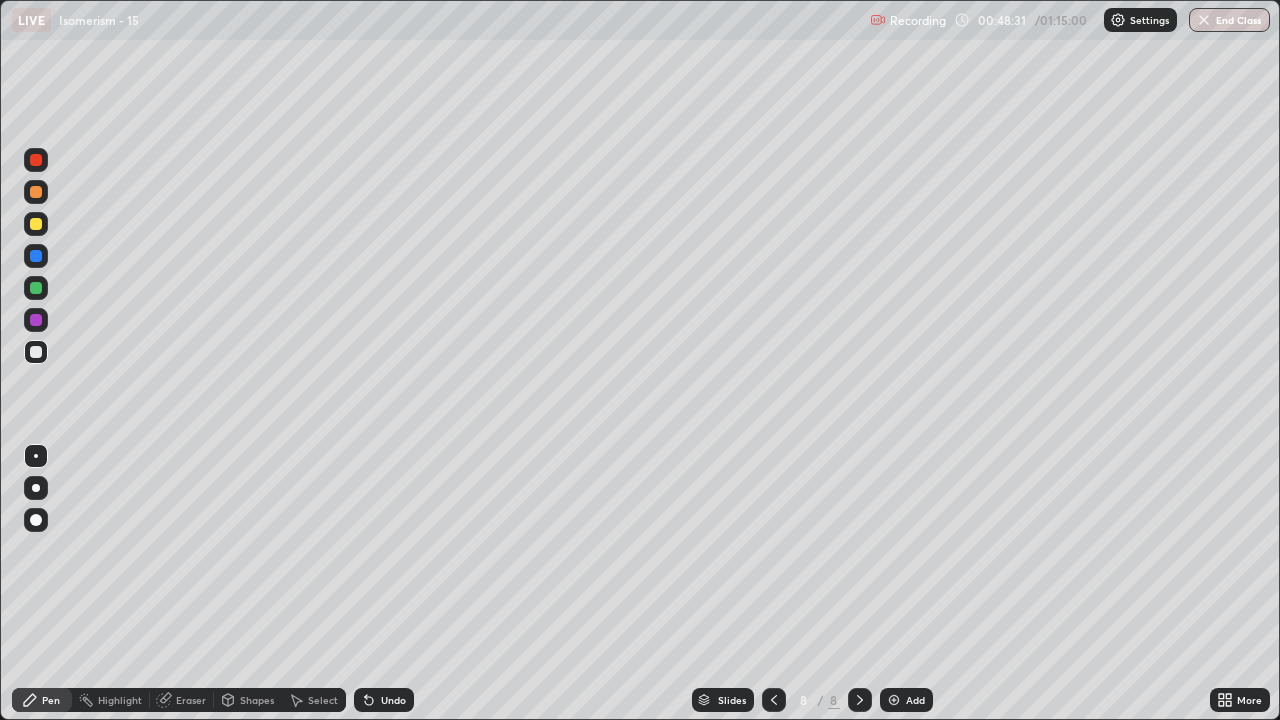click at bounding box center (36, 520) 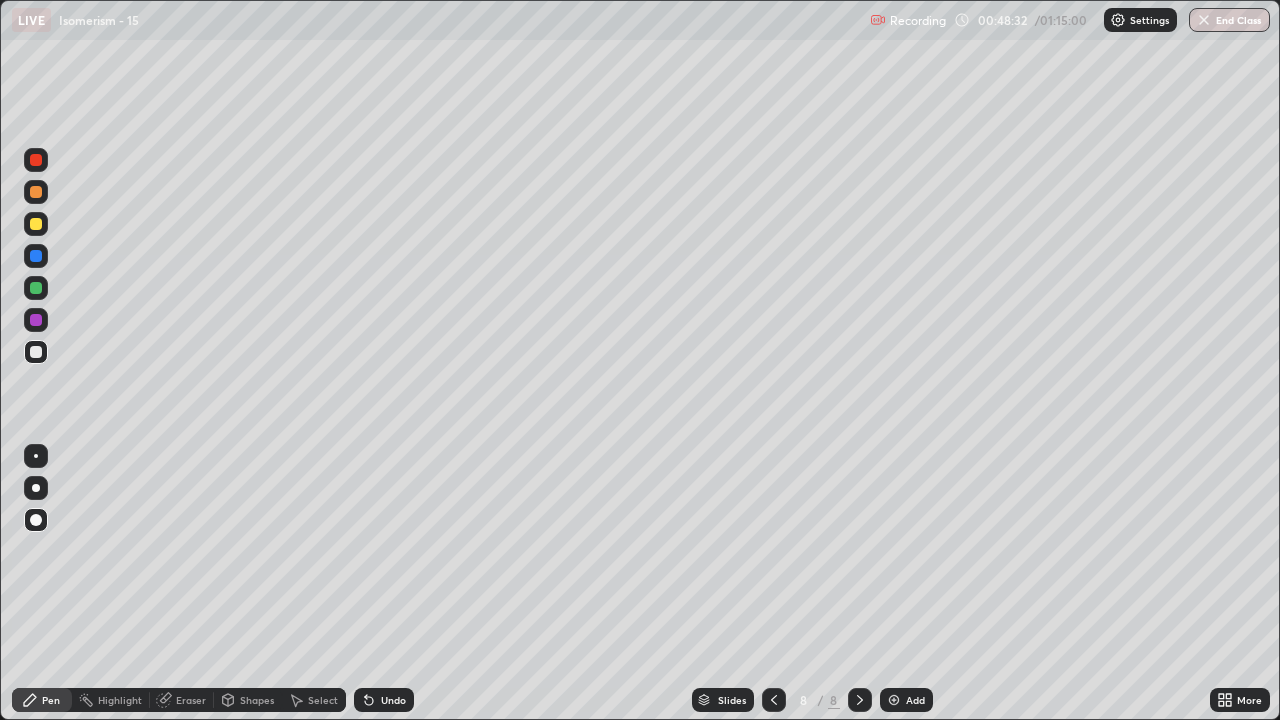 click on "Shapes" at bounding box center [257, 700] 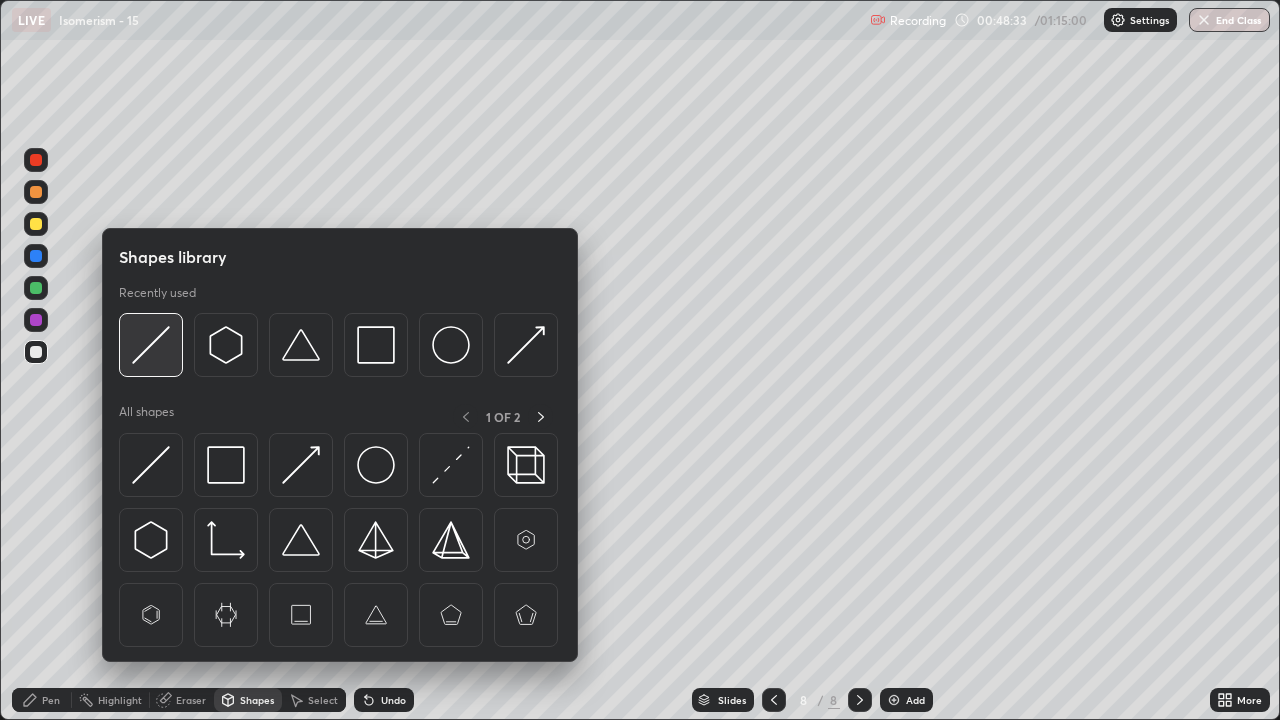 click at bounding box center [151, 345] 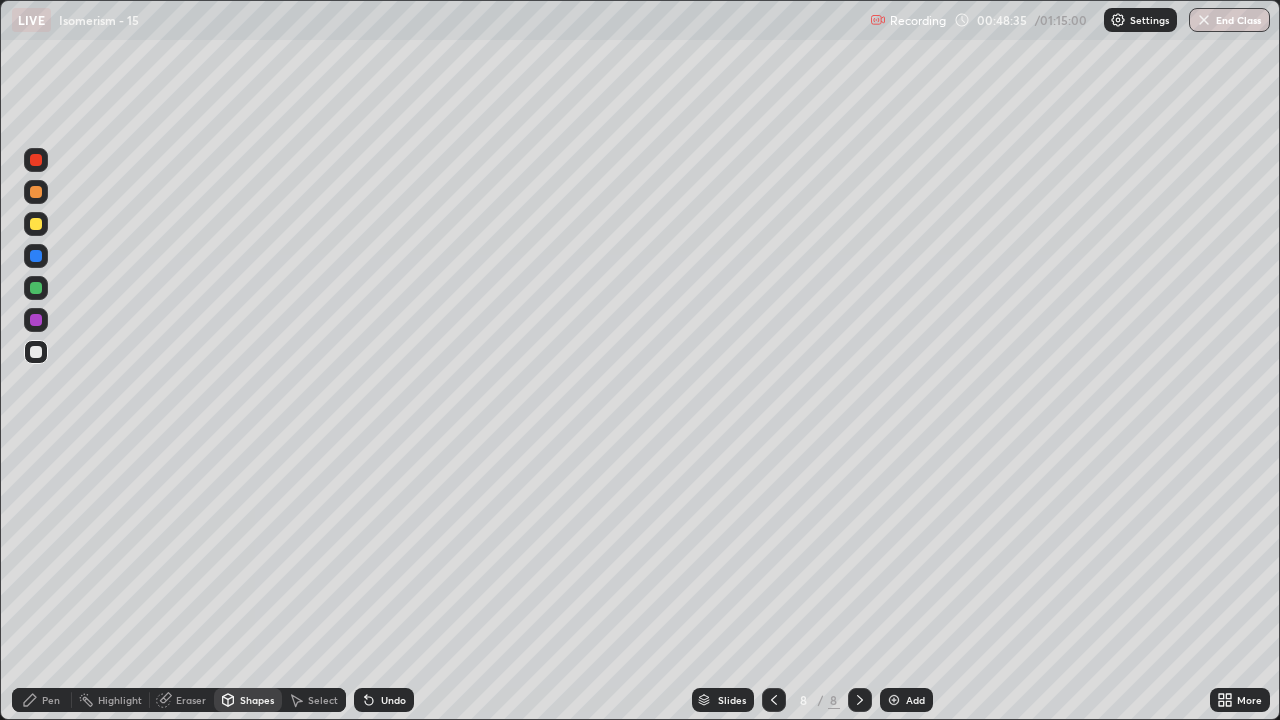 click on "Pen" at bounding box center [42, 700] 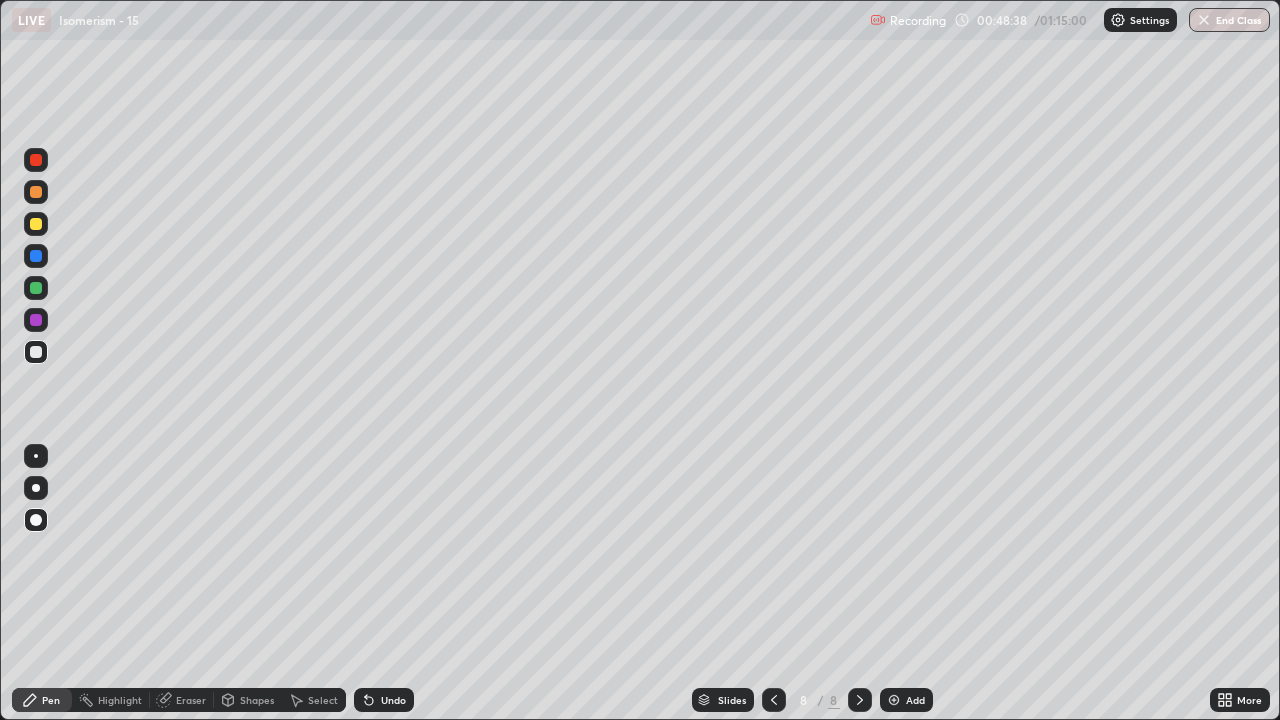 click at bounding box center [36, 456] 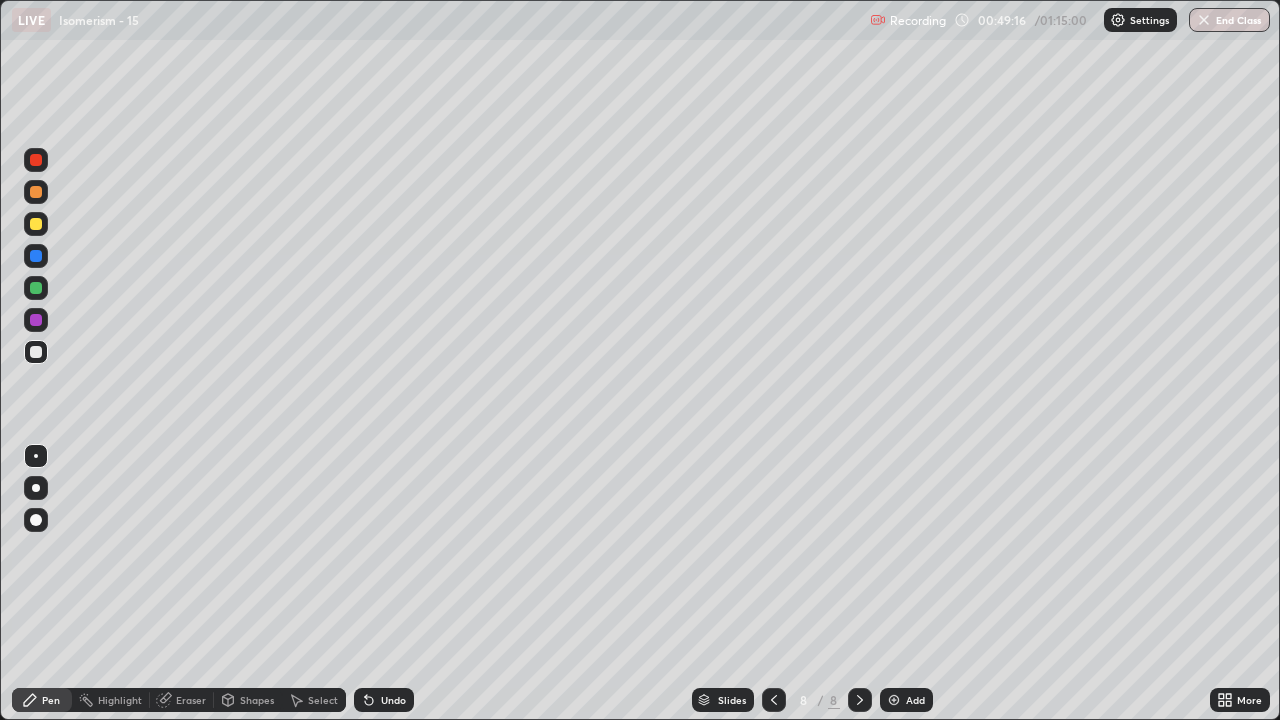 click on "Select" at bounding box center (323, 700) 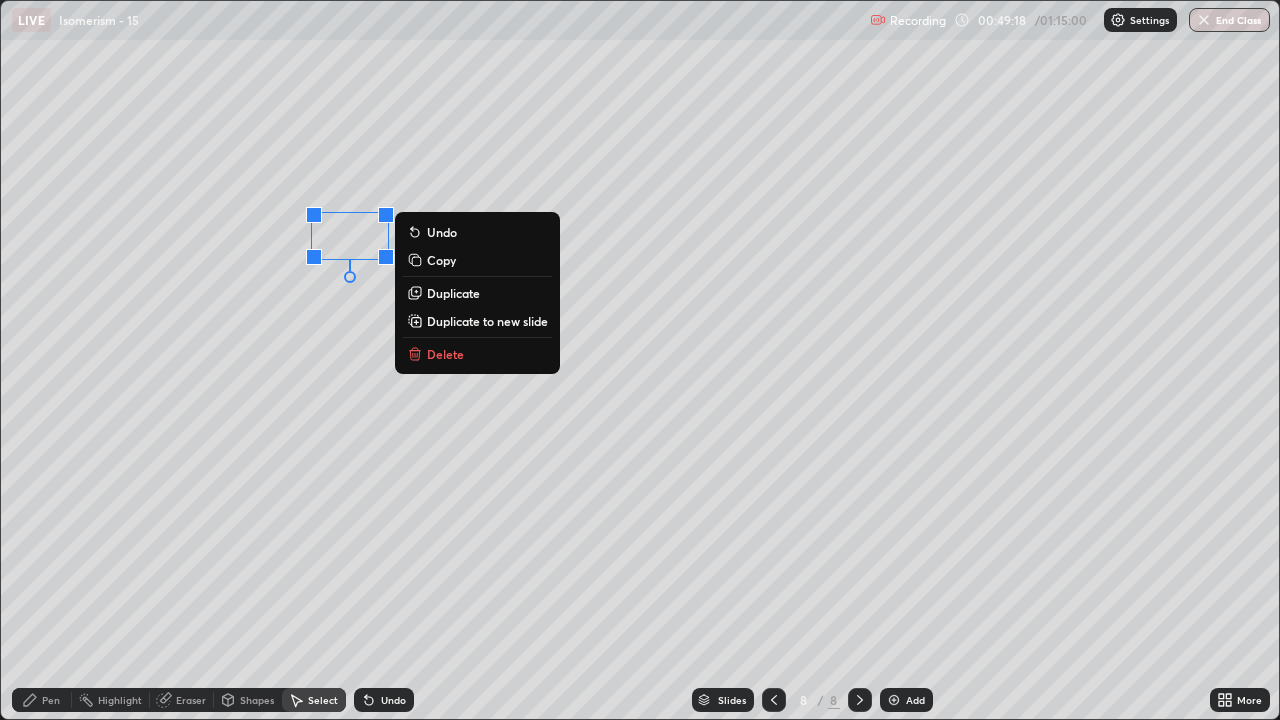 click on "0 ° Undo Copy Duplicate Duplicate to new slide Delete" at bounding box center (640, 360) 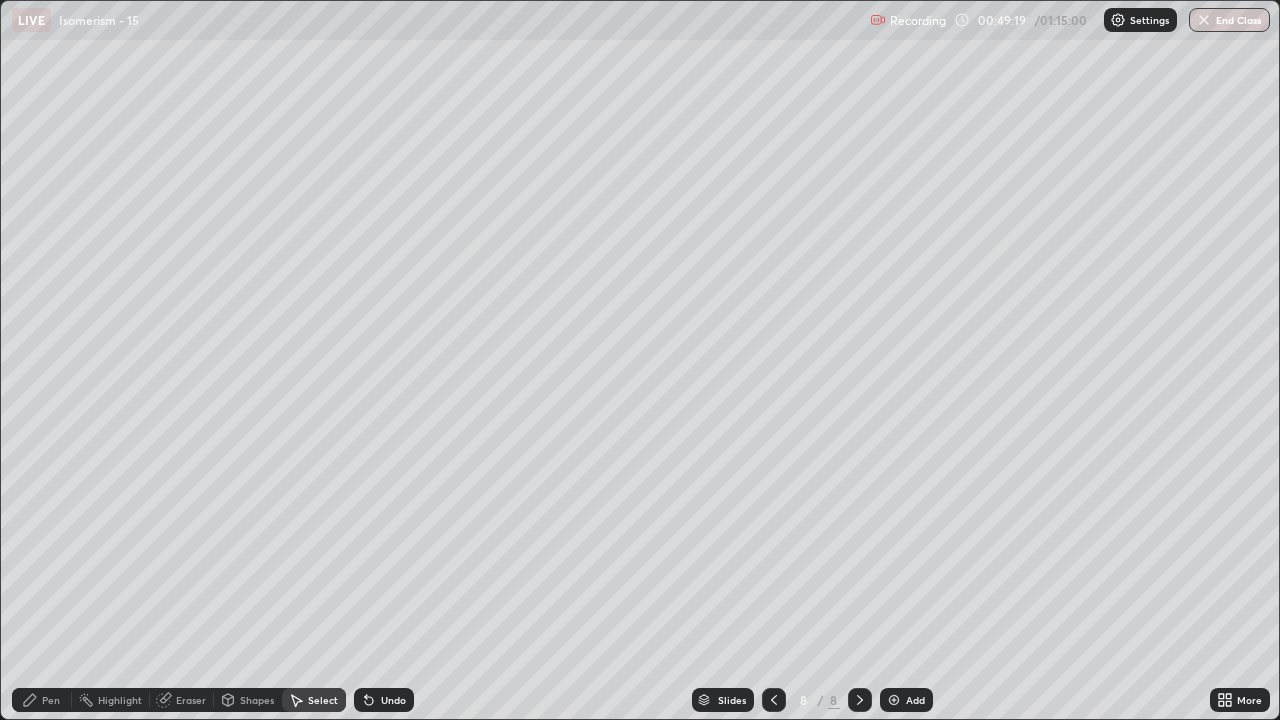 click 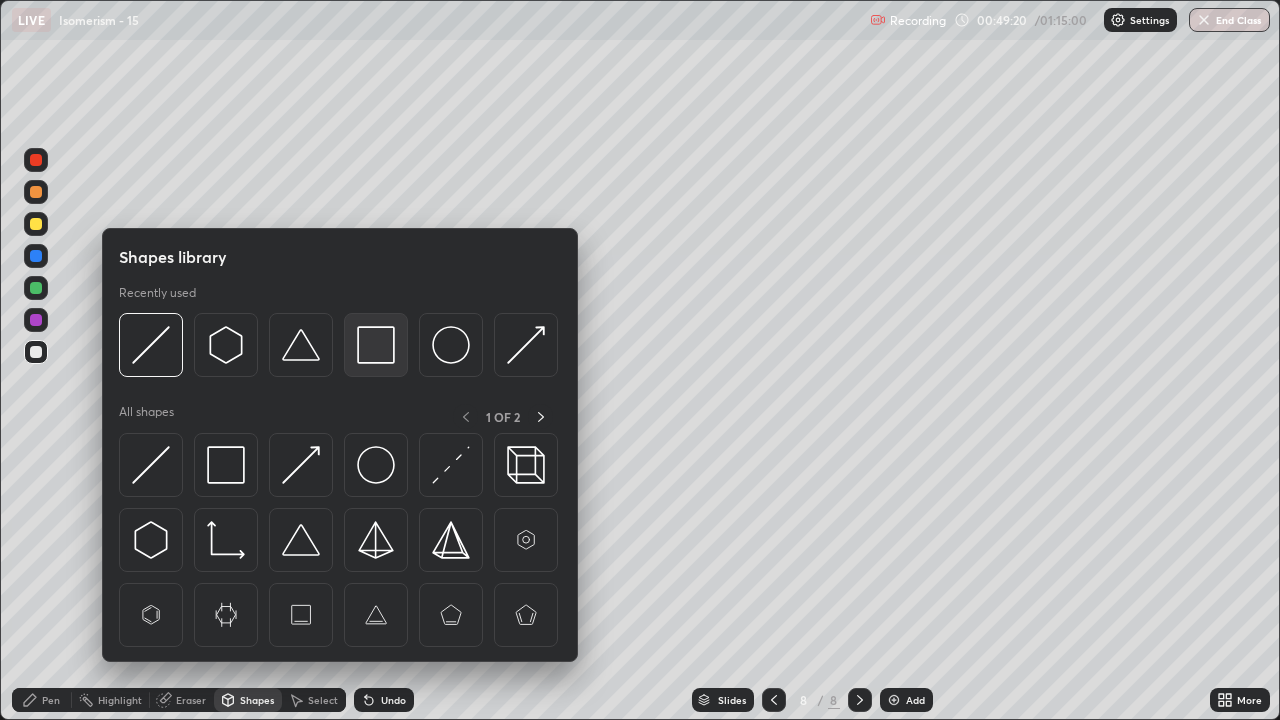 click at bounding box center (376, 345) 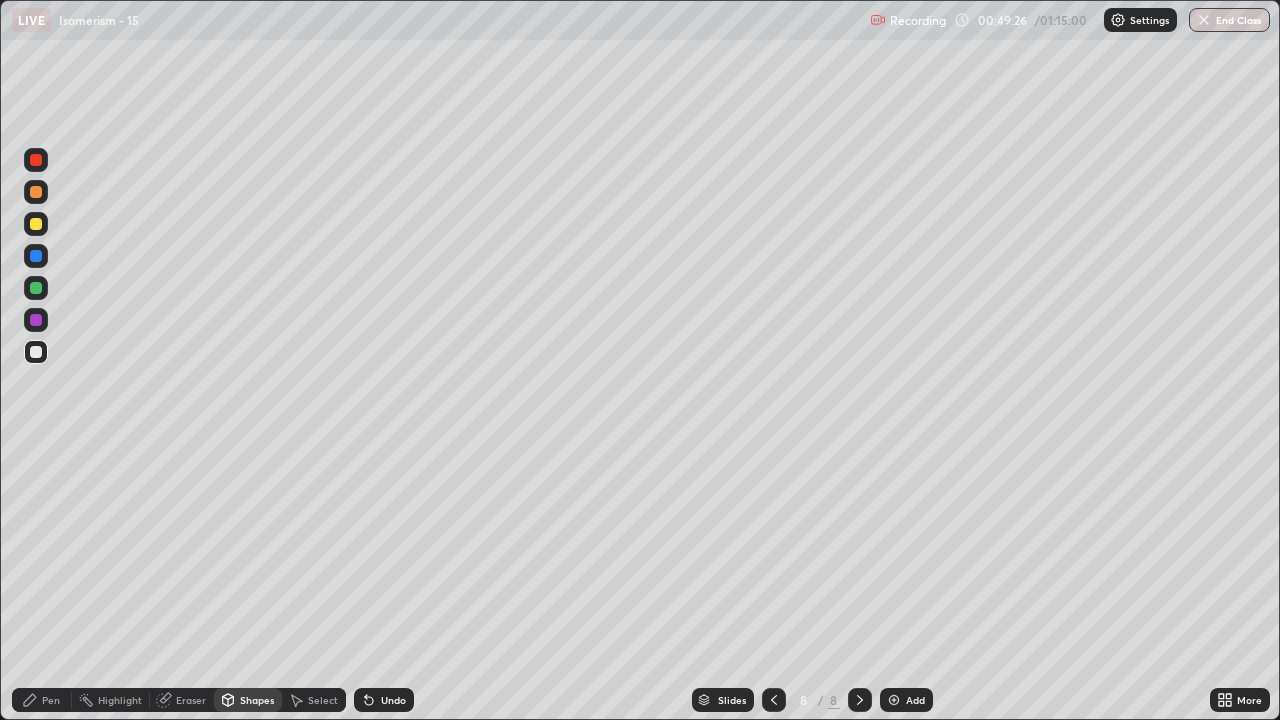 click on "Pen" at bounding box center [42, 700] 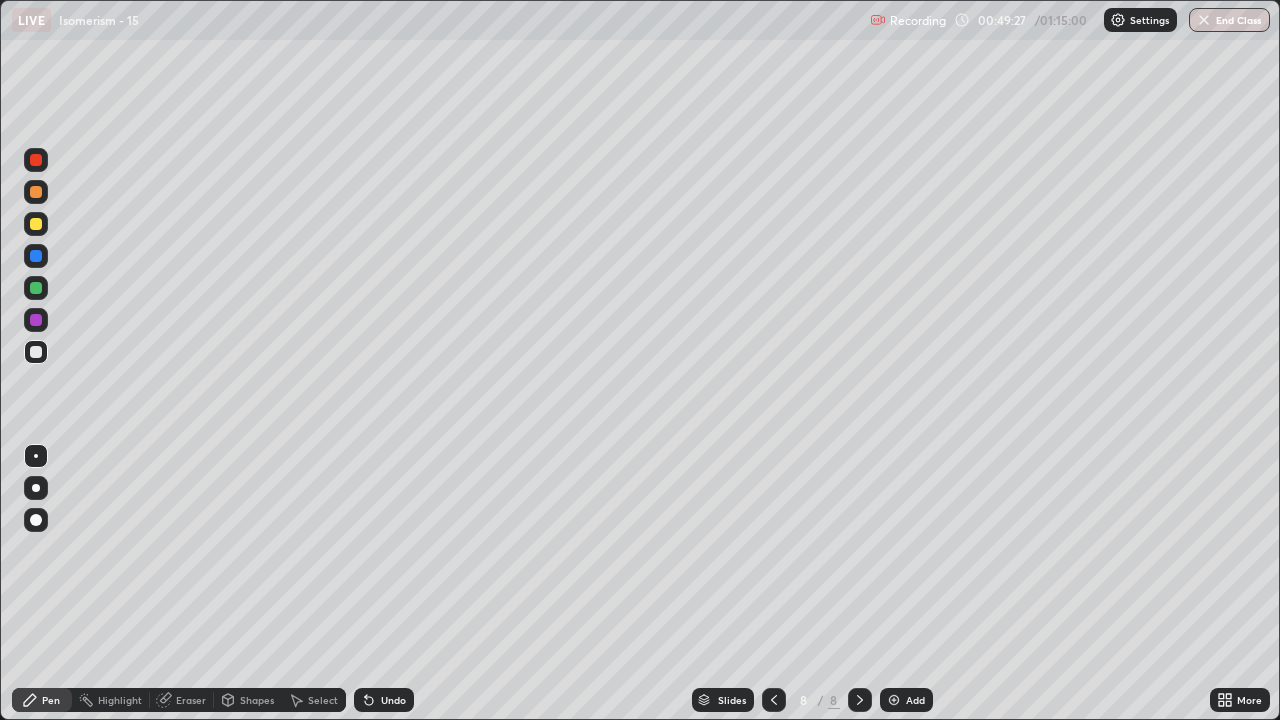 click at bounding box center [36, 224] 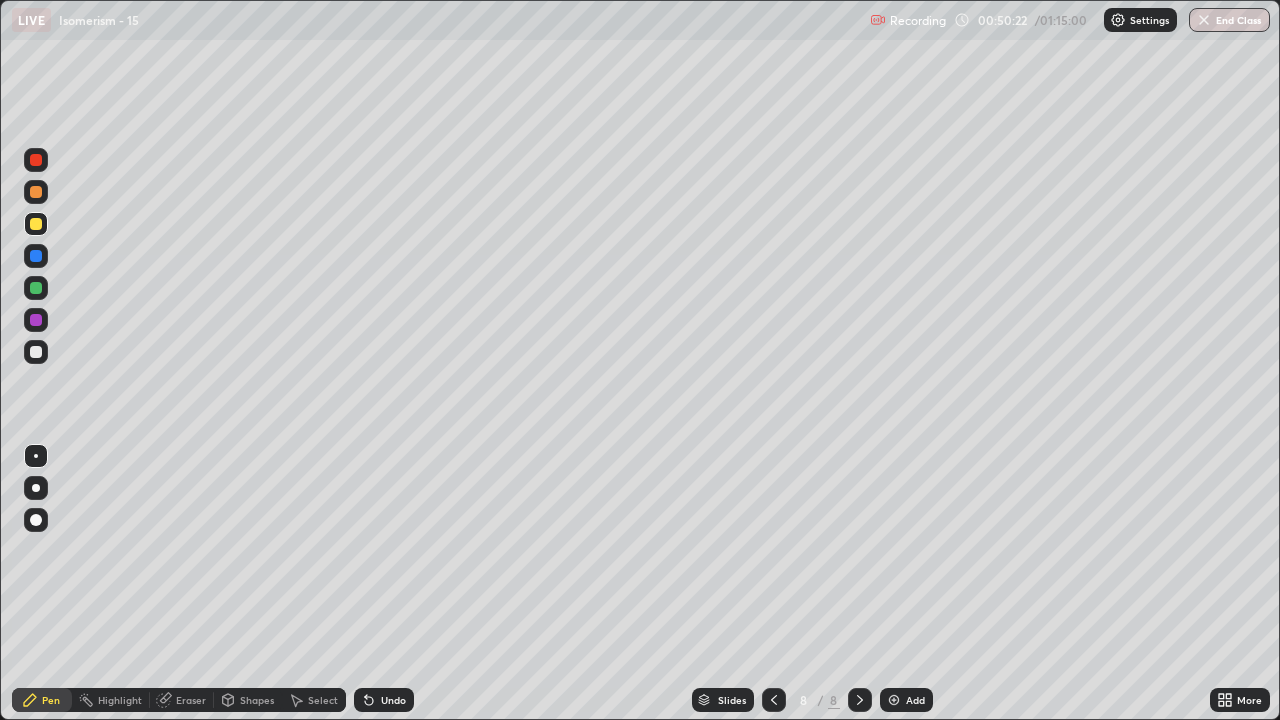 click at bounding box center [36, 352] 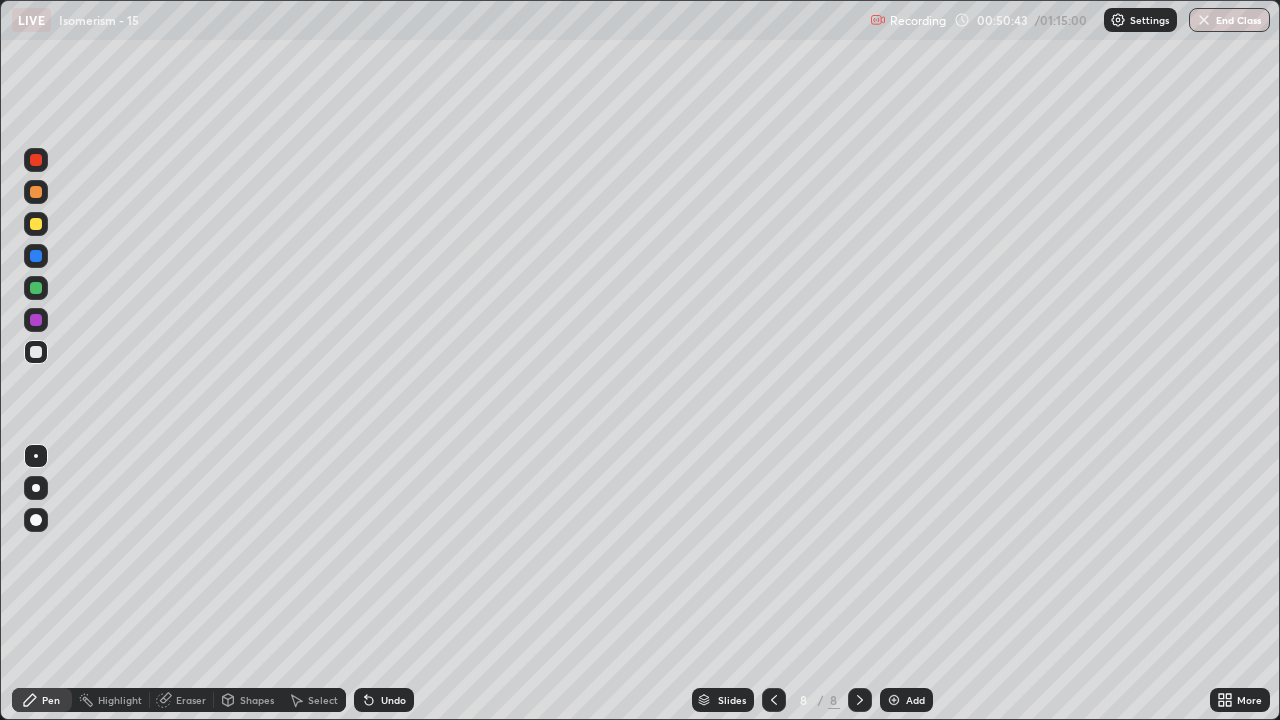 click on "Undo" at bounding box center [384, 700] 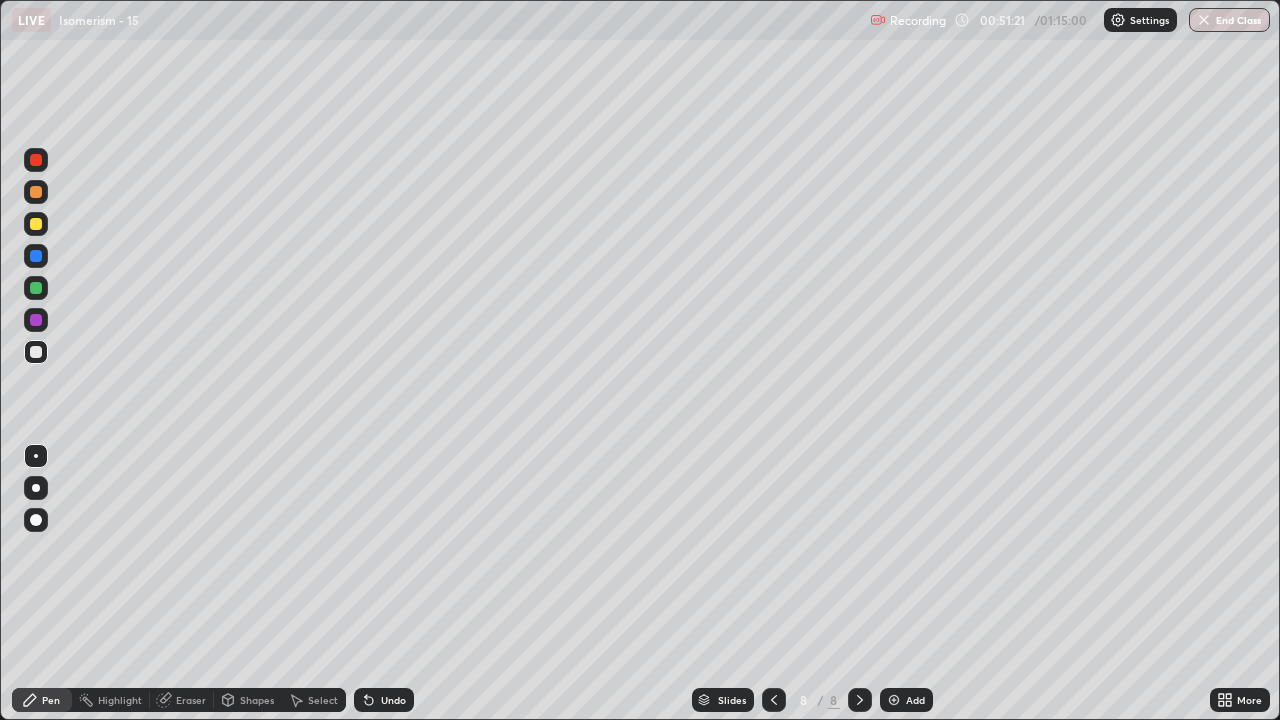 click at bounding box center (894, 700) 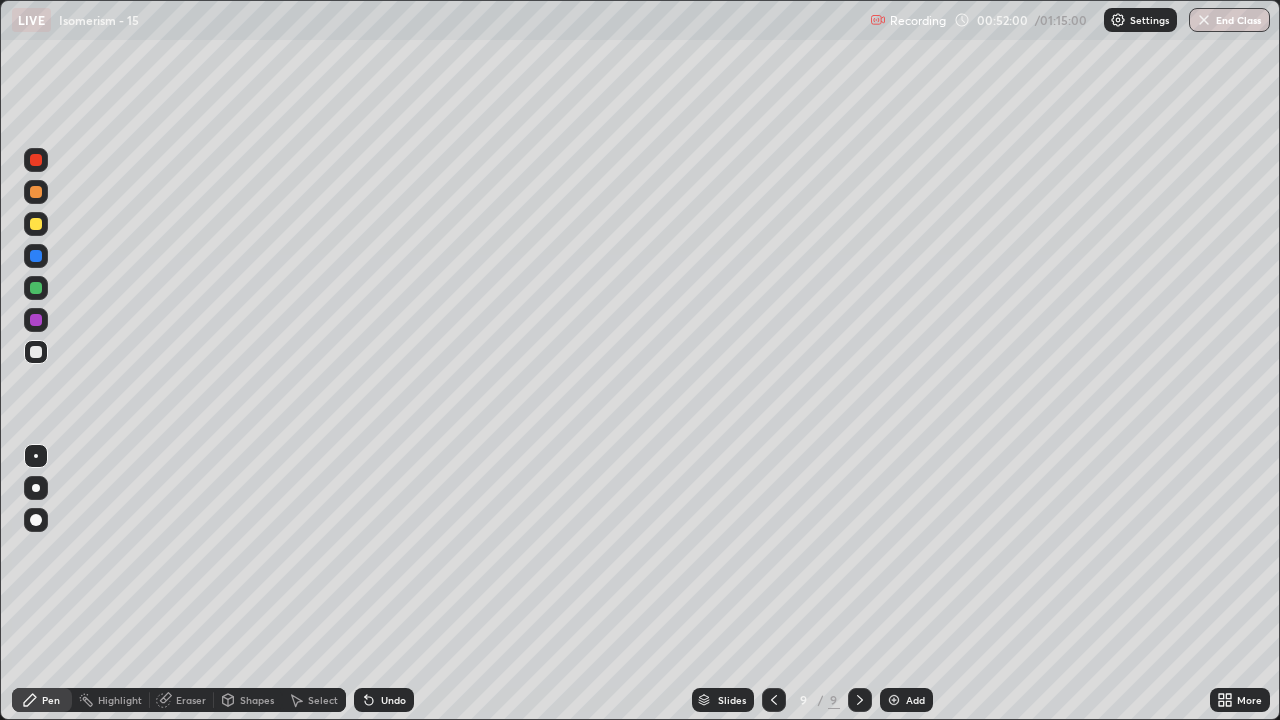 click at bounding box center (36, 224) 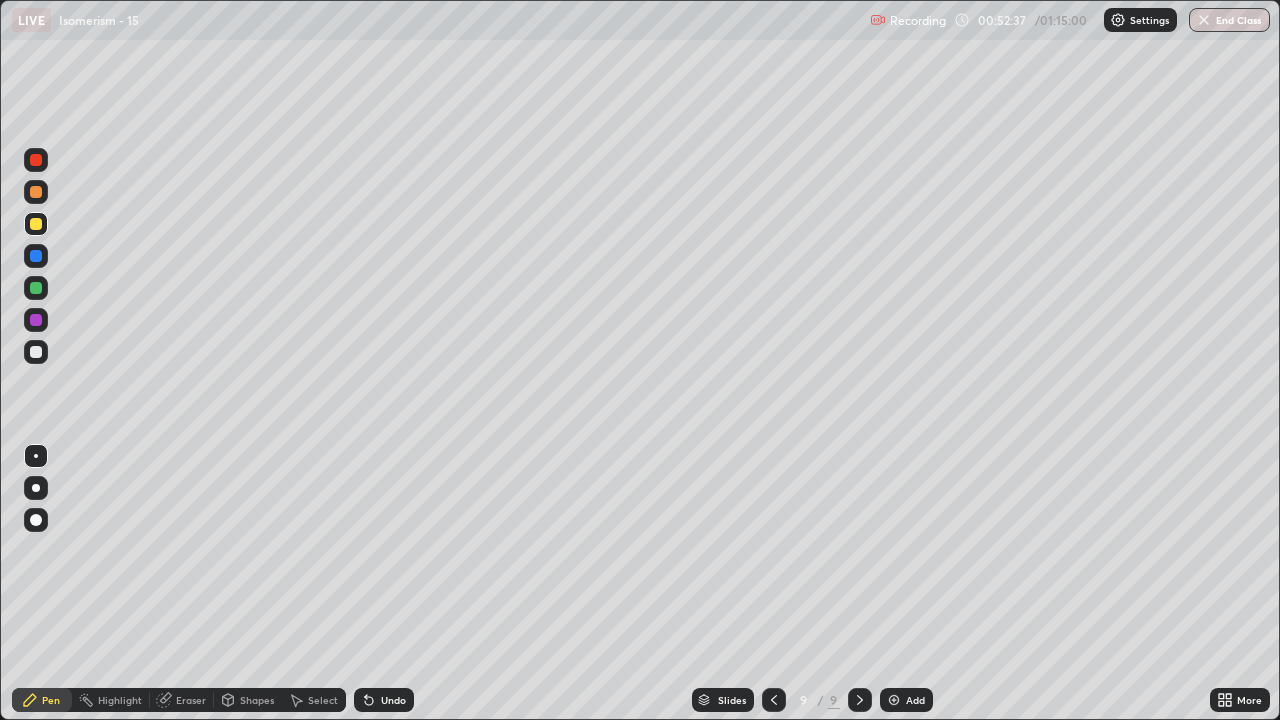 click 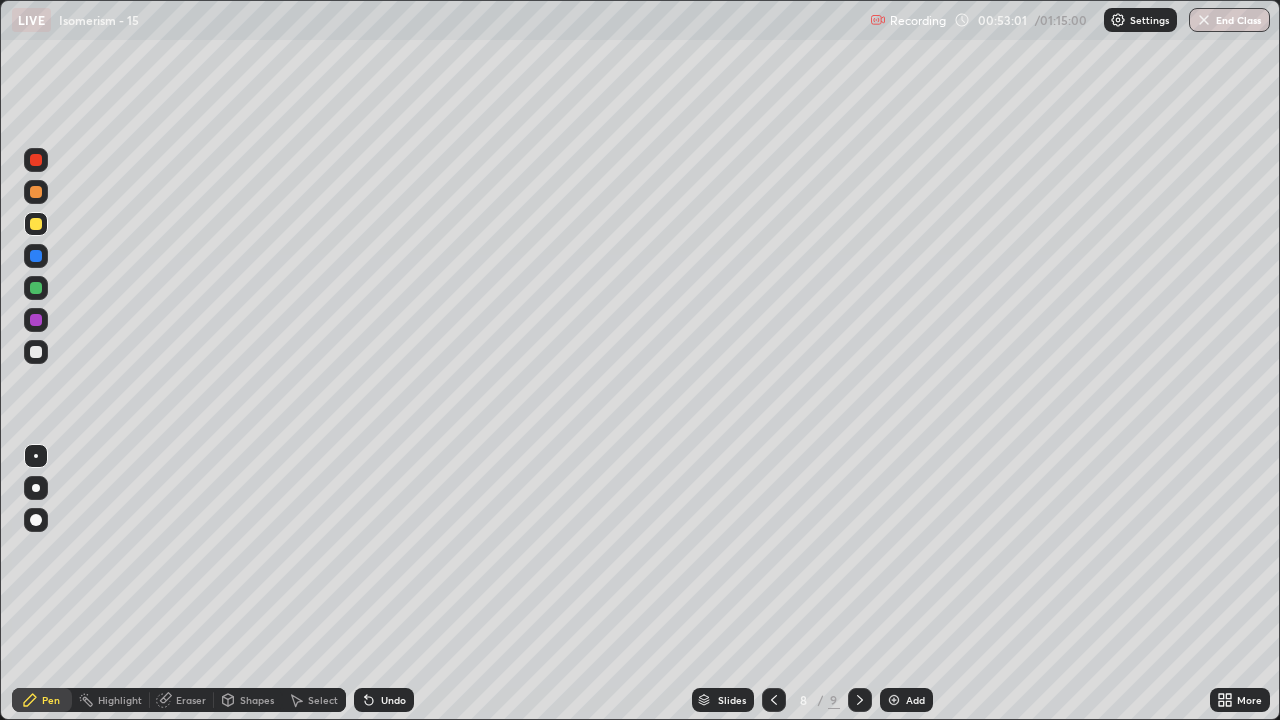 click at bounding box center (36, 352) 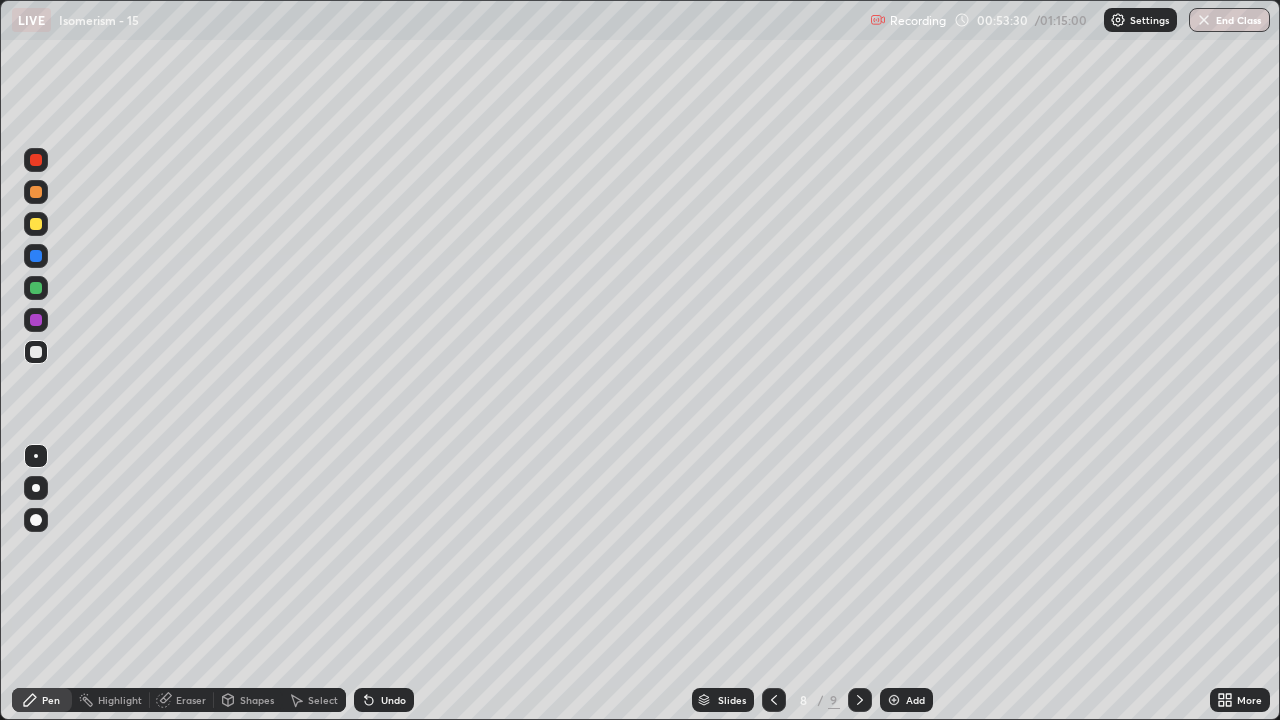 click 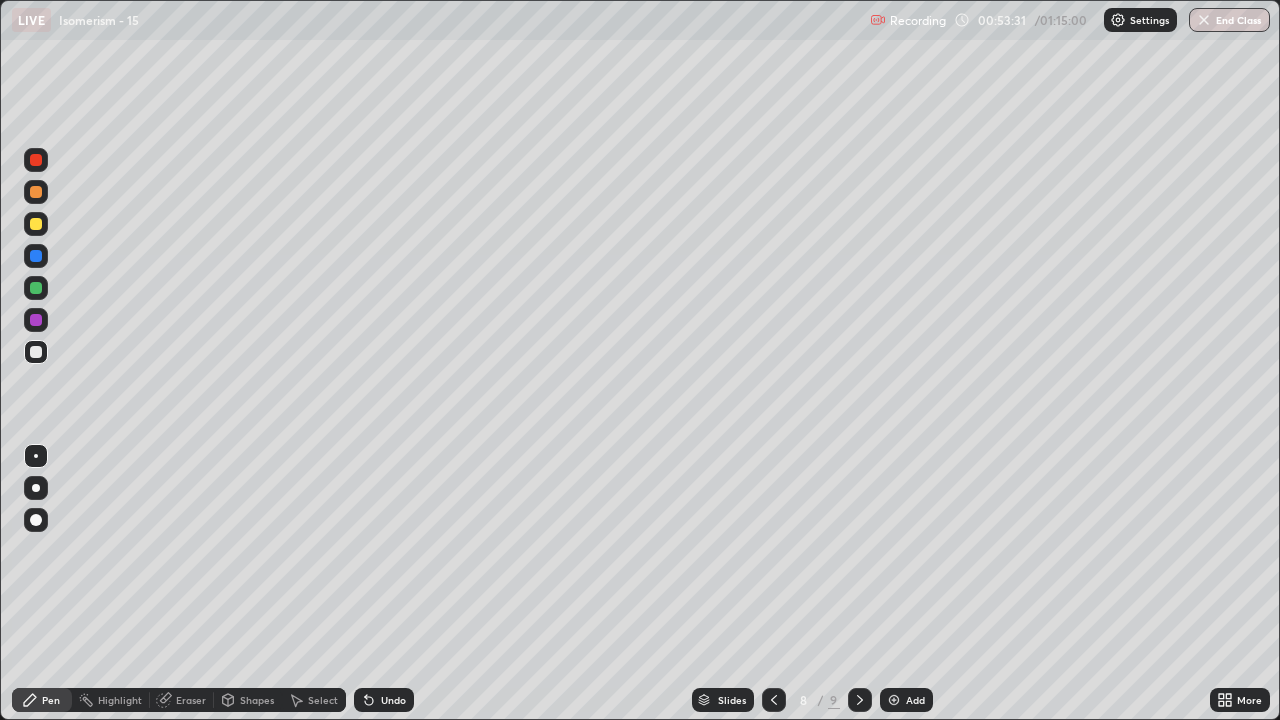 click 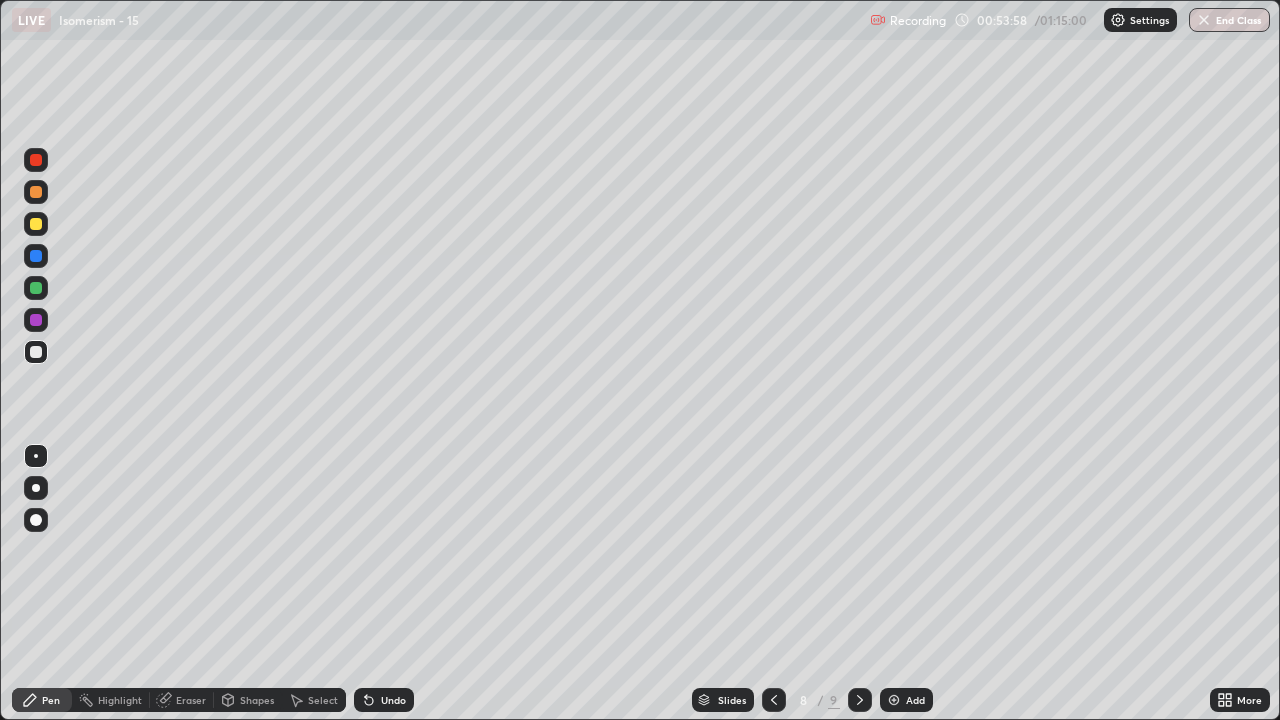 click at bounding box center (36, 224) 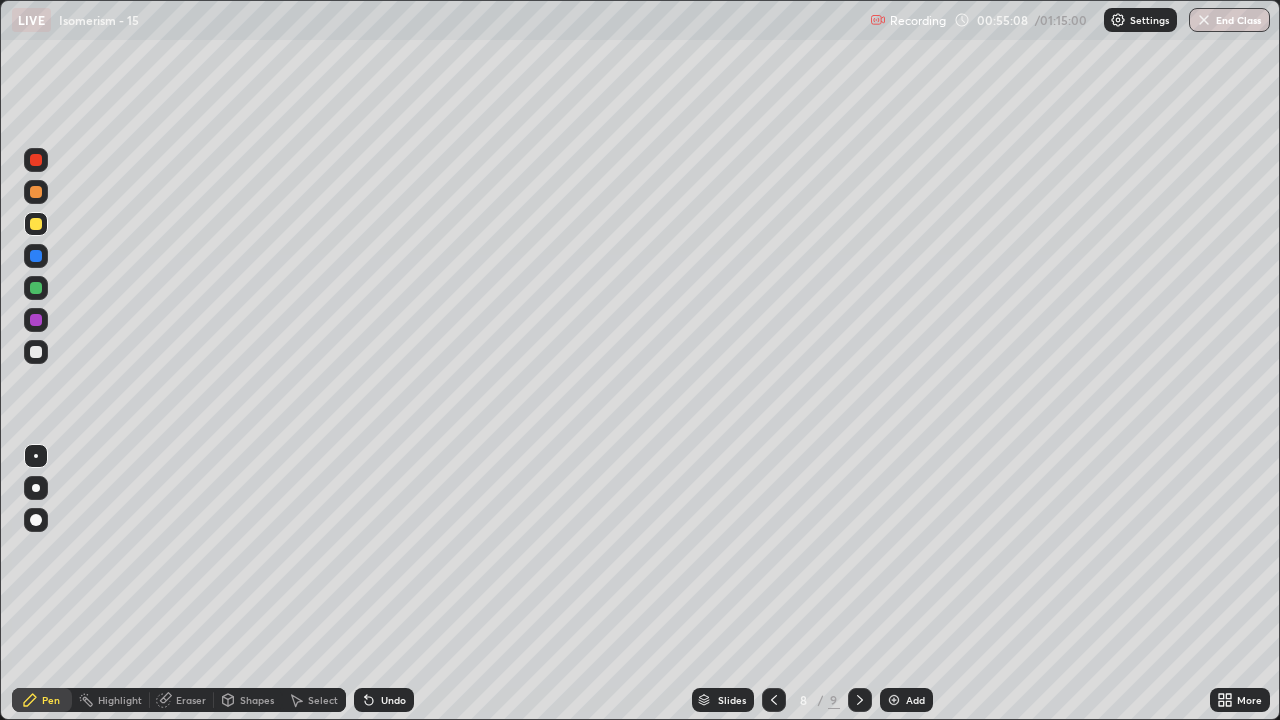 click at bounding box center [36, 320] 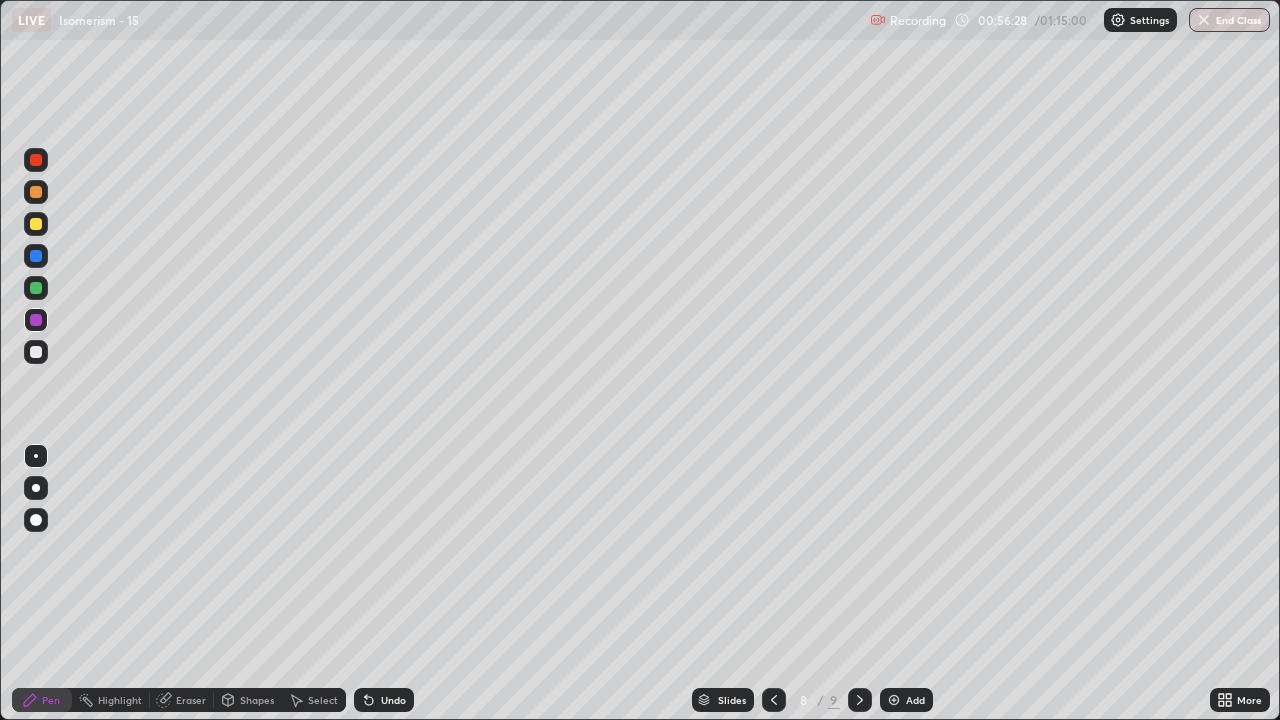 click 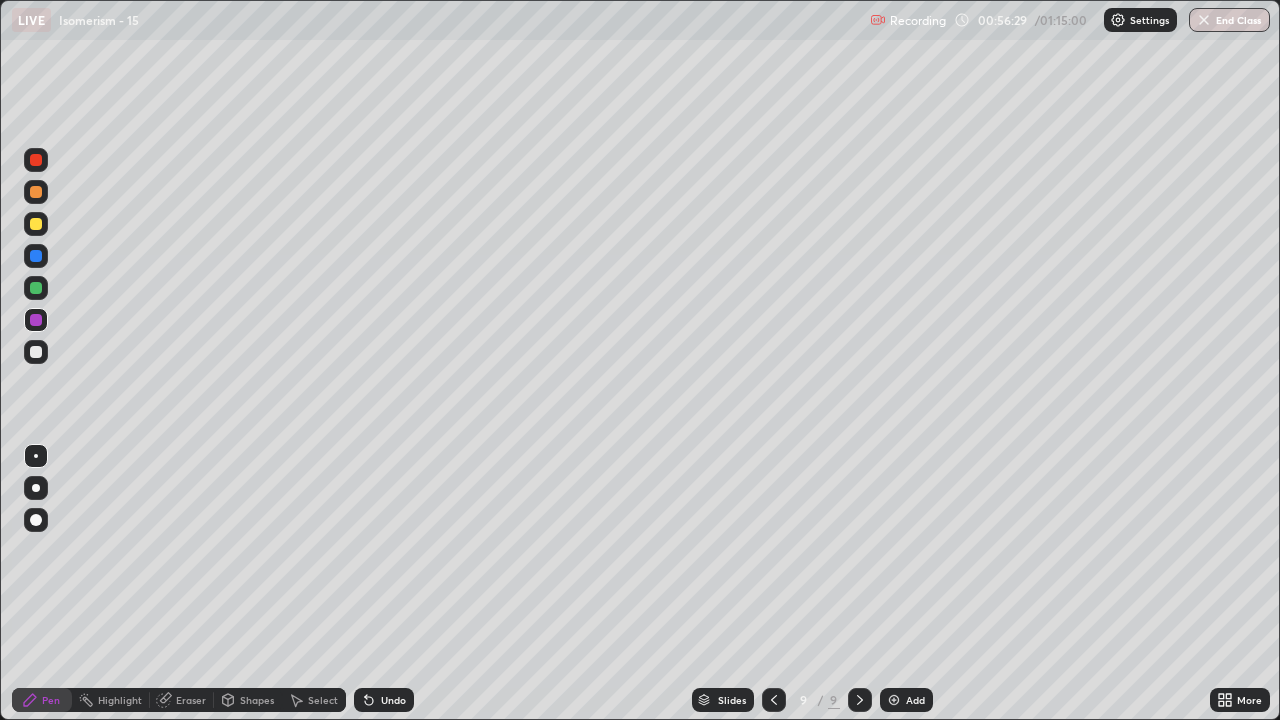 click on "Eraser" at bounding box center [191, 700] 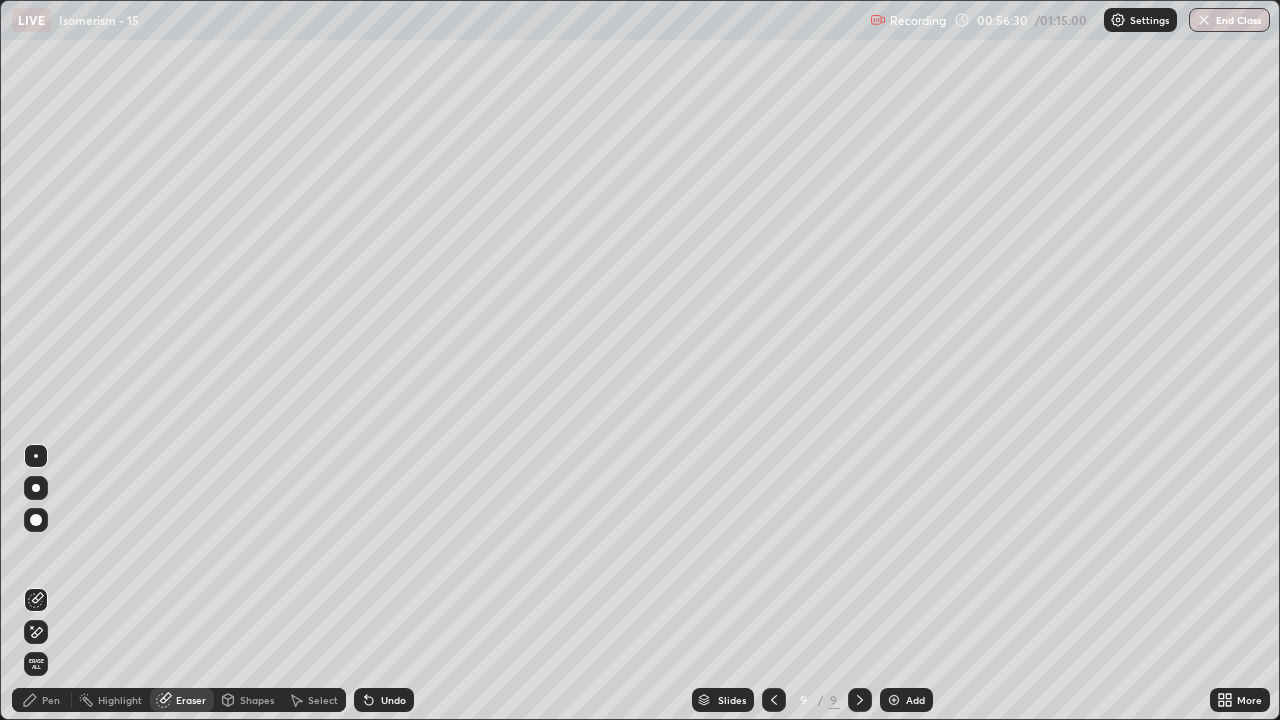 click on "Erase all" at bounding box center (36, 664) 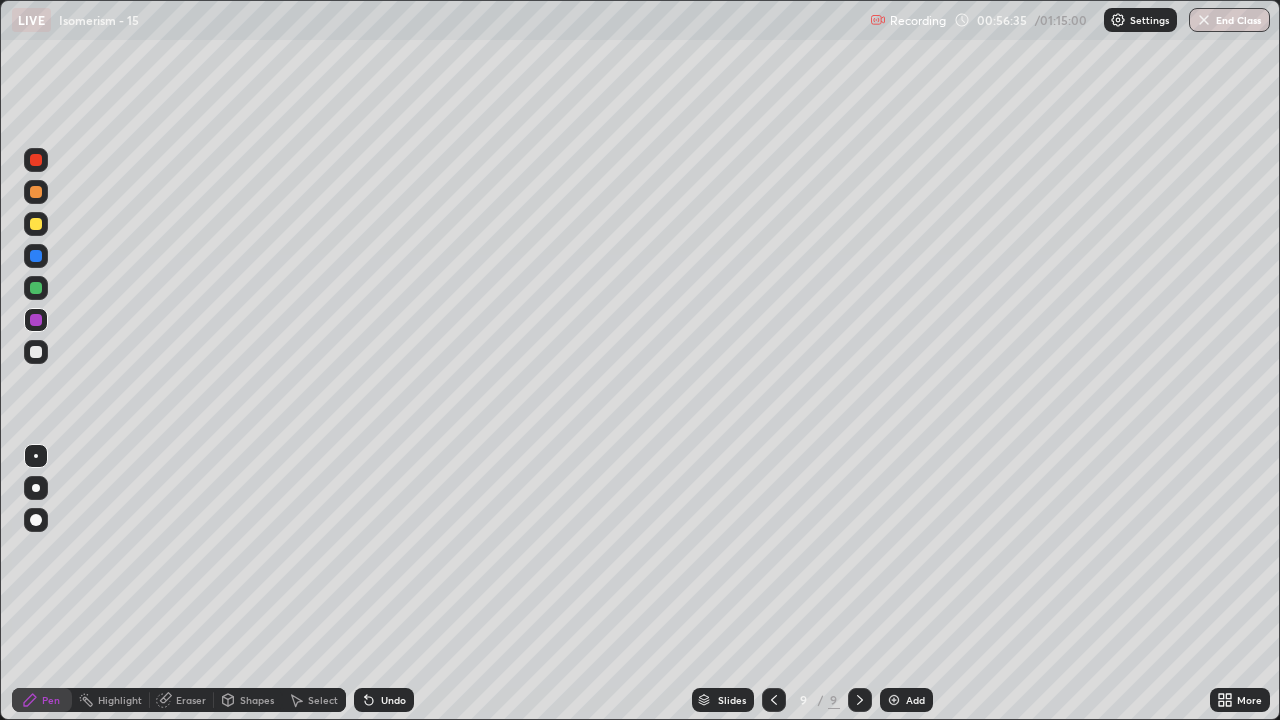 click at bounding box center (36, 352) 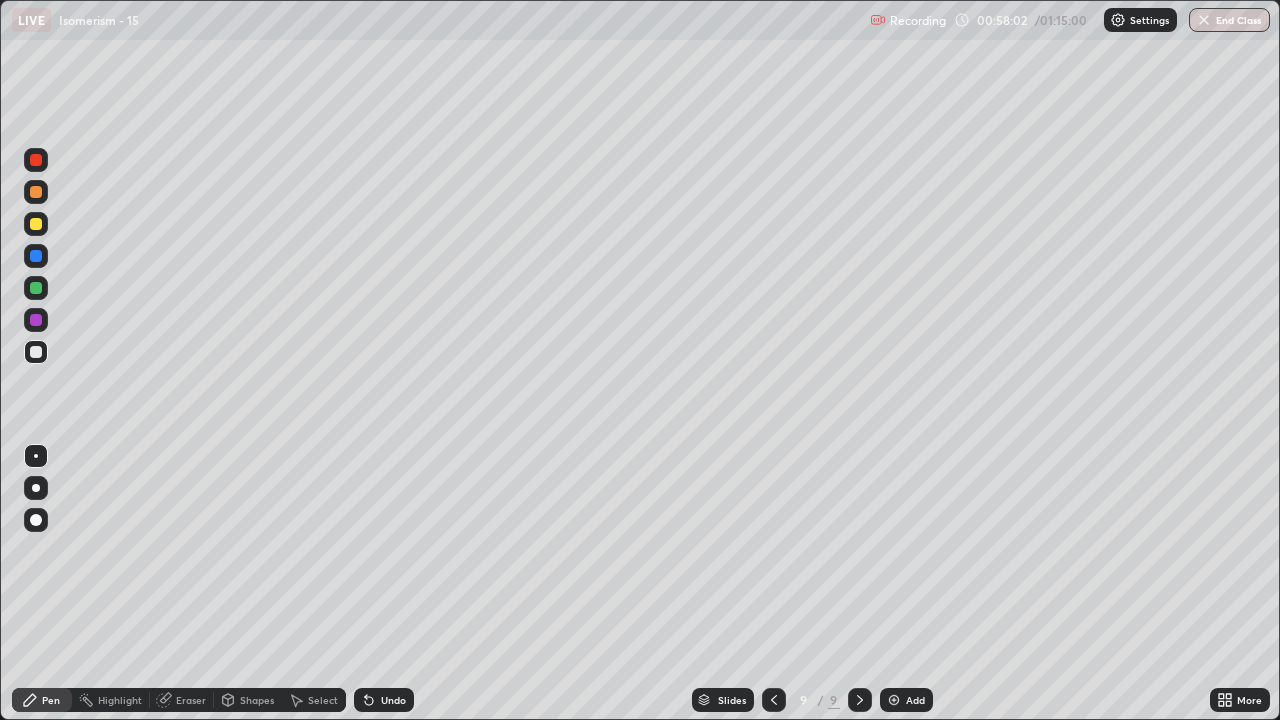 click at bounding box center [774, 700] 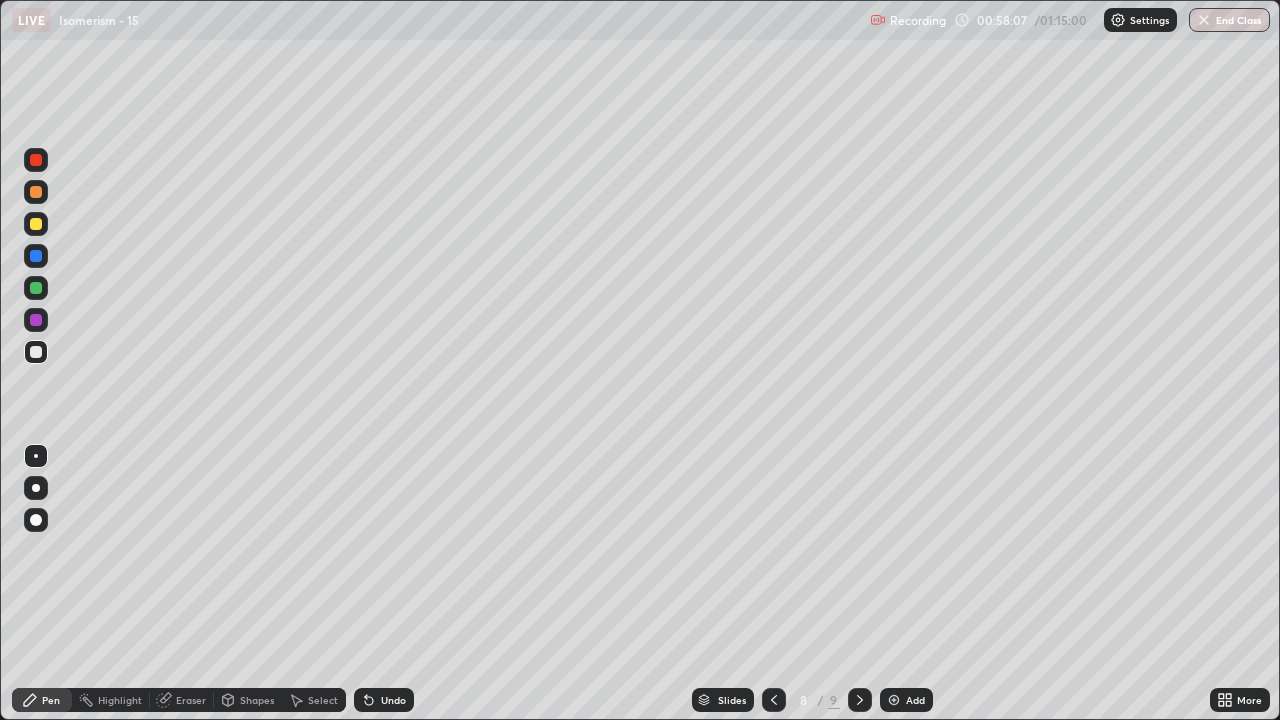 click on "Highlight" at bounding box center [120, 700] 